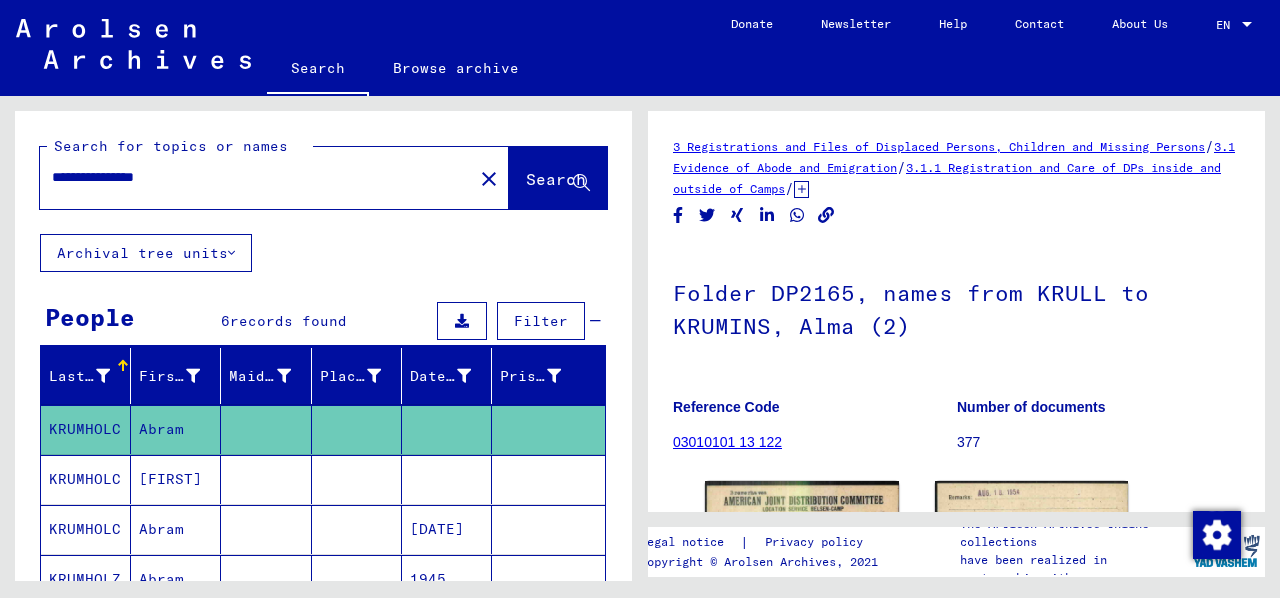 scroll, scrollTop: 0, scrollLeft: 0, axis: both 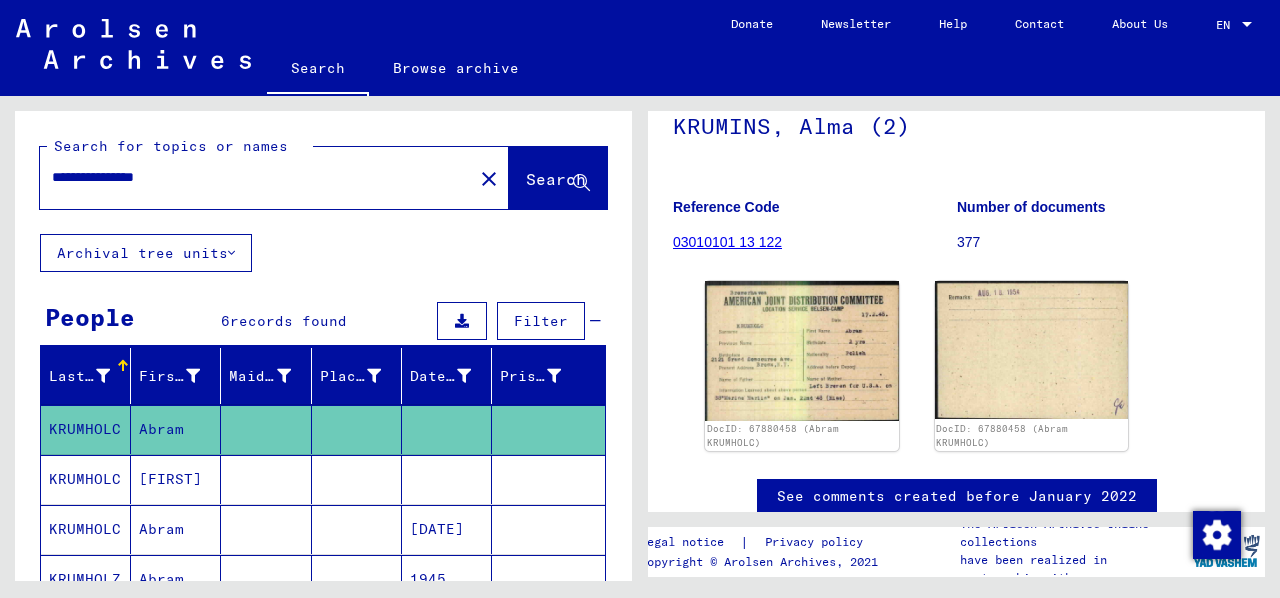 drag, startPoint x: 252, startPoint y: 167, endPoint x: 2, endPoint y: 153, distance: 250.3917 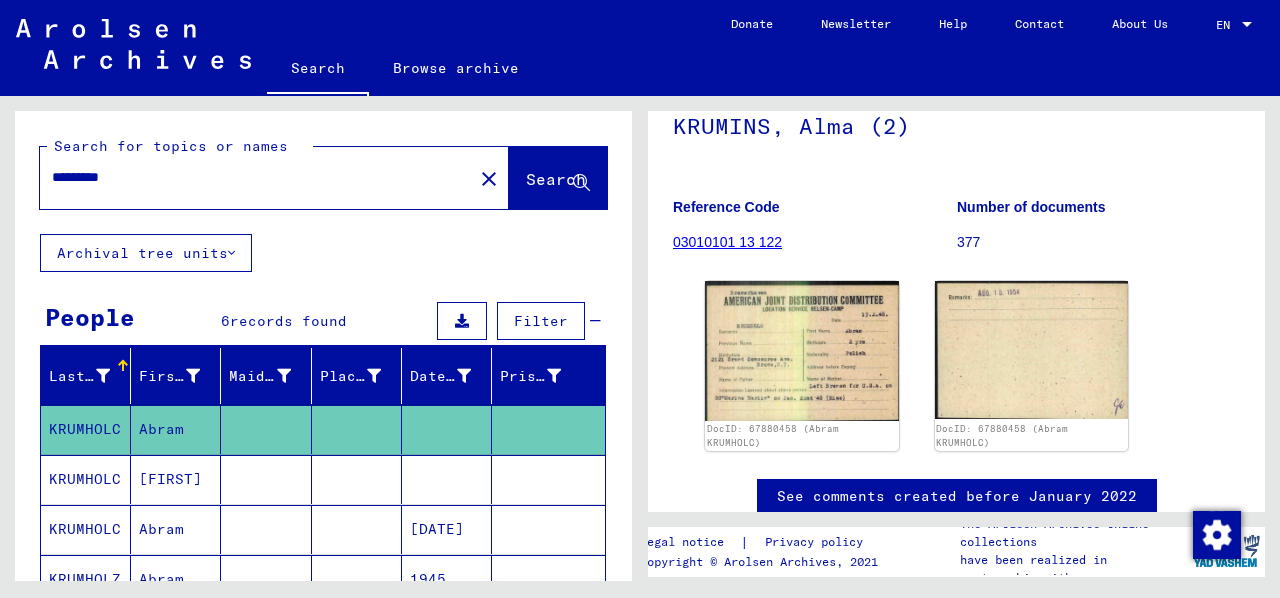 type on "*********" 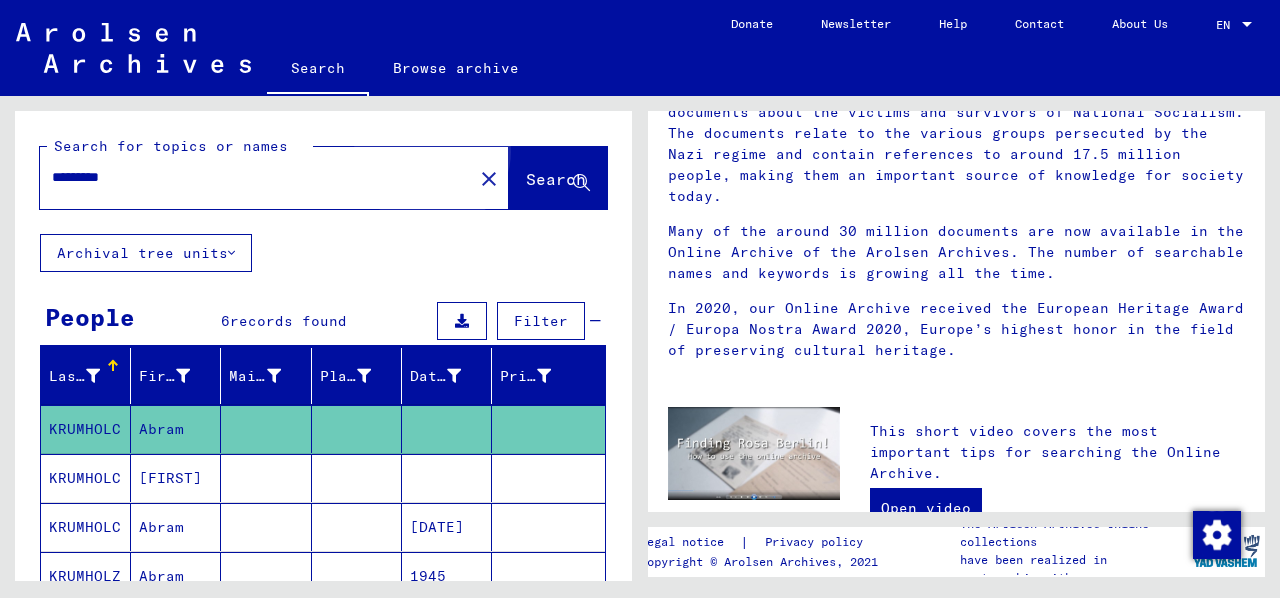scroll, scrollTop: 0, scrollLeft: 0, axis: both 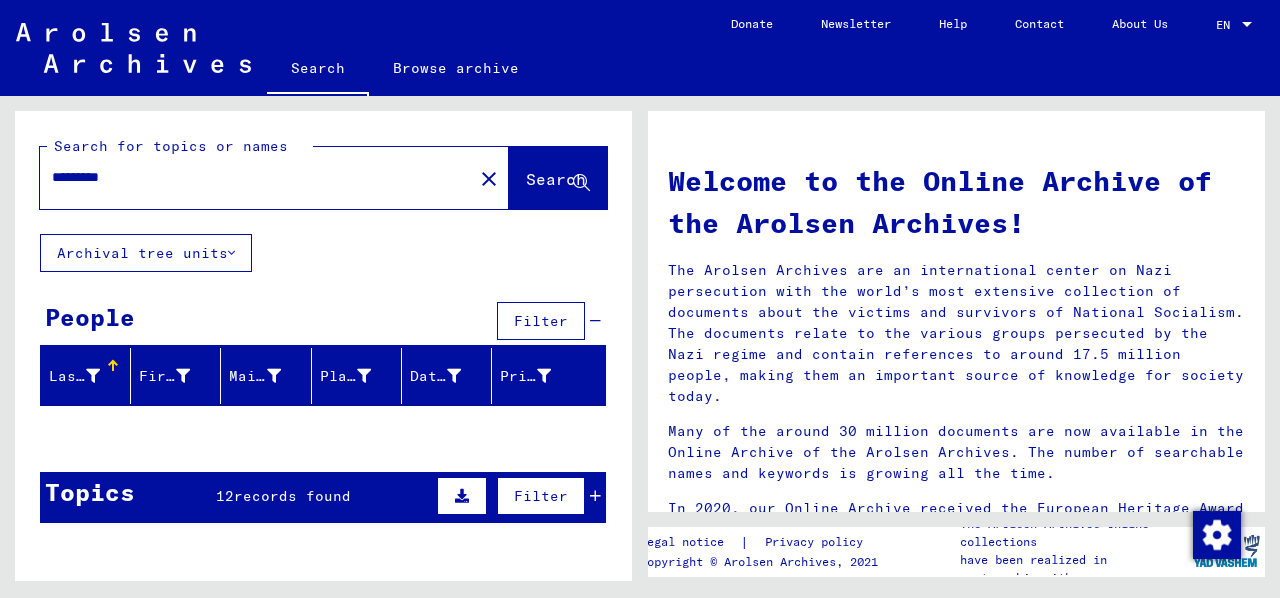 click at bounding box center [93, 376] 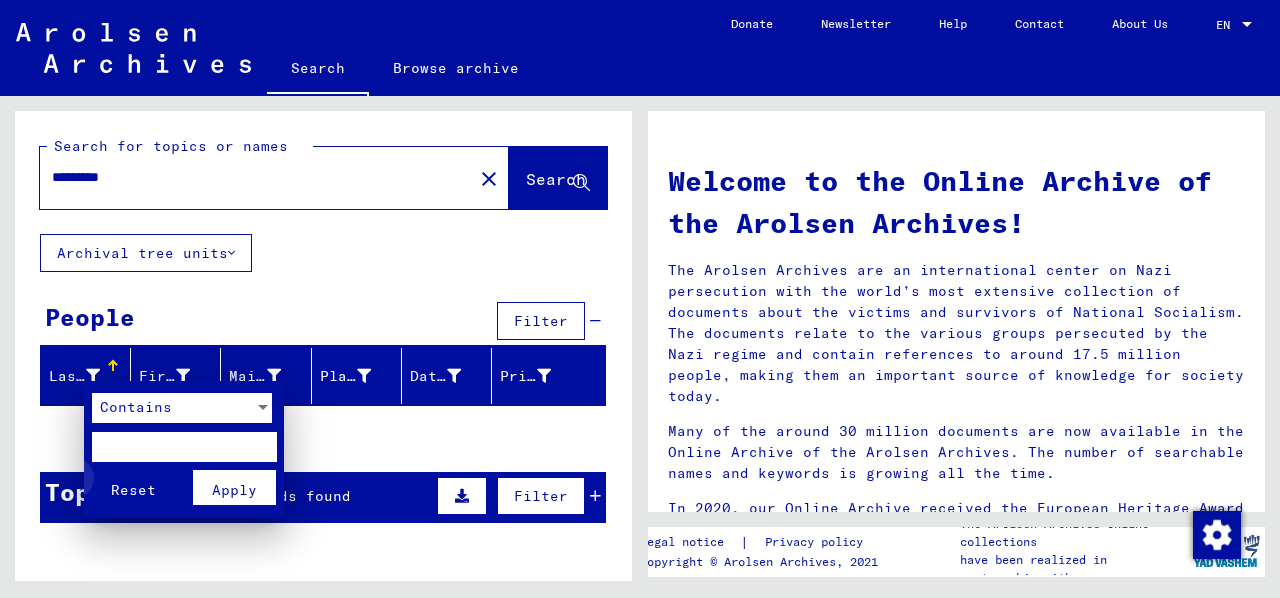 click on "Reset" at bounding box center (133, 490) 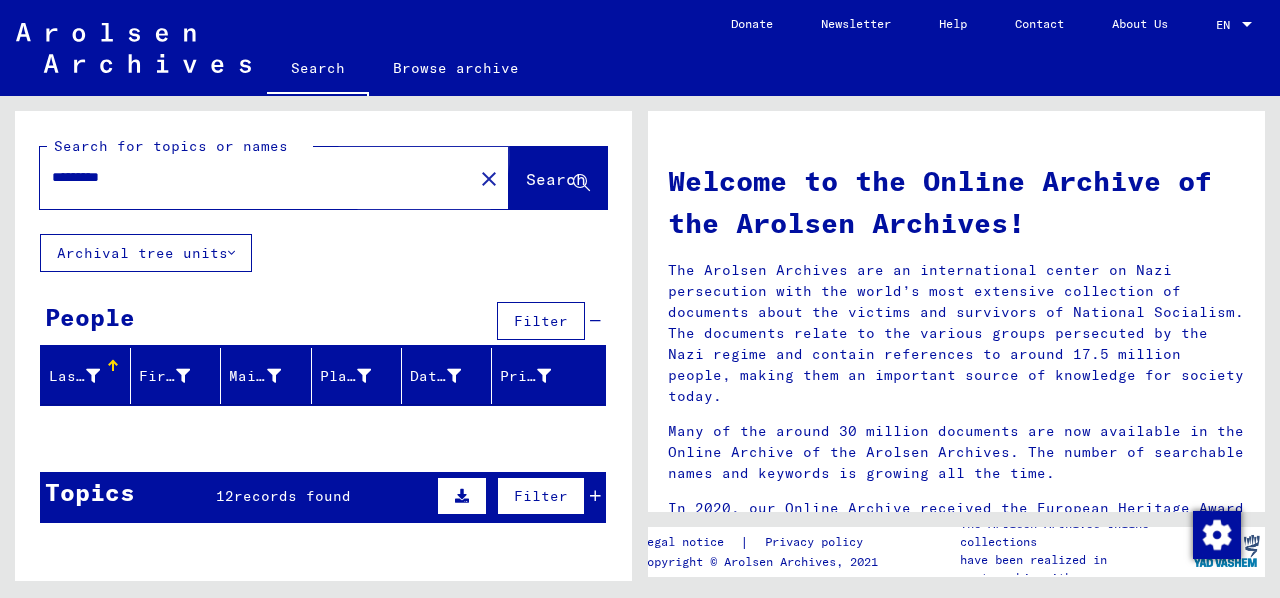 click on "Search" 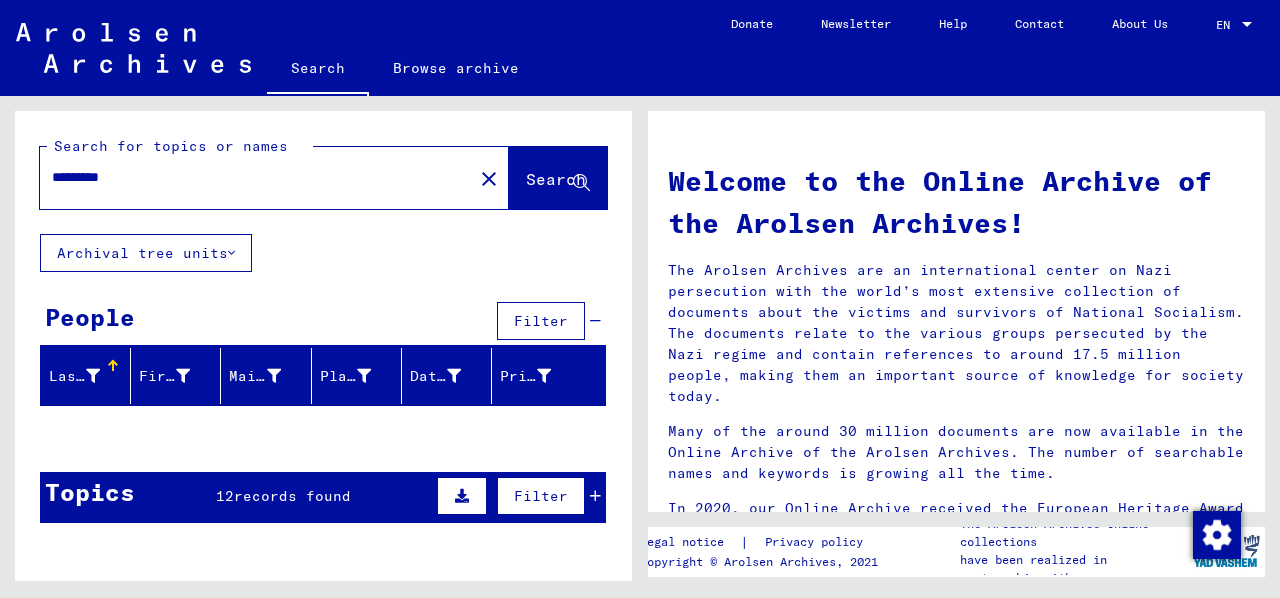 click on "close" 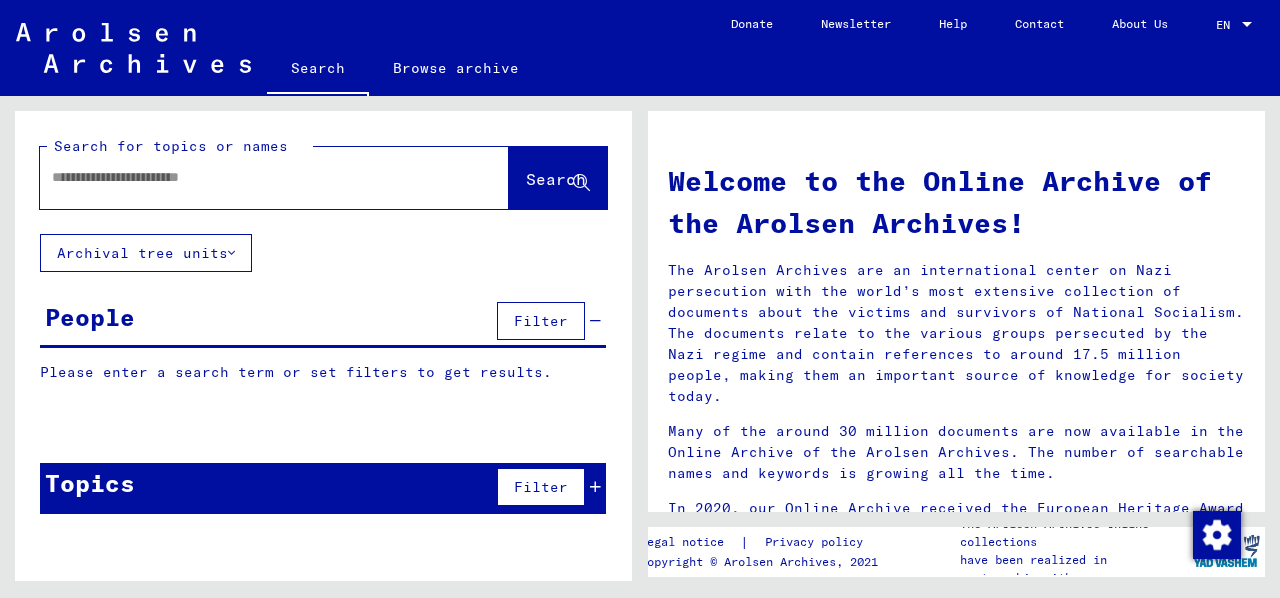 click 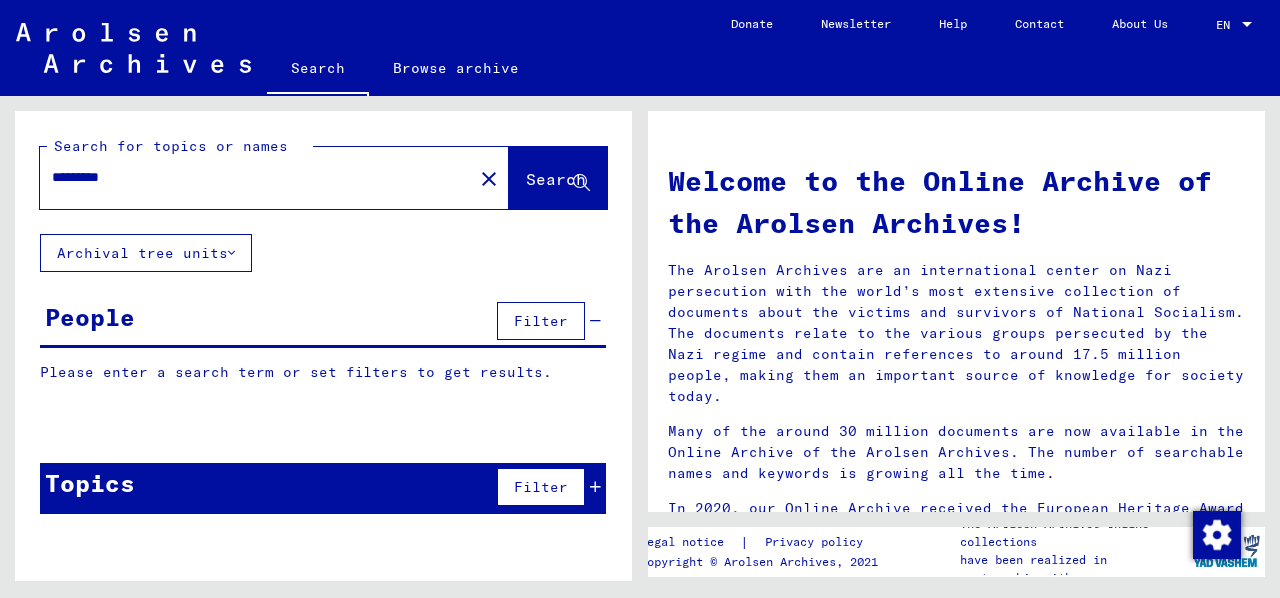type on "*********" 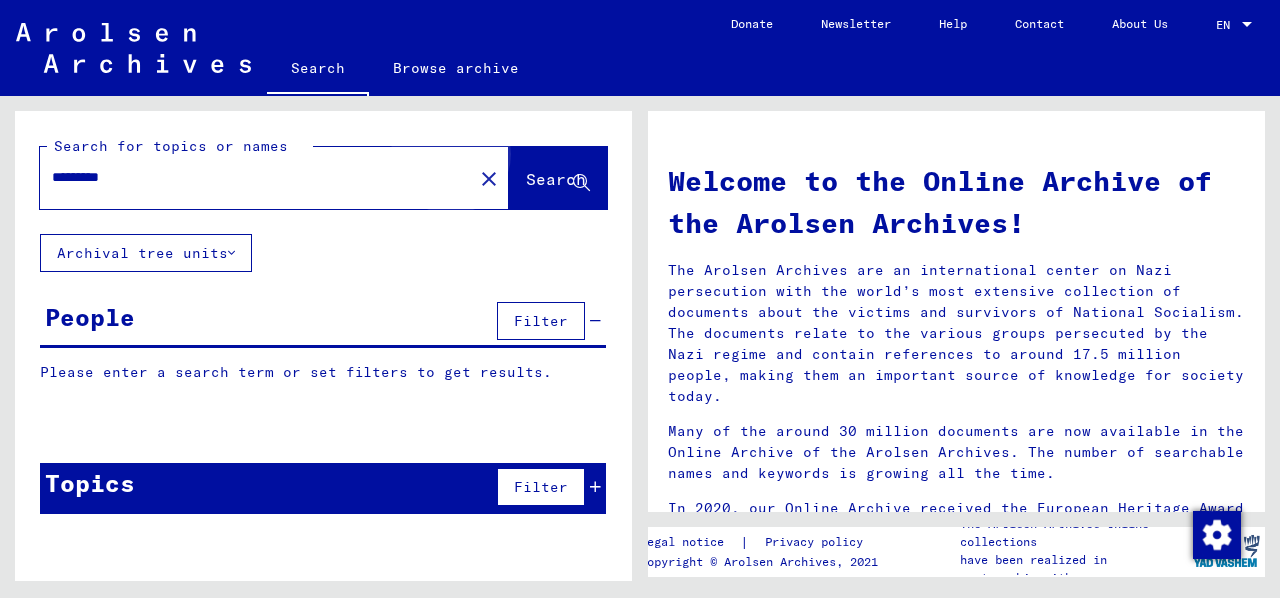 click on "Search" 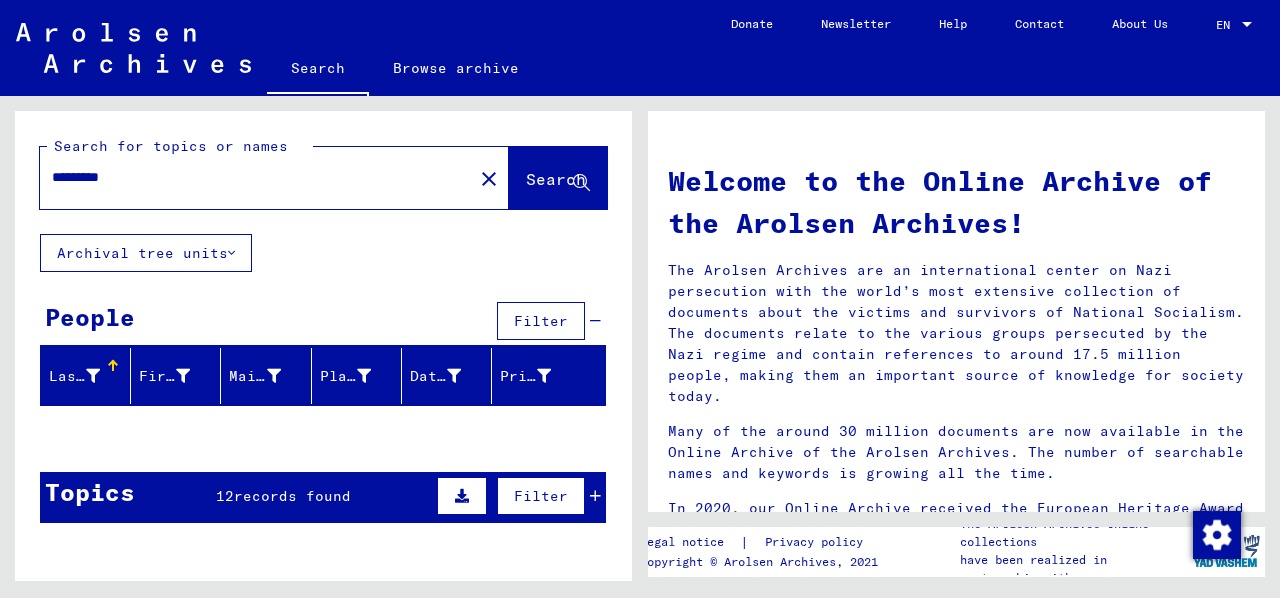 scroll, scrollTop: 100, scrollLeft: 0, axis: vertical 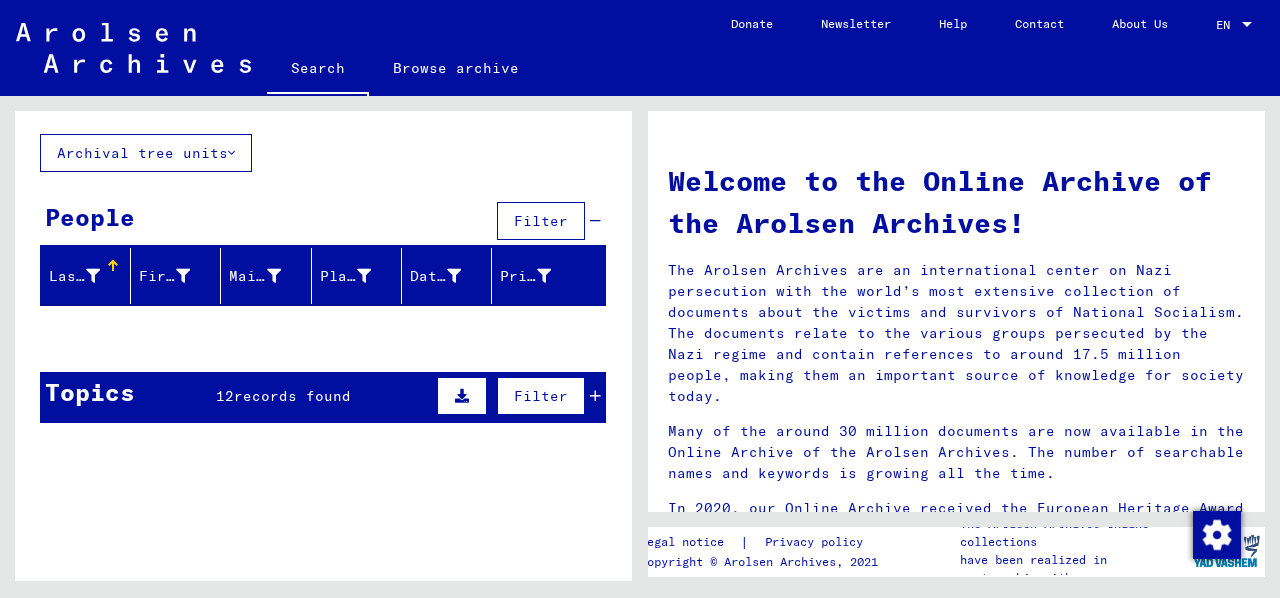 click at bounding box center [595, 396] 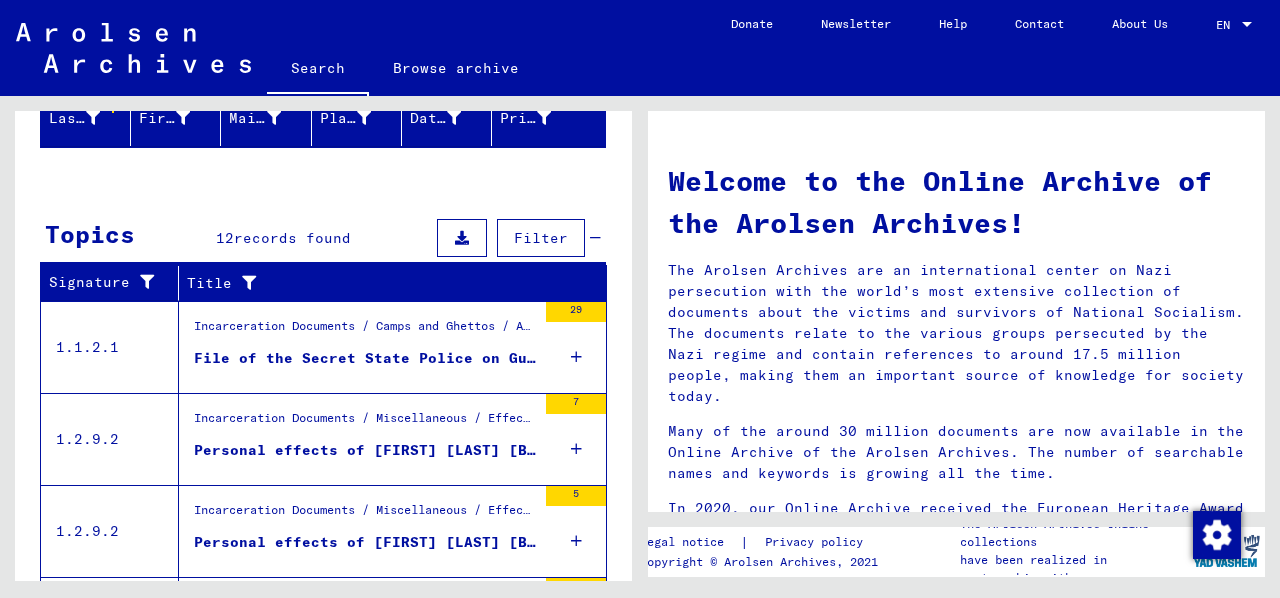 scroll, scrollTop: 300, scrollLeft: 0, axis: vertical 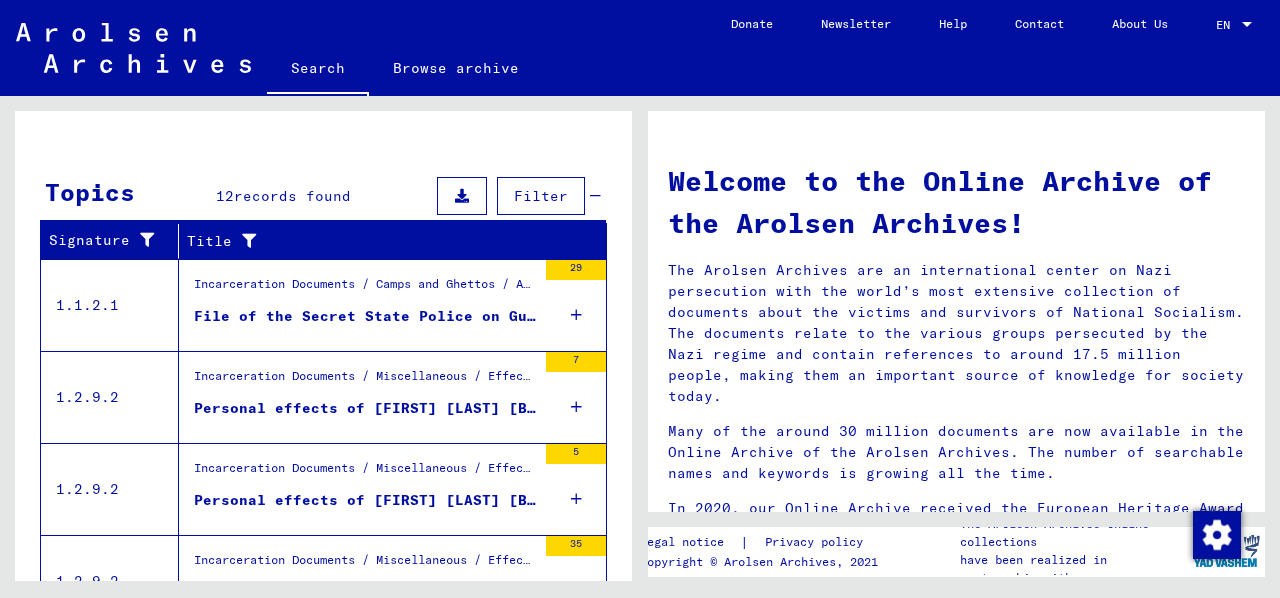 click at bounding box center [576, 315] 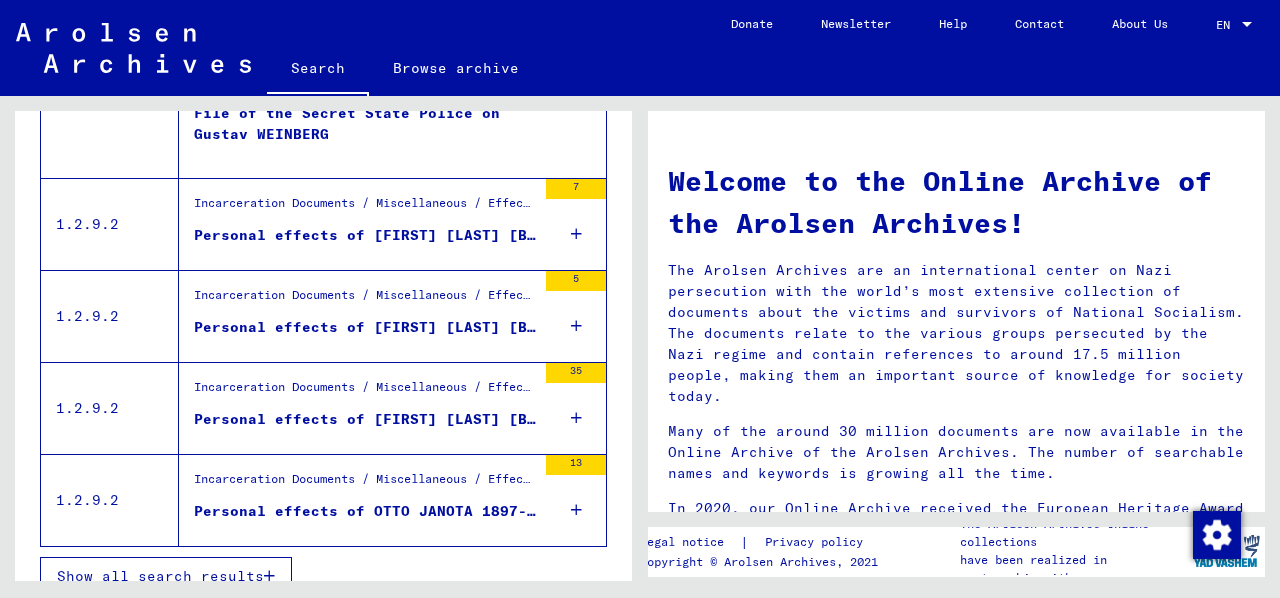scroll, scrollTop: 550, scrollLeft: 0, axis: vertical 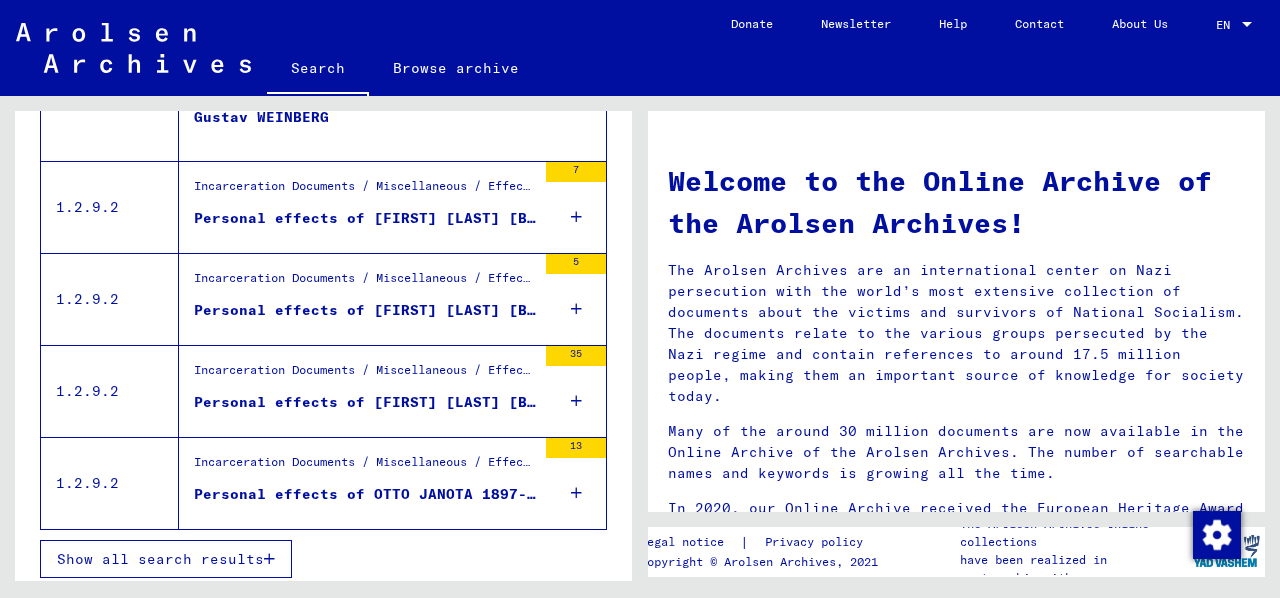 click at bounding box center [269, 559] 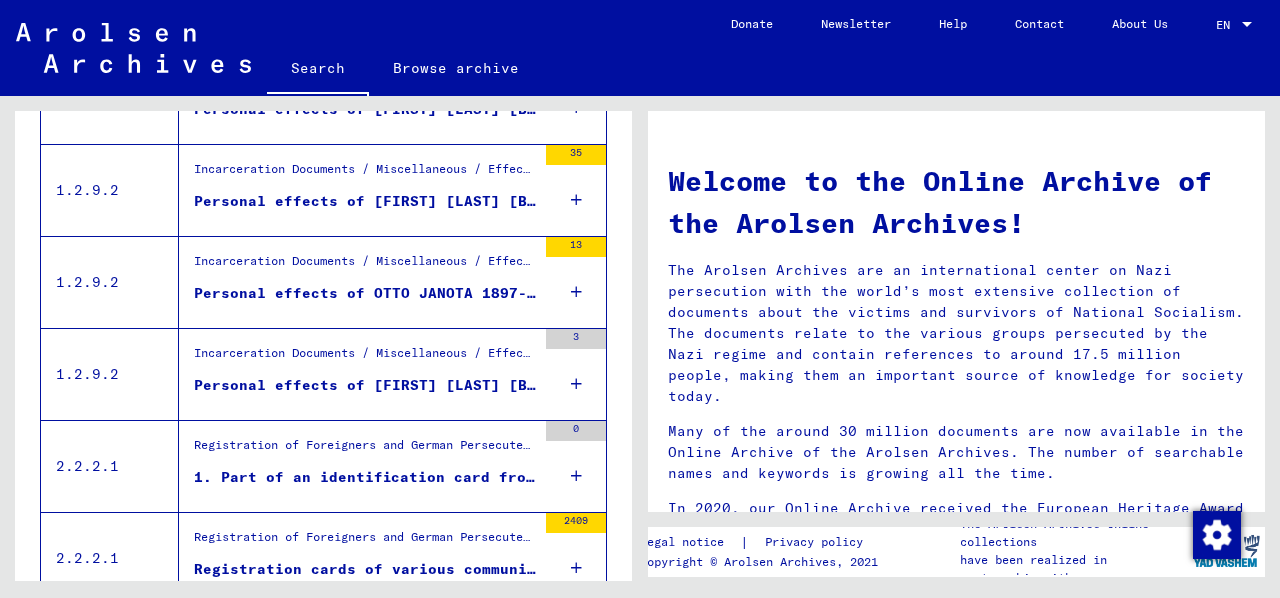 scroll, scrollTop: 793, scrollLeft: 0, axis: vertical 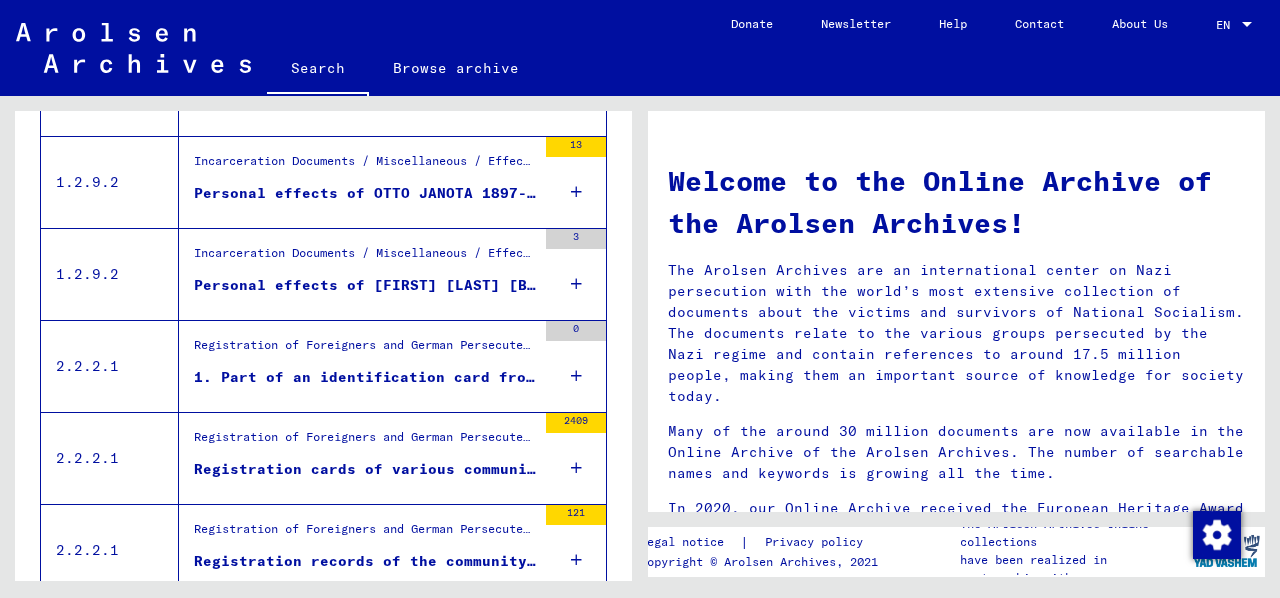 click at bounding box center [576, 376] 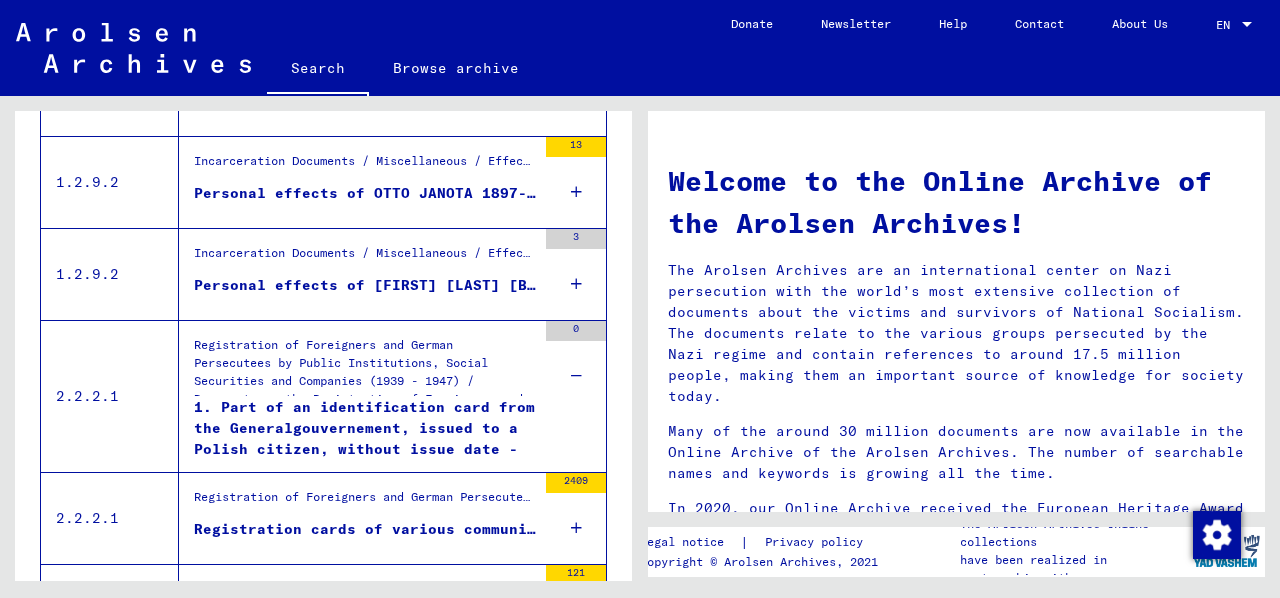 click on "3" at bounding box center (576, 274) 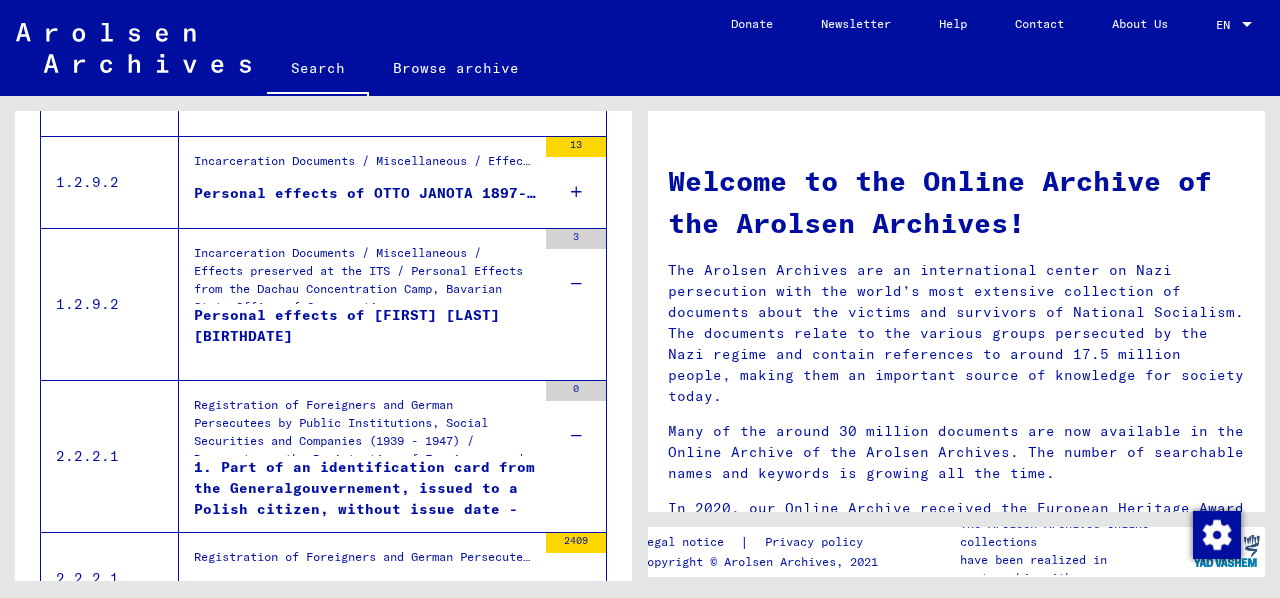 scroll, scrollTop: 993, scrollLeft: 0, axis: vertical 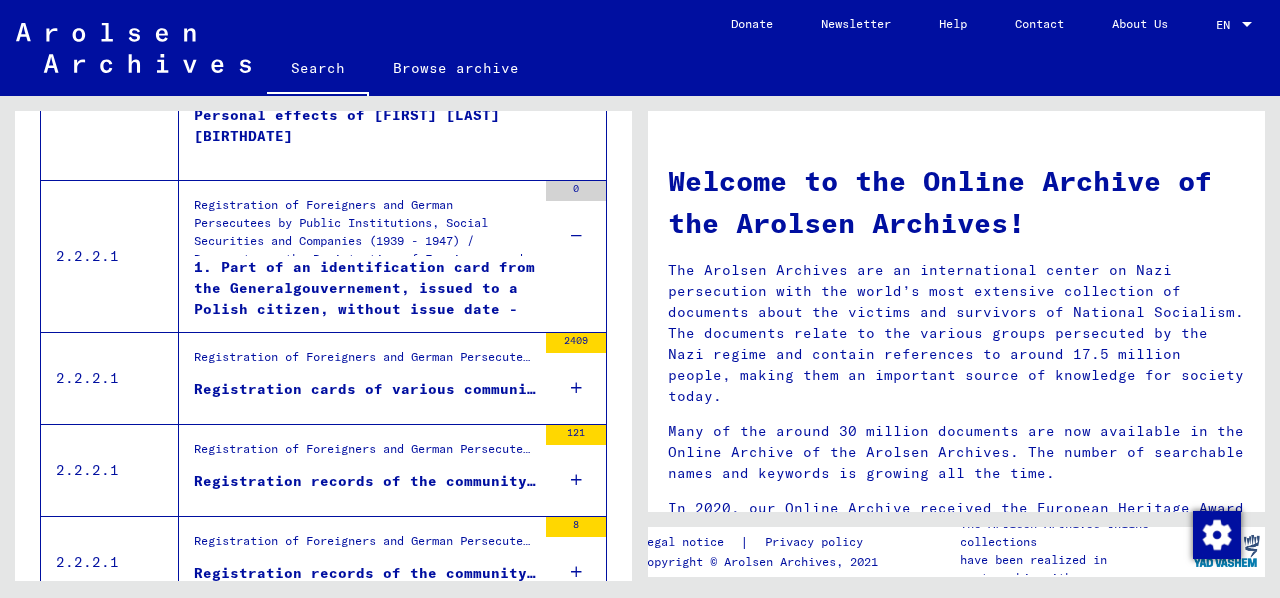 click at bounding box center [576, 388] 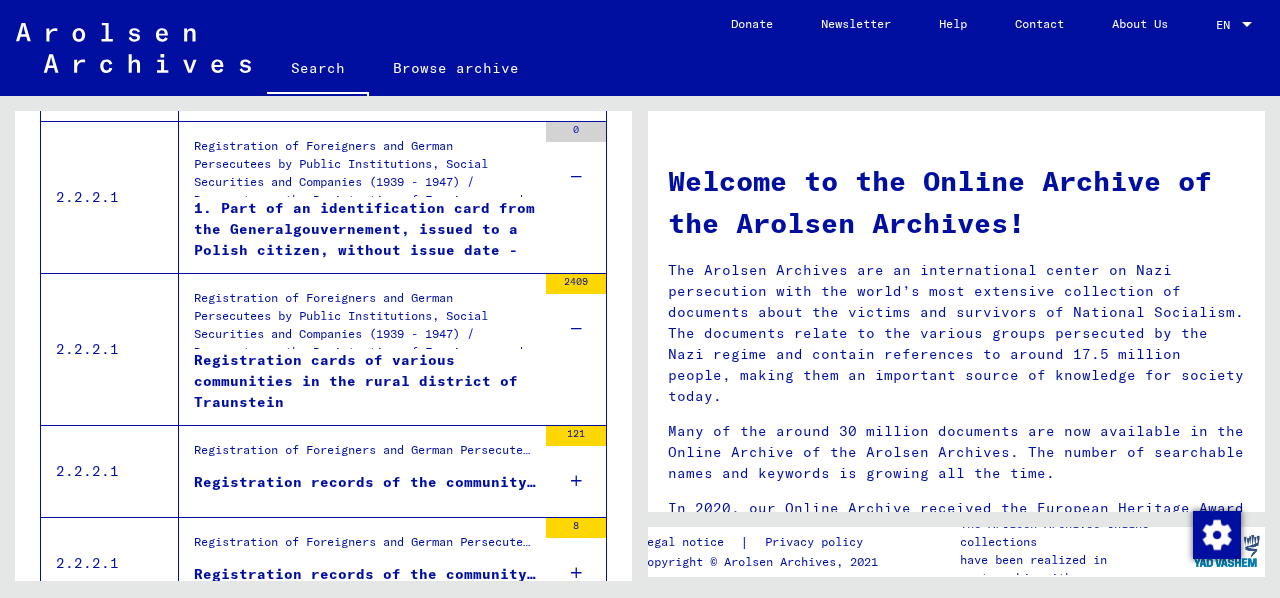 scroll, scrollTop: 1093, scrollLeft: 0, axis: vertical 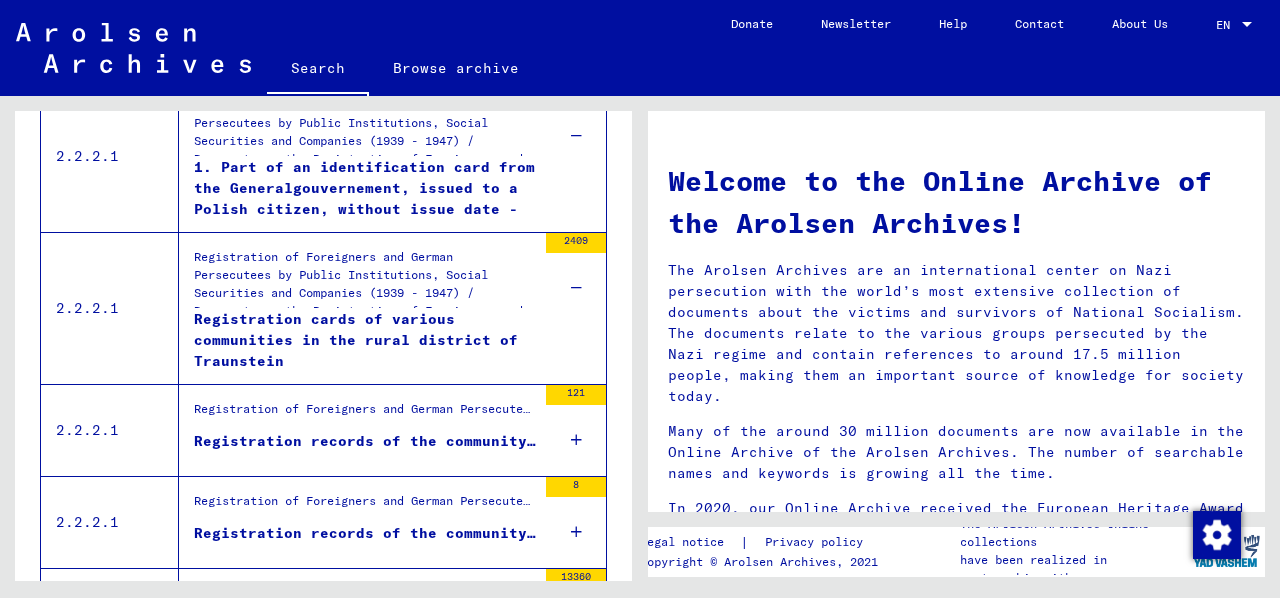 click at bounding box center [576, 440] 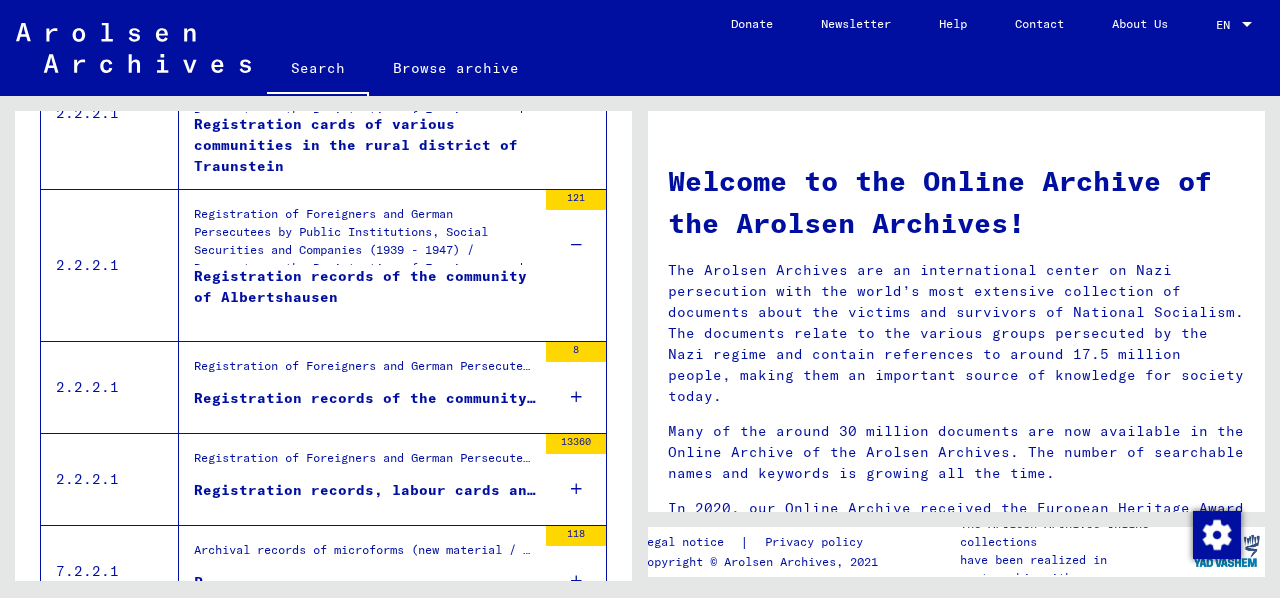 scroll, scrollTop: 1293, scrollLeft: 0, axis: vertical 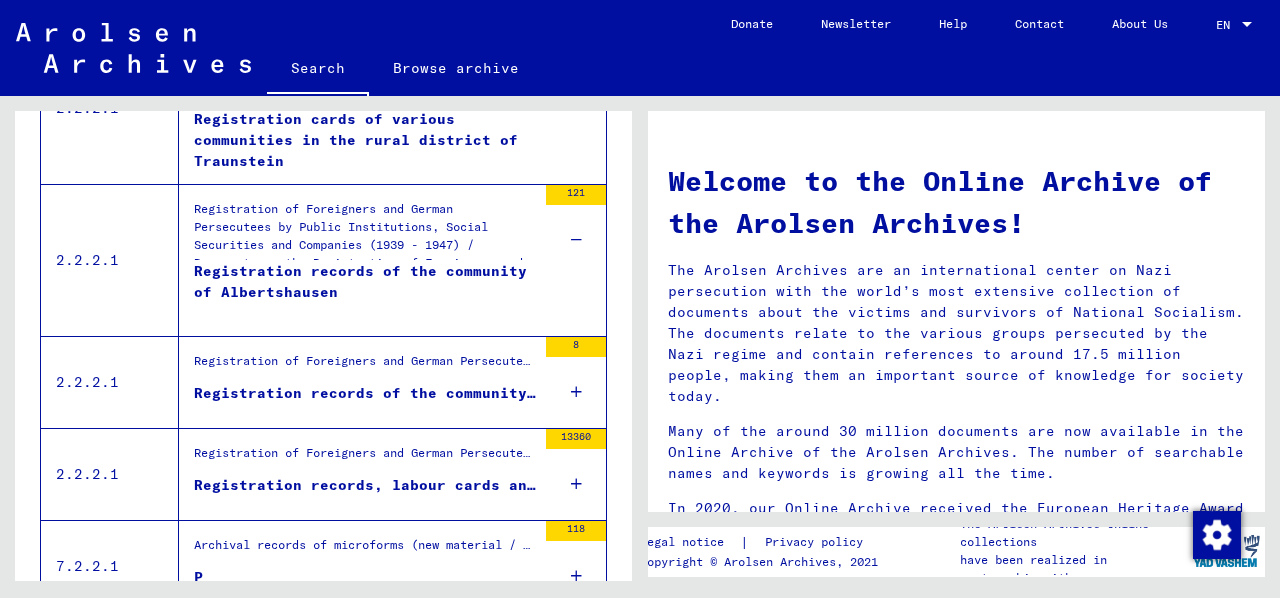 click at bounding box center (576, 392) 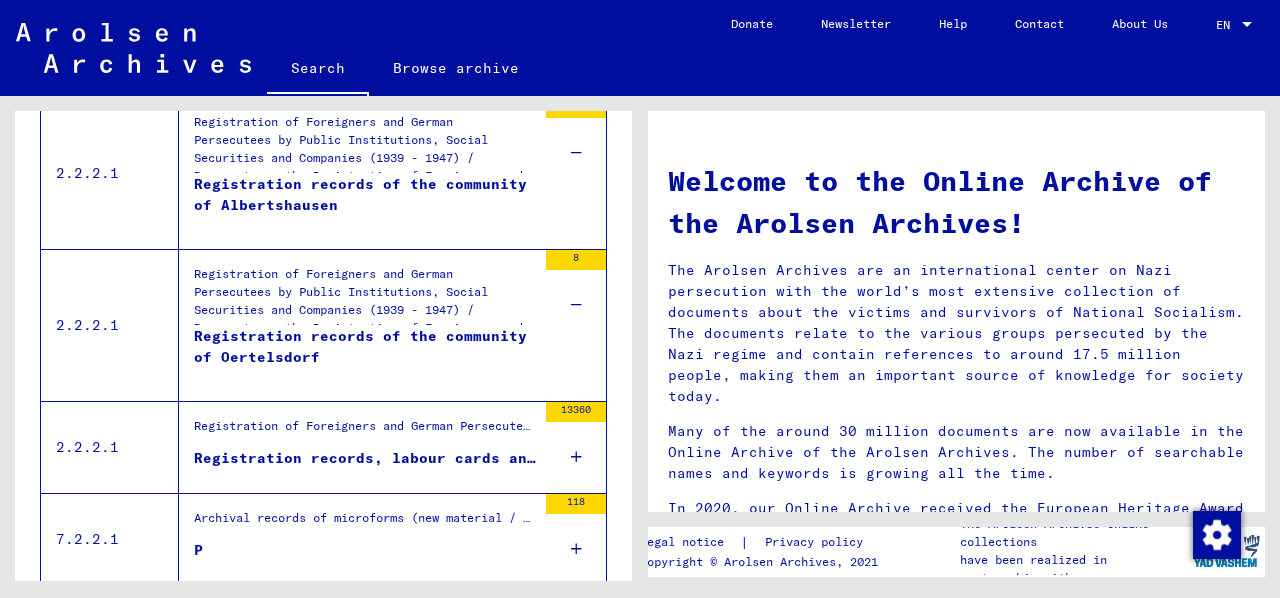 scroll, scrollTop: 1491, scrollLeft: 0, axis: vertical 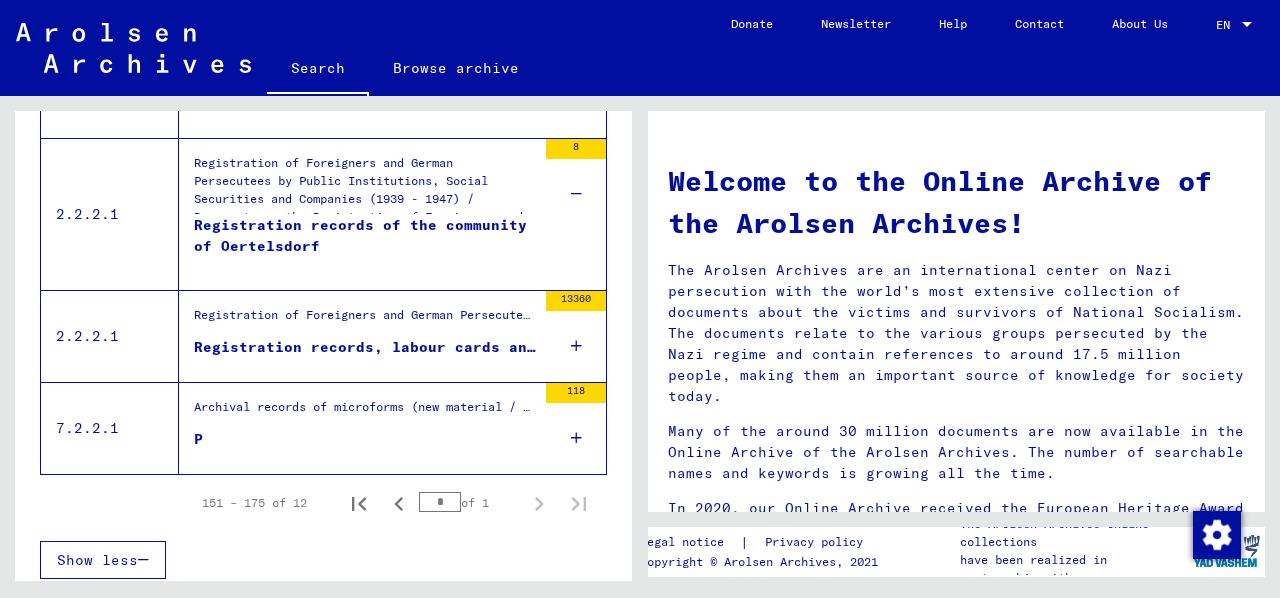 click at bounding box center [576, 346] 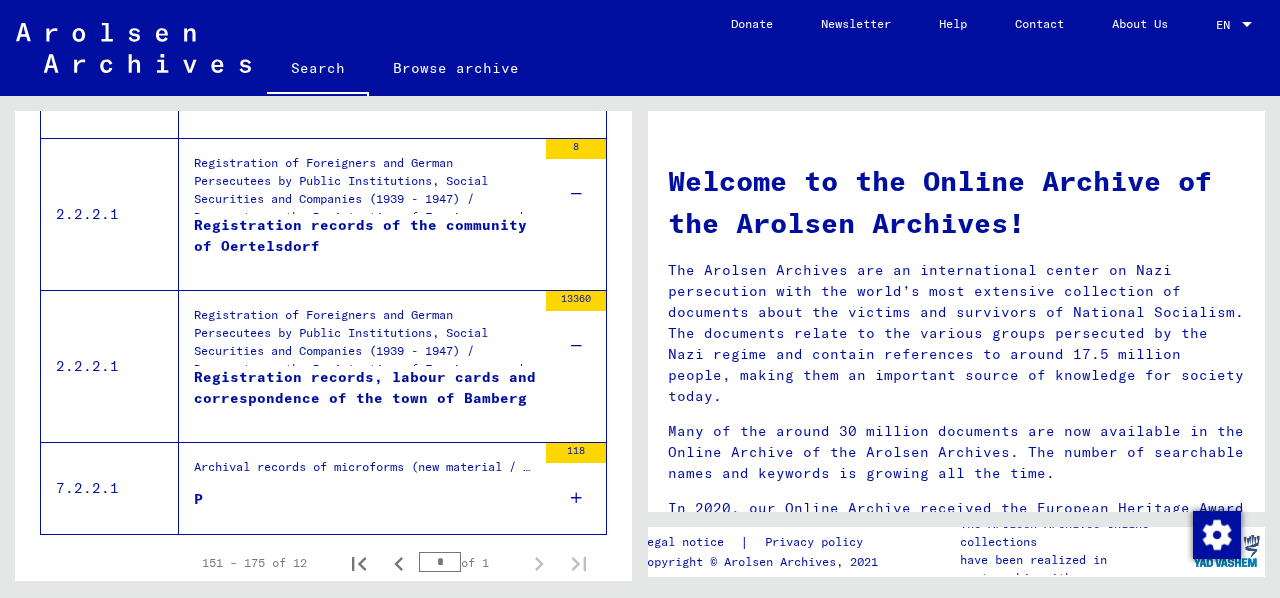 click at bounding box center [576, 498] 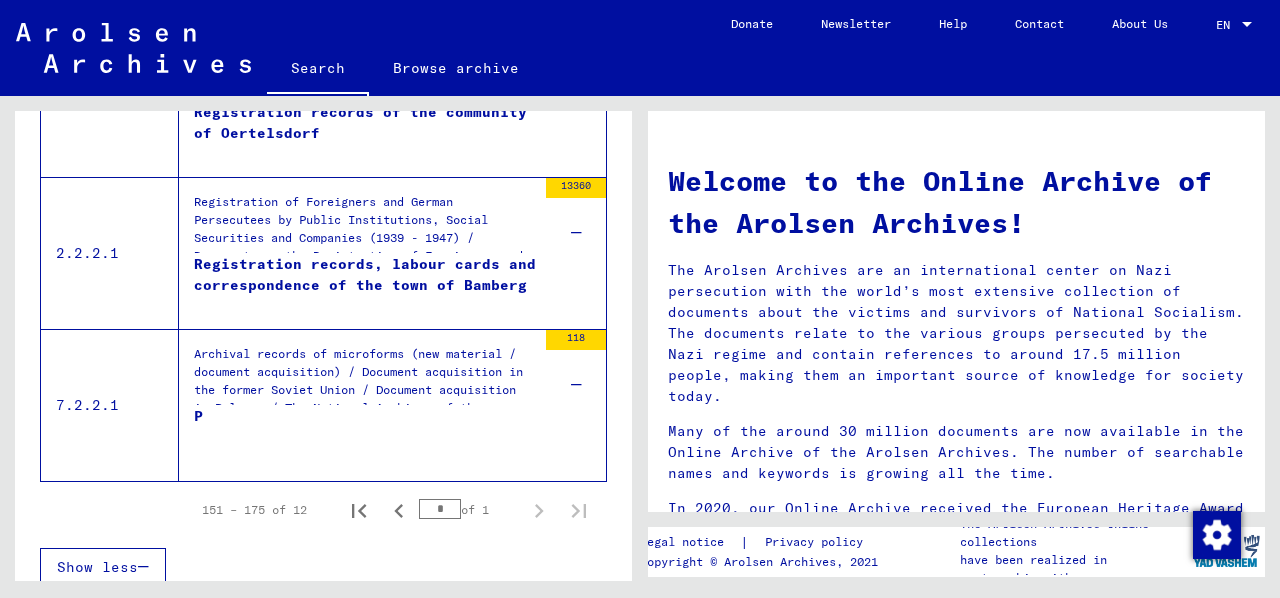 scroll, scrollTop: 1611, scrollLeft: 0, axis: vertical 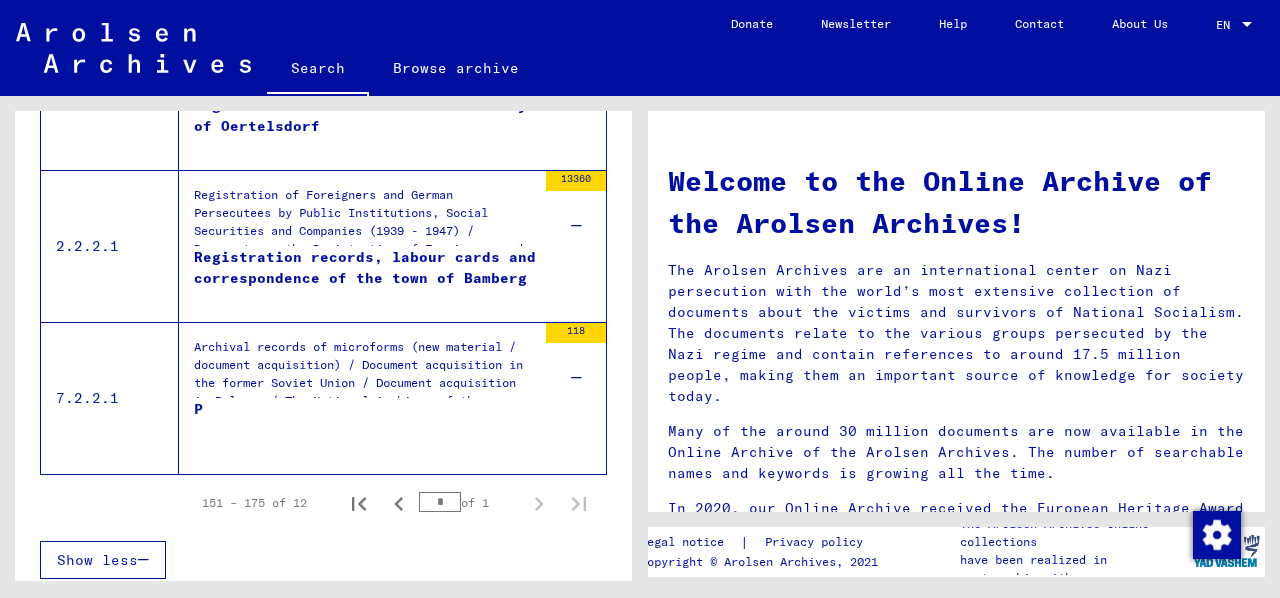 click on "Archival records of microforms (new material / document acquisition) / Document acquisition in the former Soviet Union / Document acquisition in Belarus / The National Archives of the Republic of Belarus / Buch mit den Transportausweisen und Gesundheitsbögen. Namen mit A- Z" at bounding box center [365, 368] 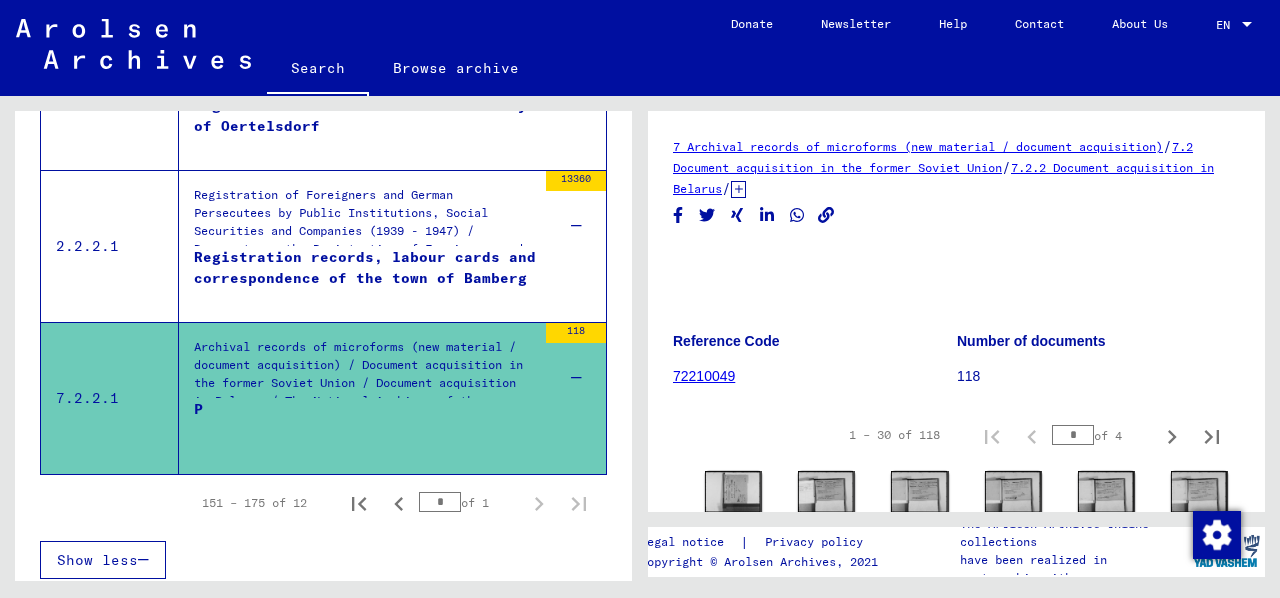 scroll, scrollTop: 200, scrollLeft: 0, axis: vertical 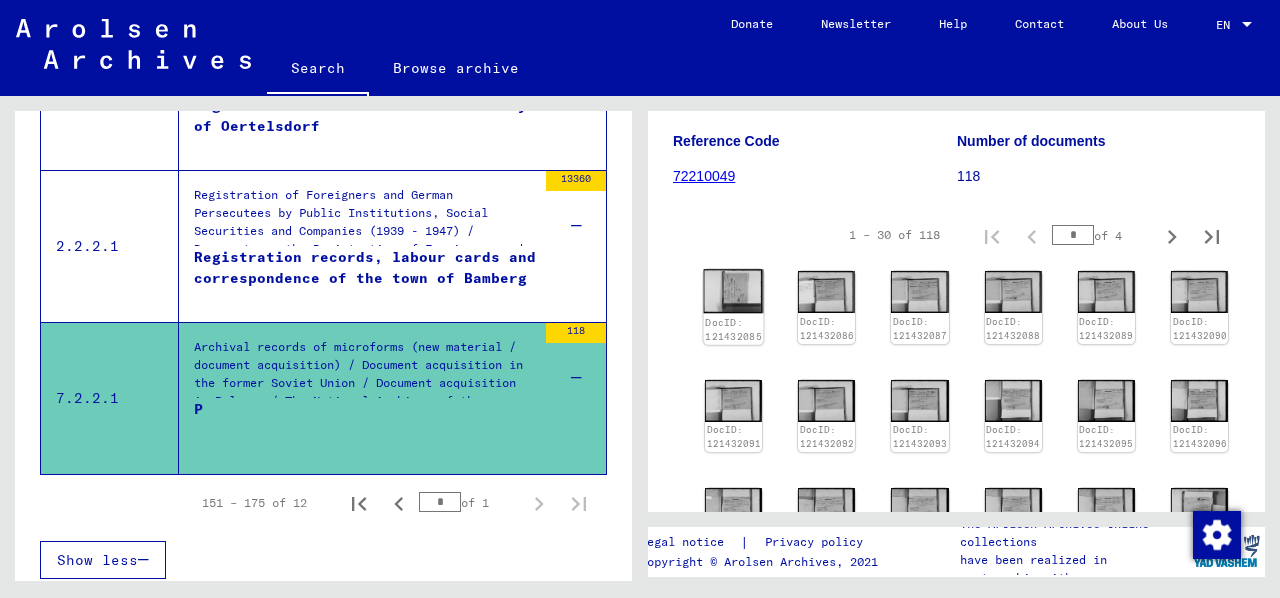 click 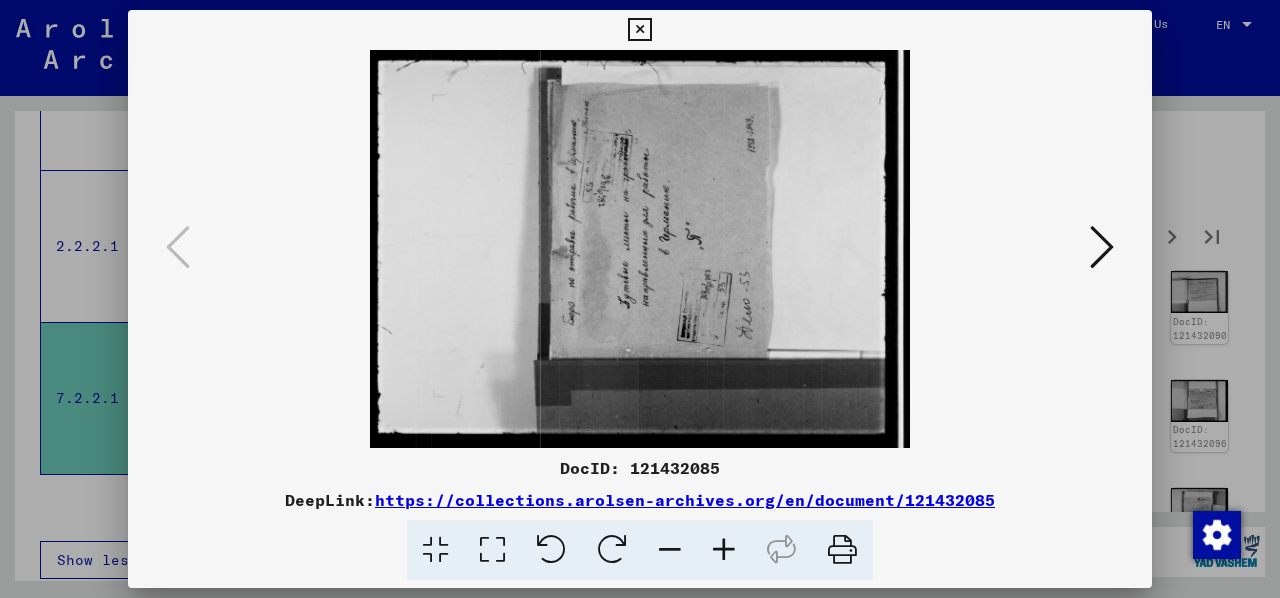 click at bounding box center (612, 550) 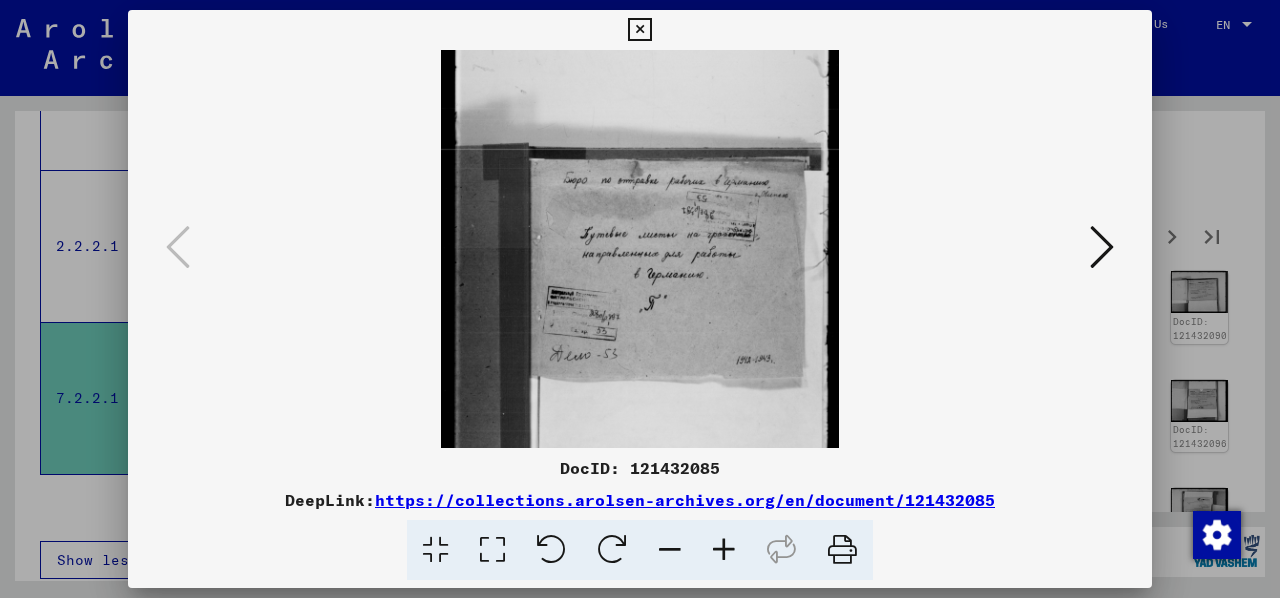 click at bounding box center (1102, 247) 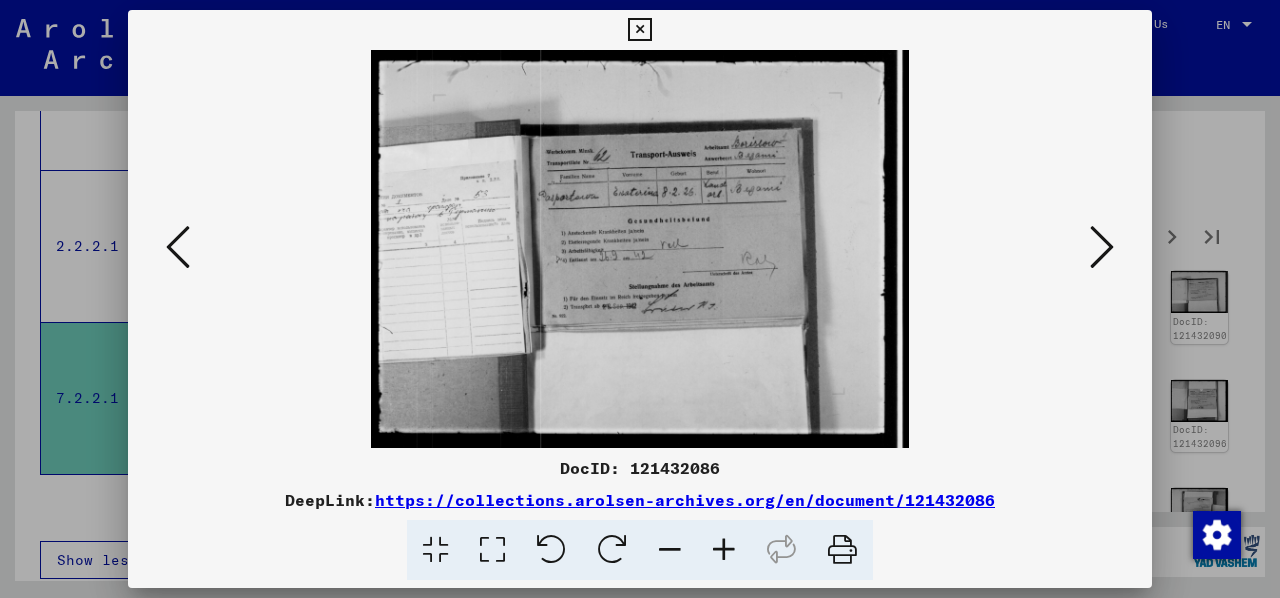 click at bounding box center (1102, 247) 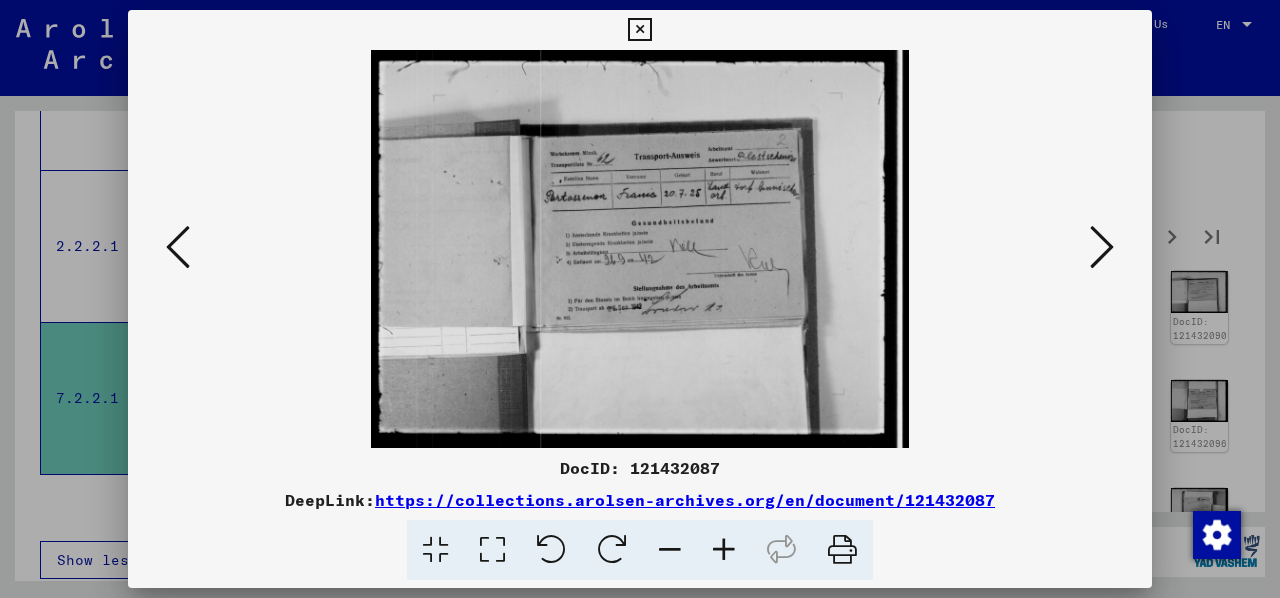 click at bounding box center [178, 247] 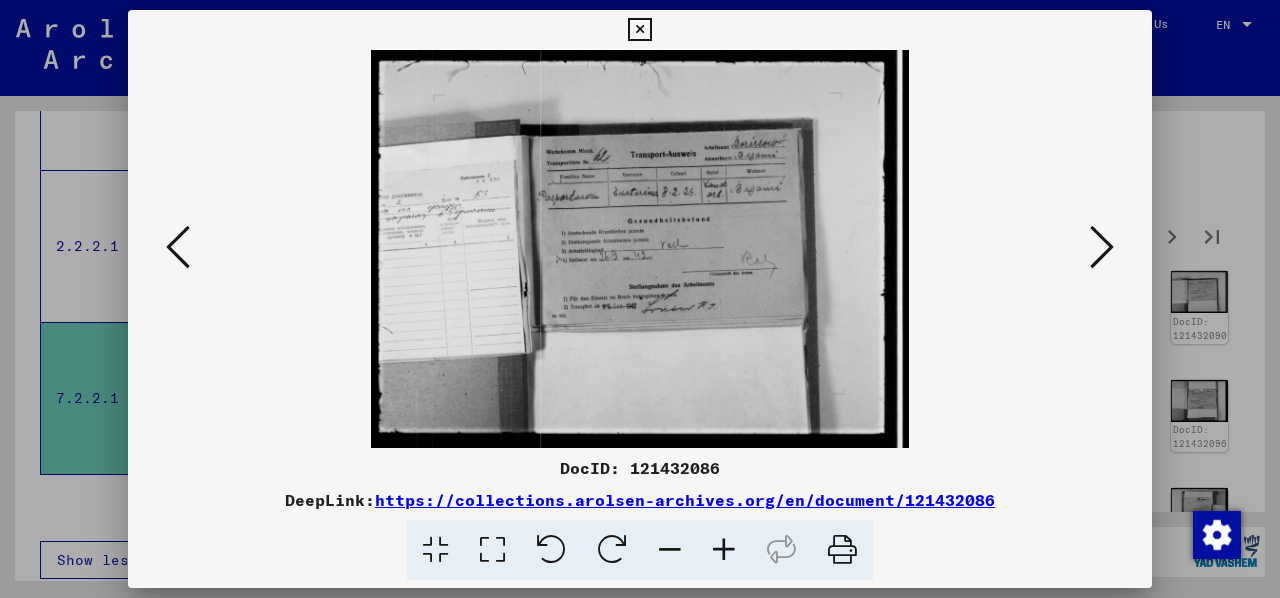 click at bounding box center [1102, 247] 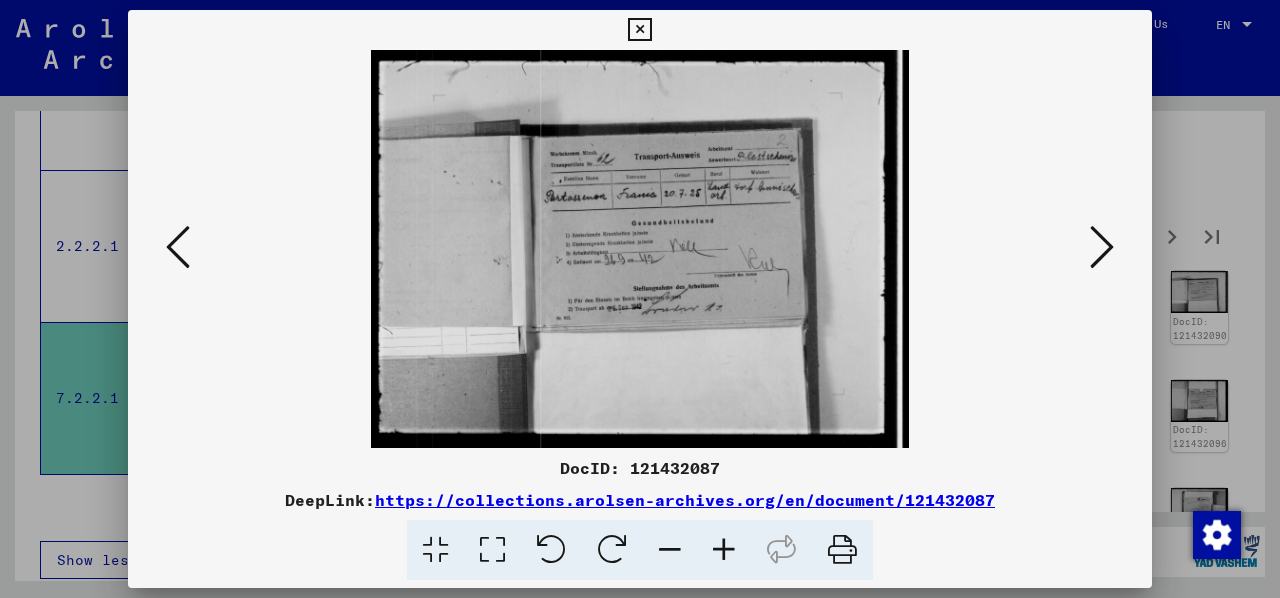 click at bounding box center [1102, 247] 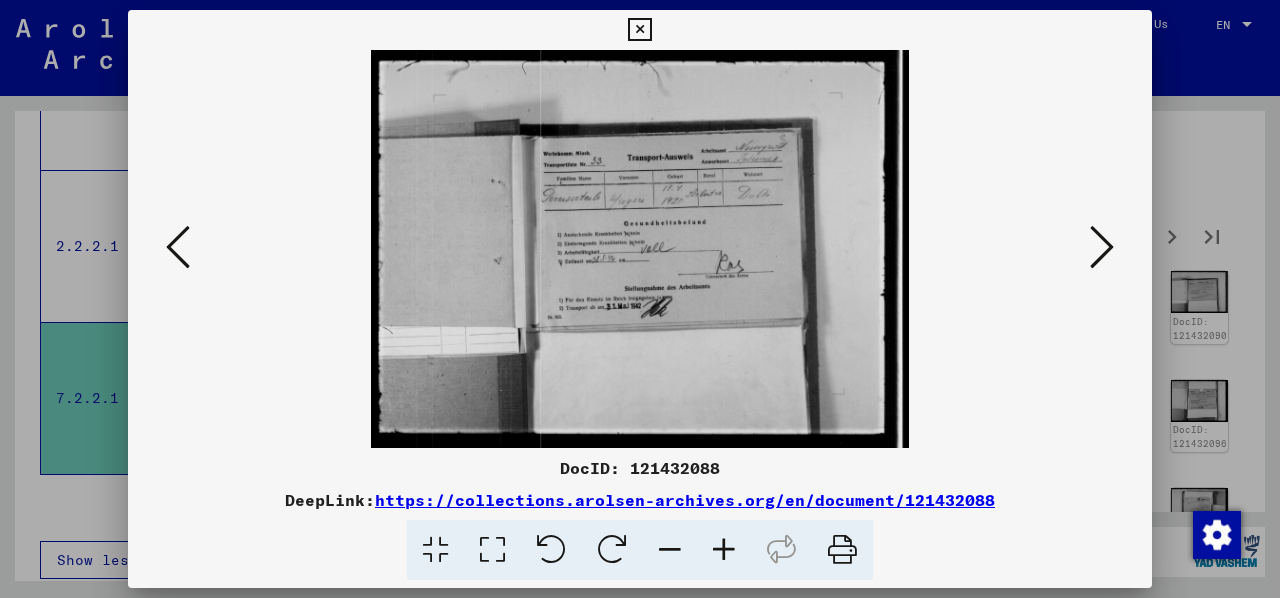 click at bounding box center (724, 550) 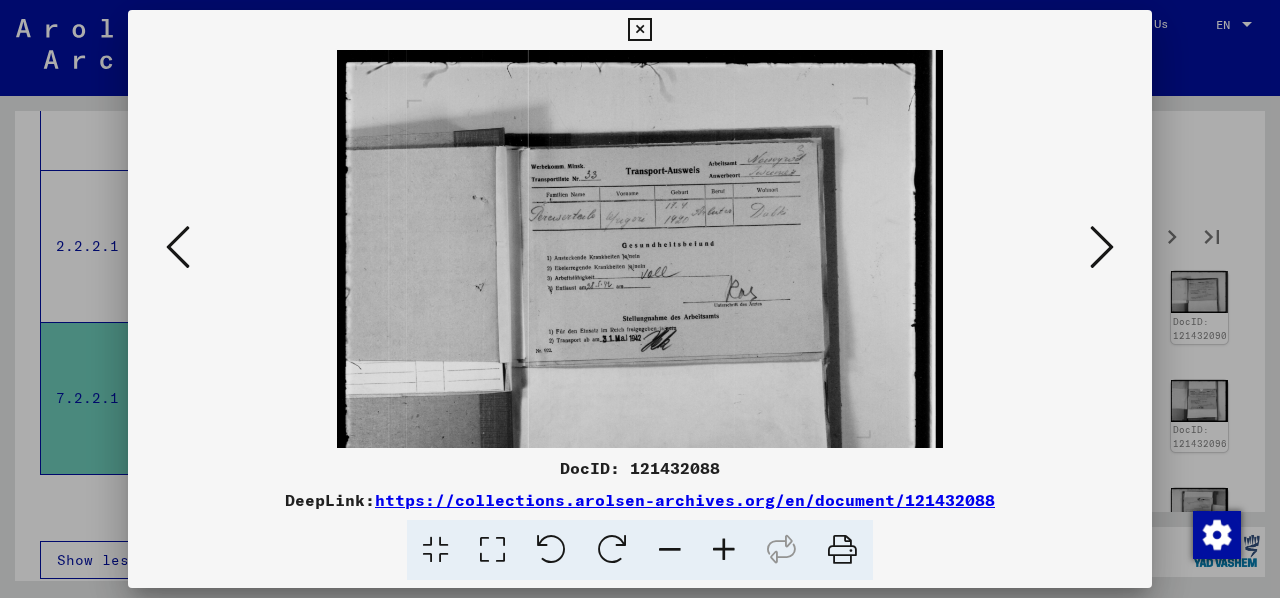 click at bounding box center [724, 550] 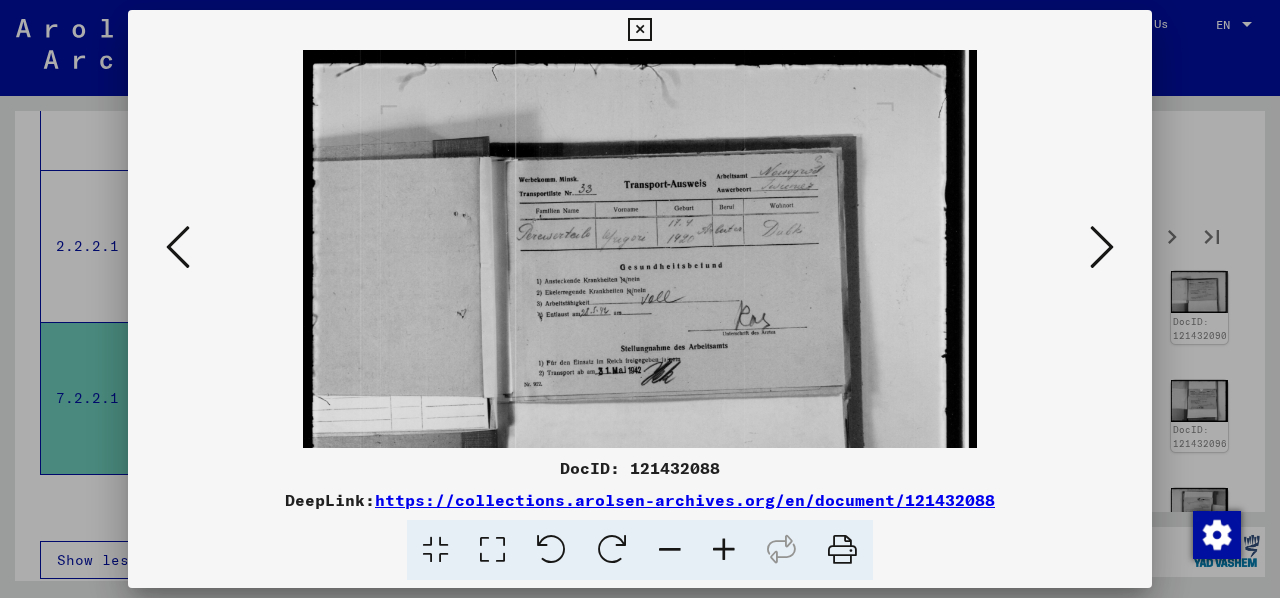 click at bounding box center (724, 550) 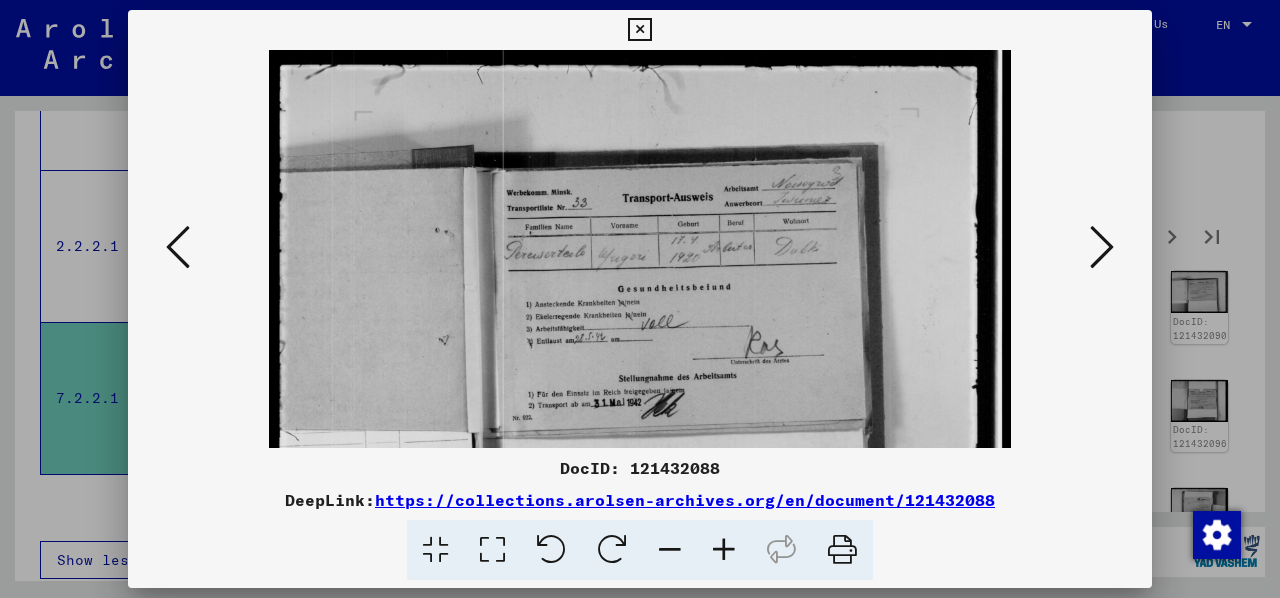 click at bounding box center (1102, 247) 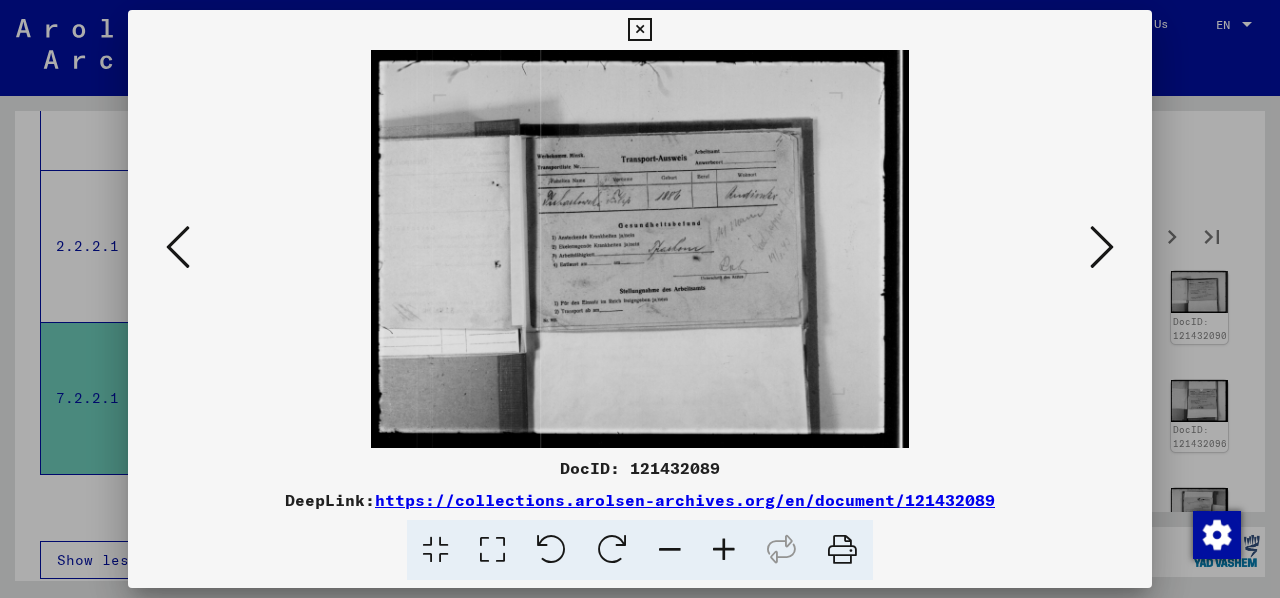 click at bounding box center [1102, 247] 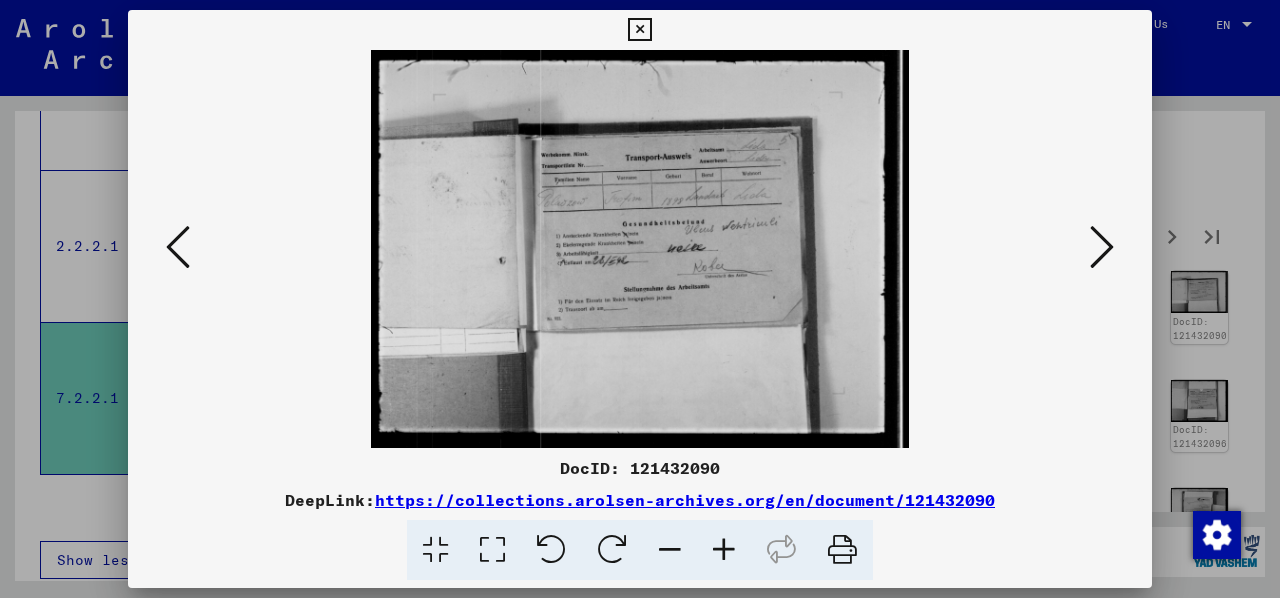 click at bounding box center (1102, 247) 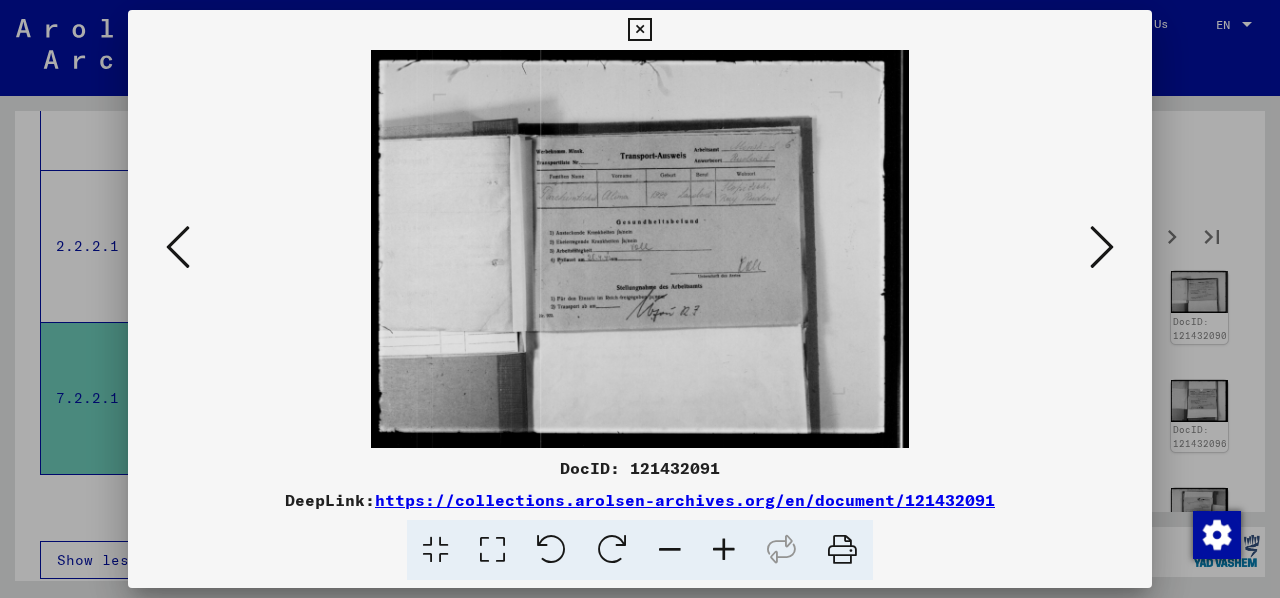 click at bounding box center (724, 550) 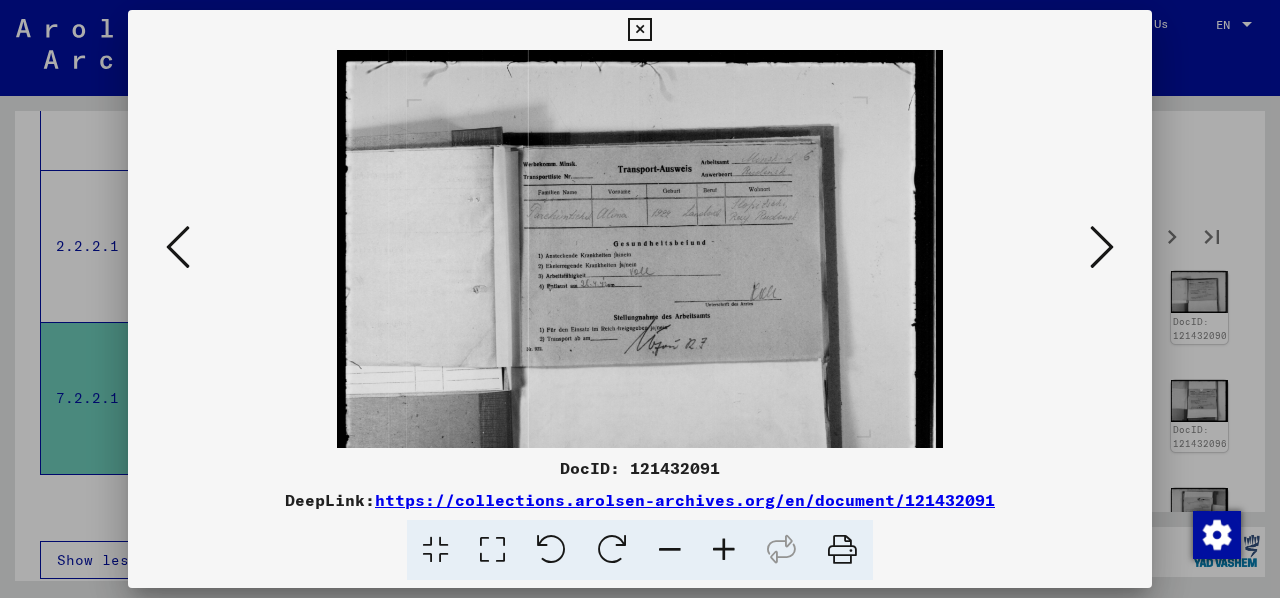 click at bounding box center (724, 550) 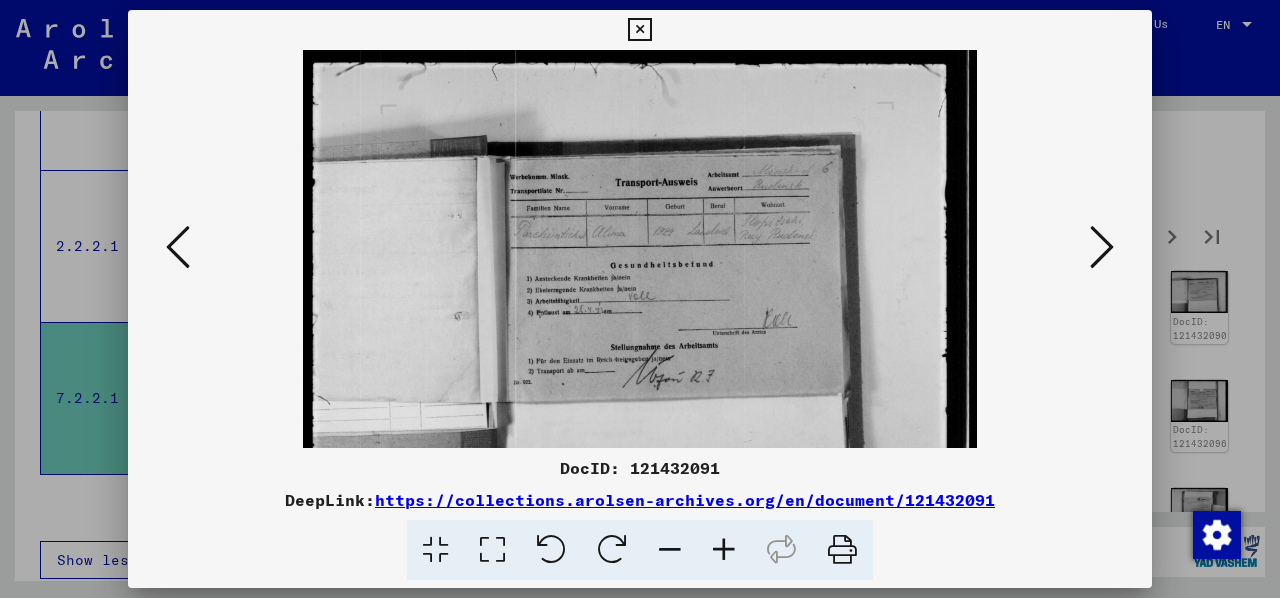 click at bounding box center [724, 550] 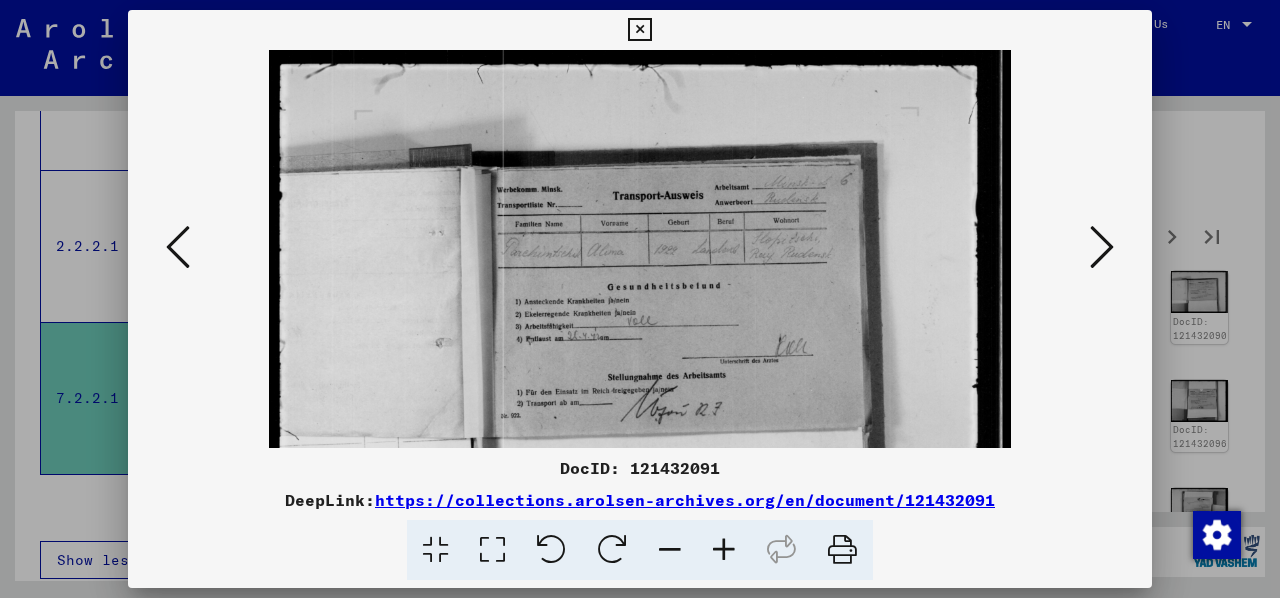 click at bounding box center [724, 550] 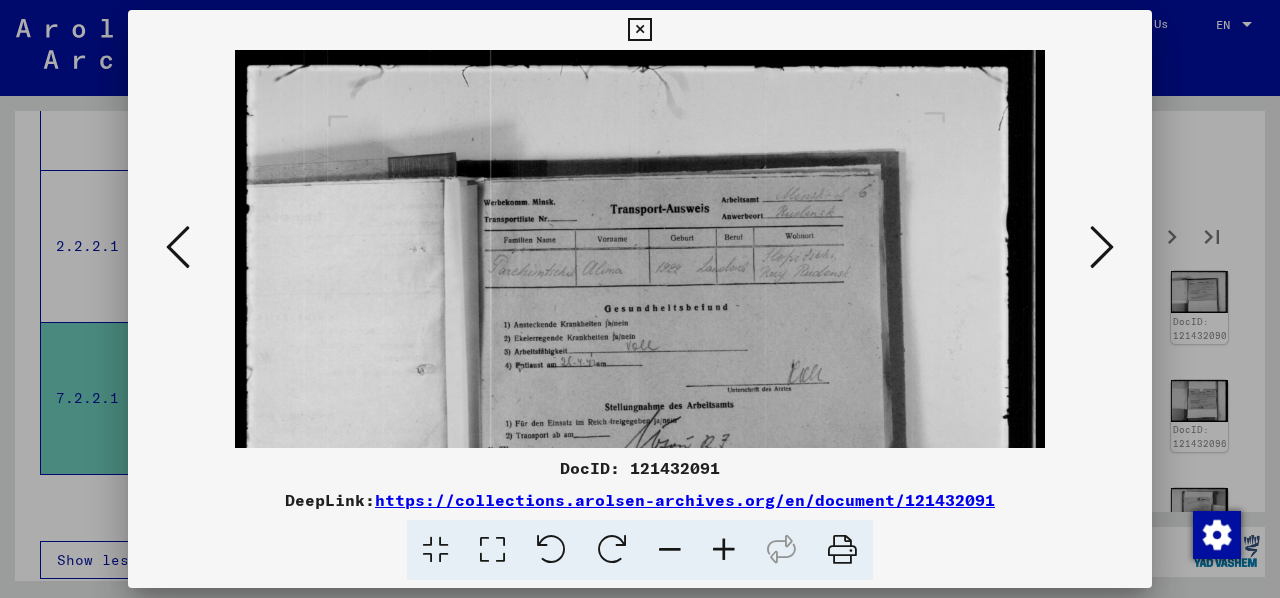 click at bounding box center [724, 550] 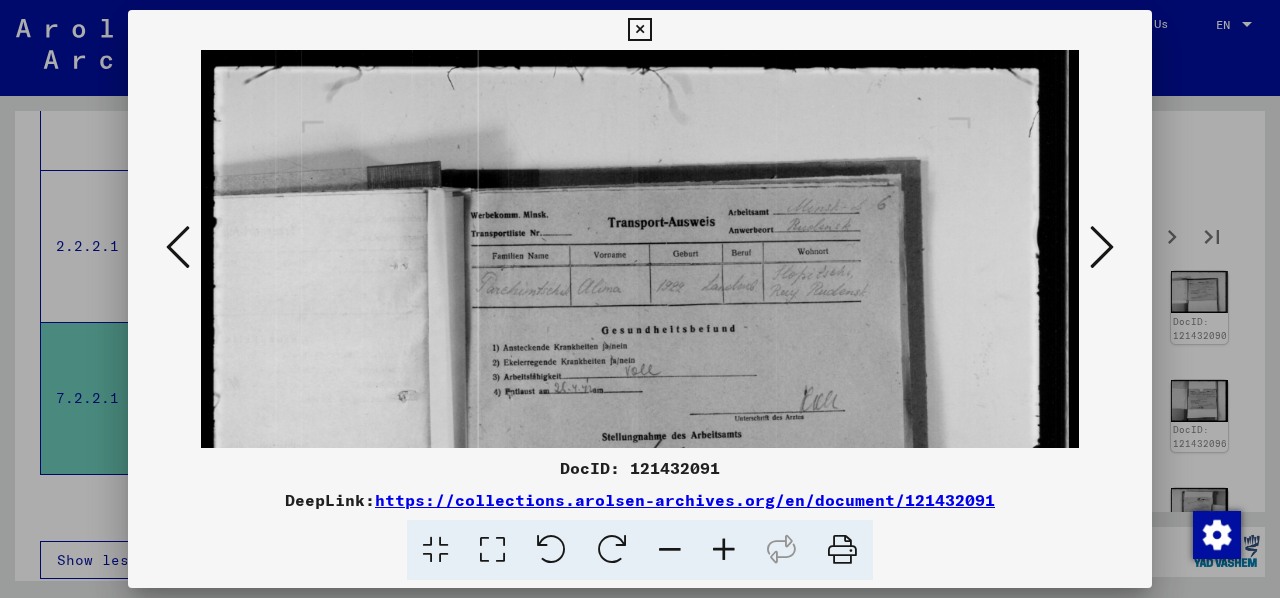 click at bounding box center (1102, 247) 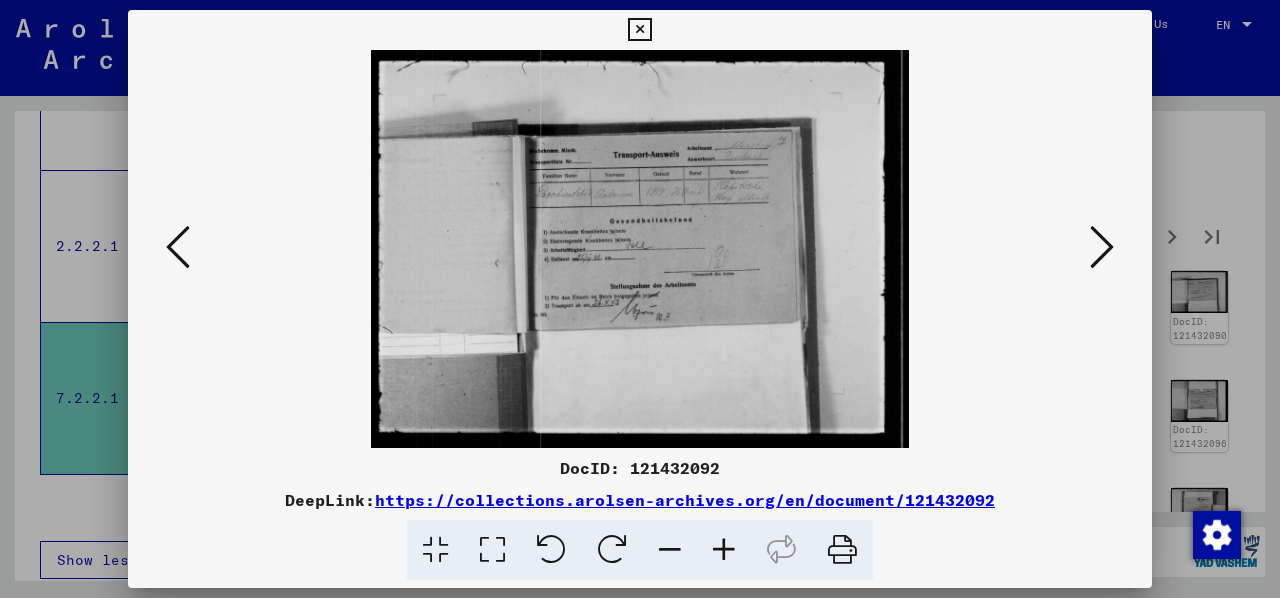 click at bounding box center (1102, 247) 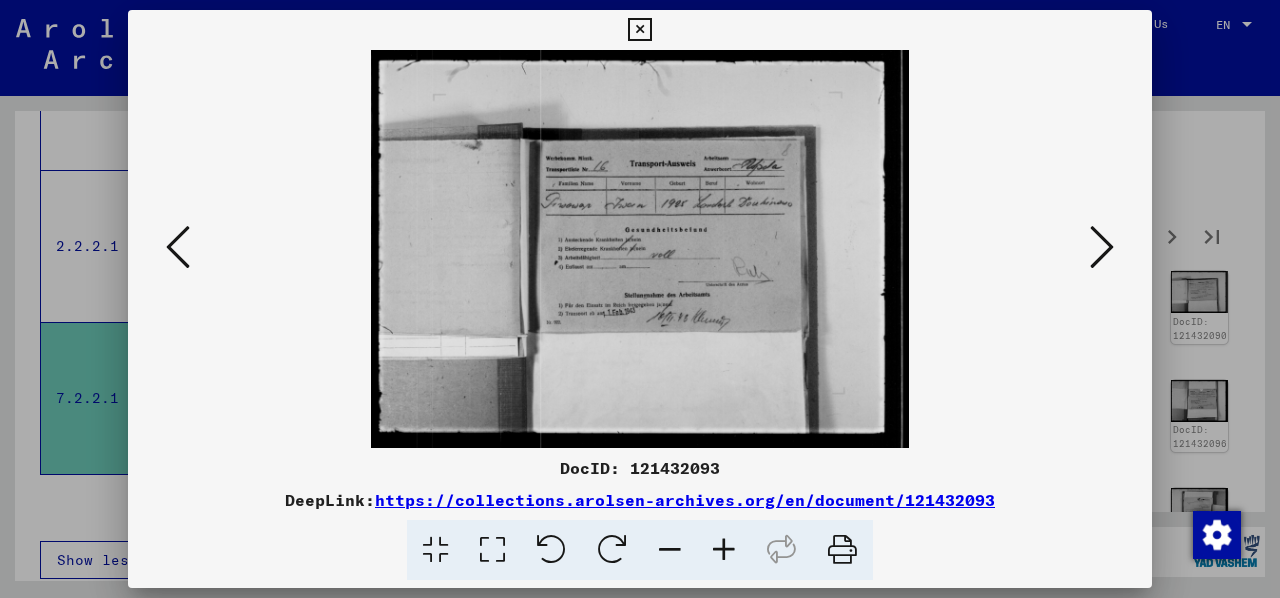 click at bounding box center [1102, 247] 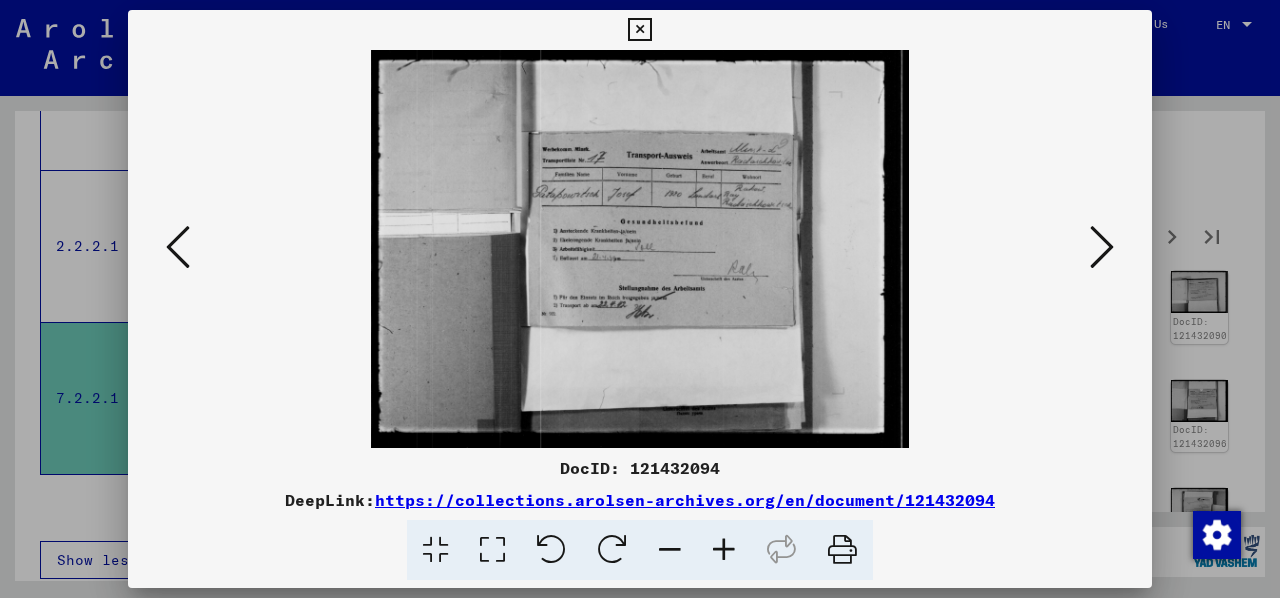 click at bounding box center (1102, 247) 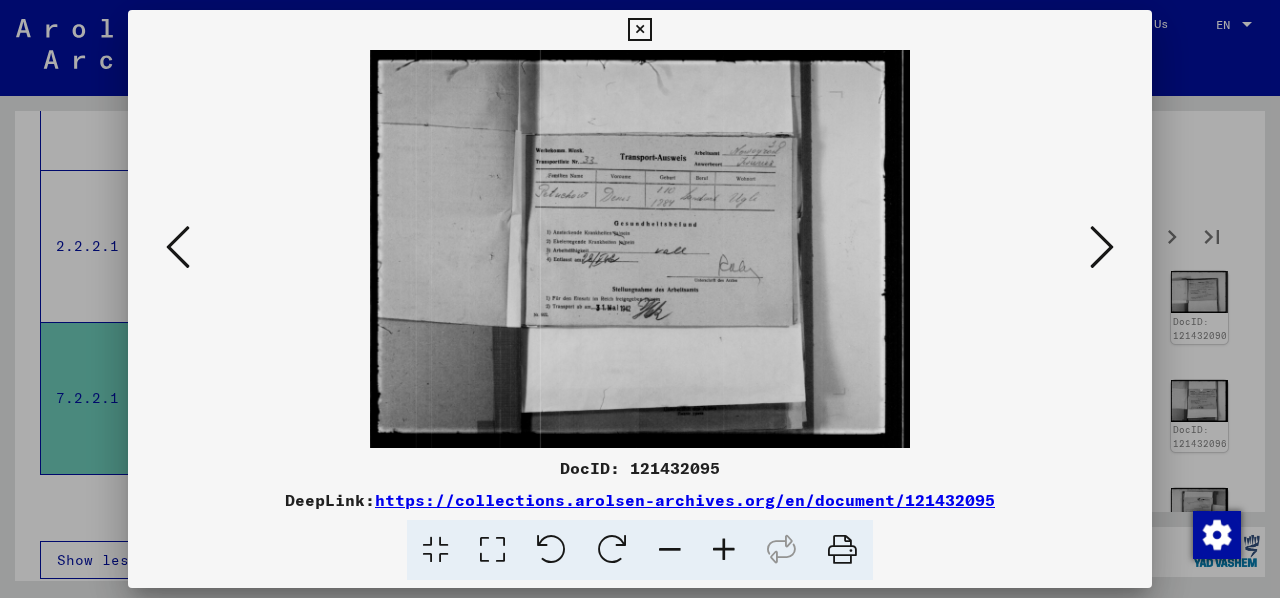 click at bounding box center [1102, 247] 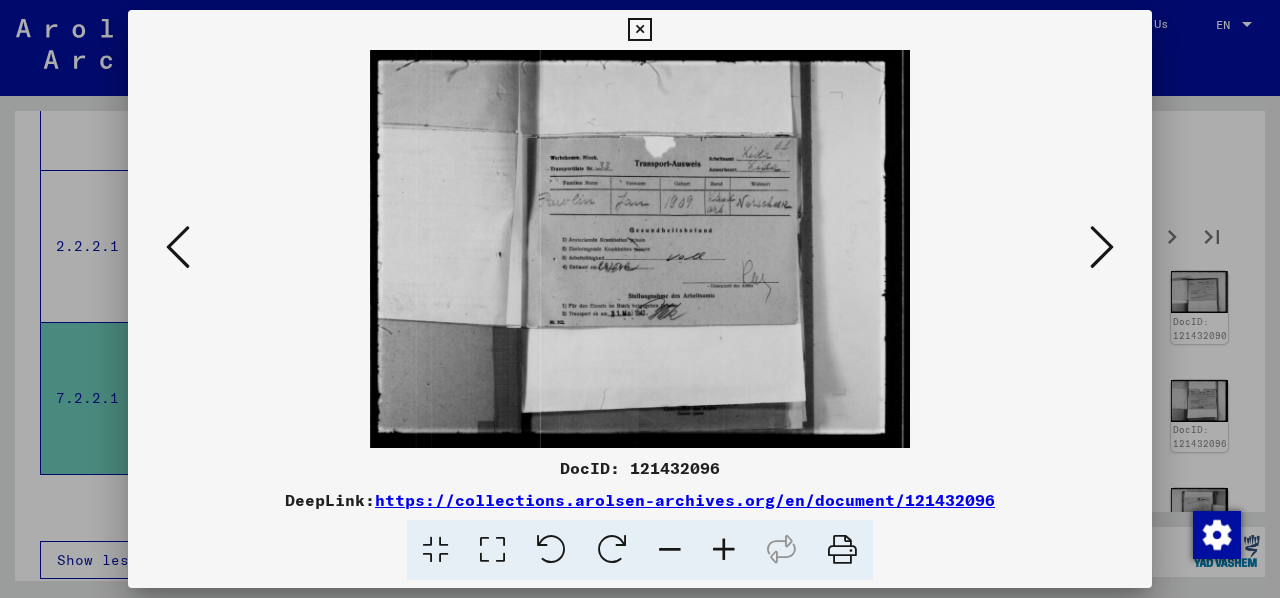 click at bounding box center [1102, 247] 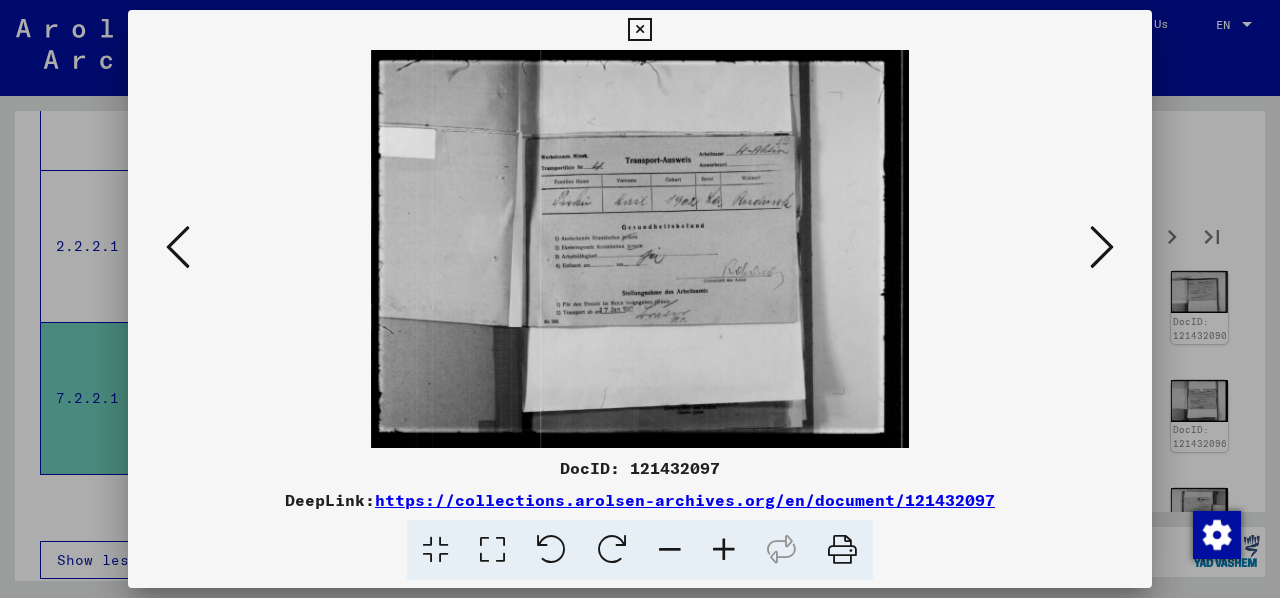 click at bounding box center [1102, 247] 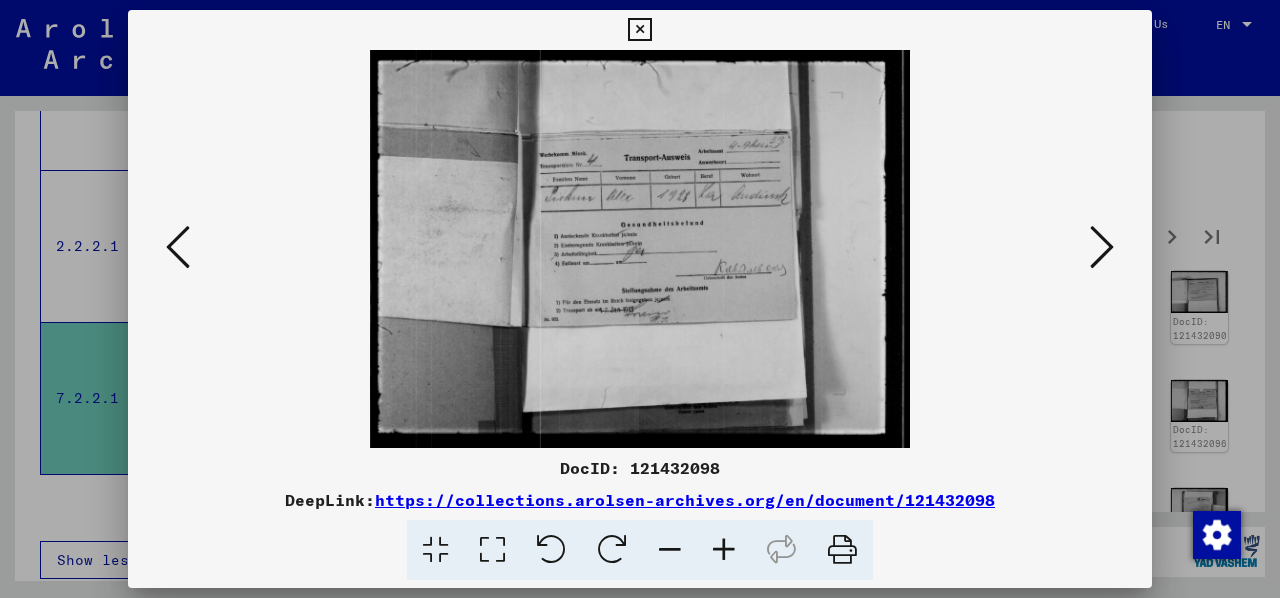 click at bounding box center (1102, 247) 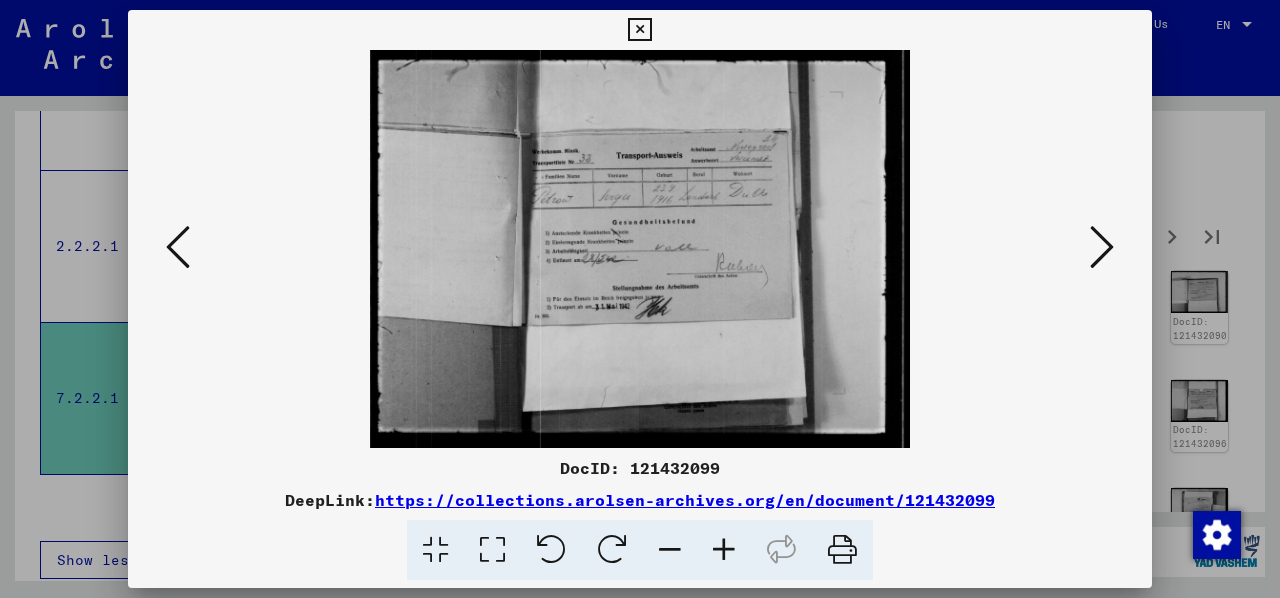 click at bounding box center (1102, 247) 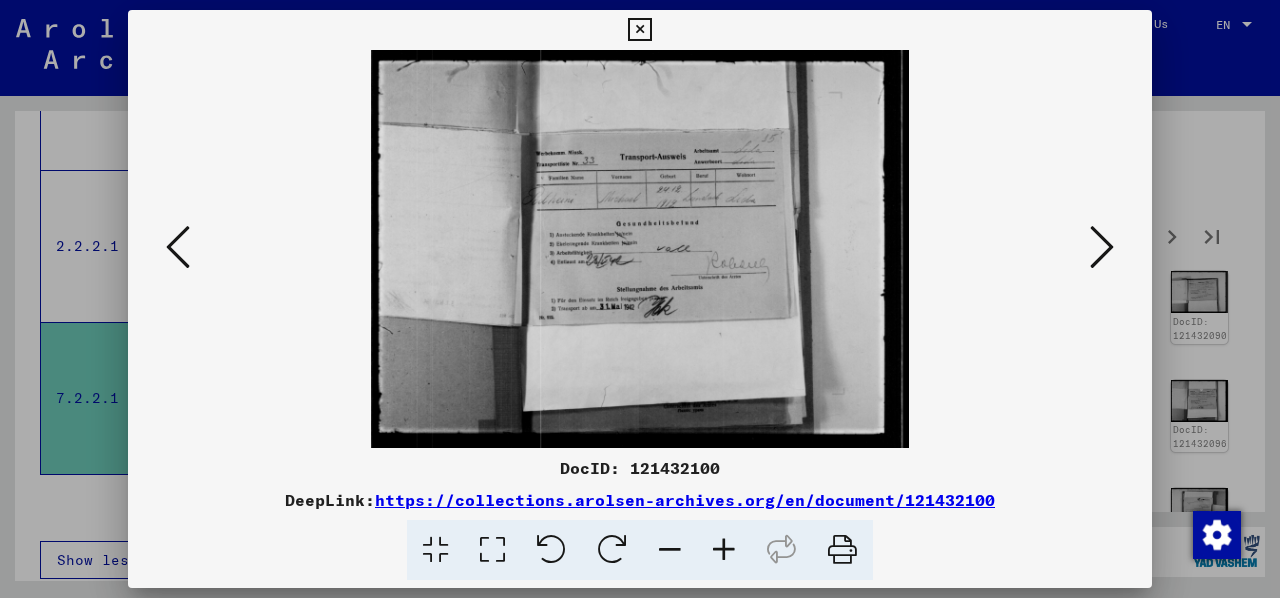 click at bounding box center [1102, 247] 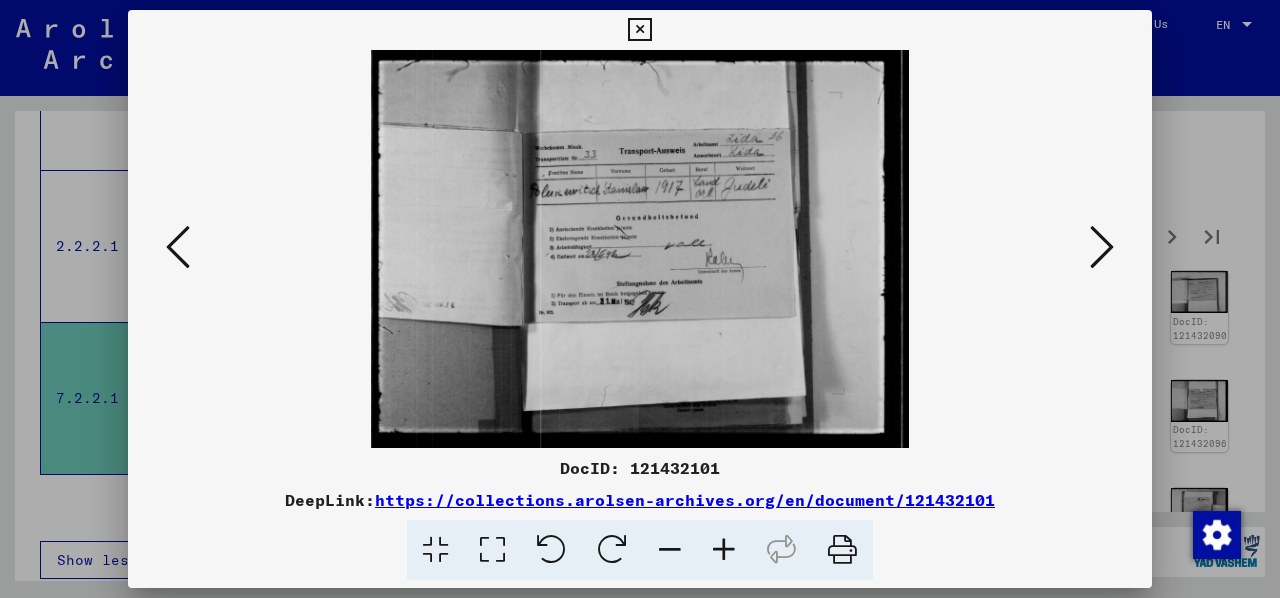 click at bounding box center [1102, 247] 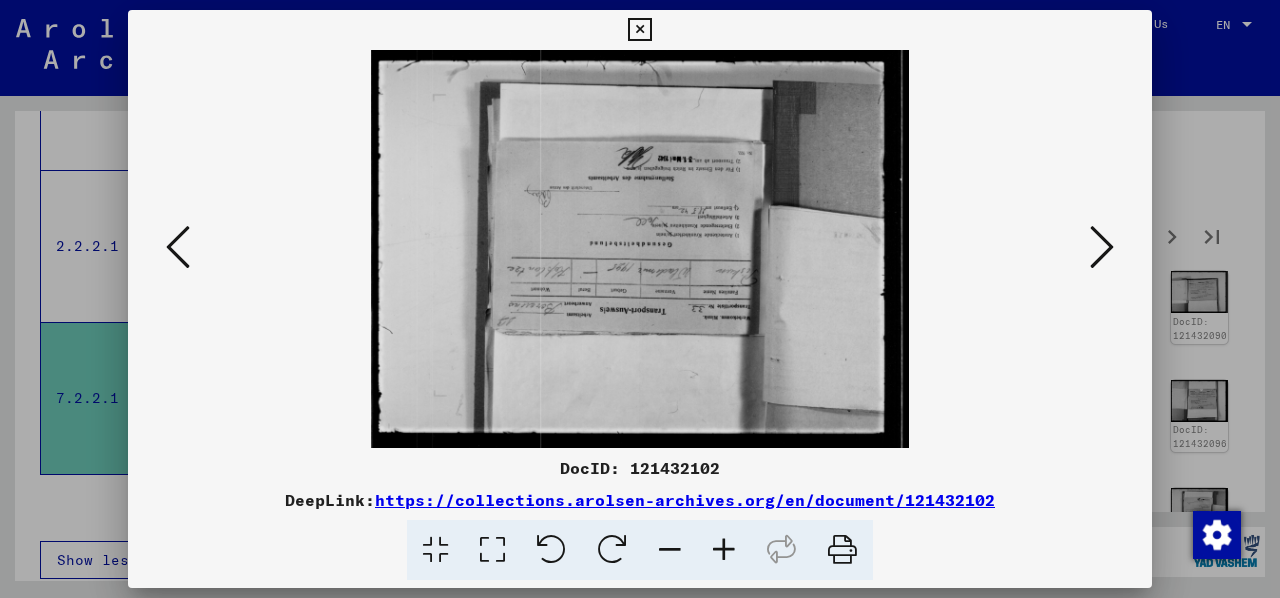 click at bounding box center [612, 550] 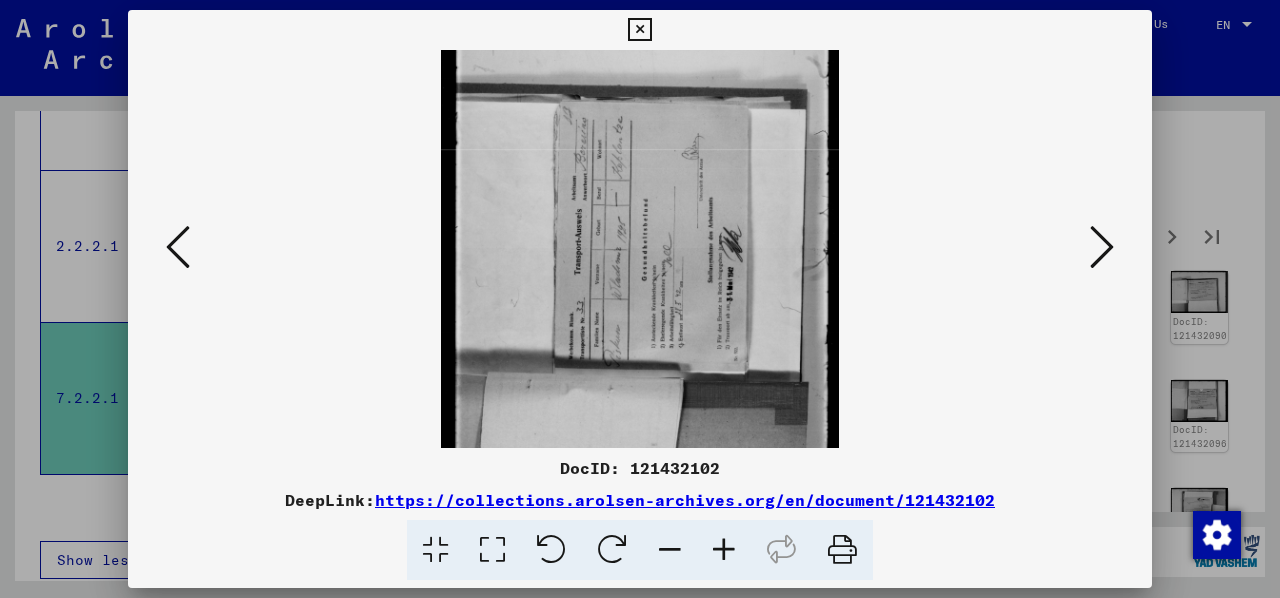 click at bounding box center (612, 550) 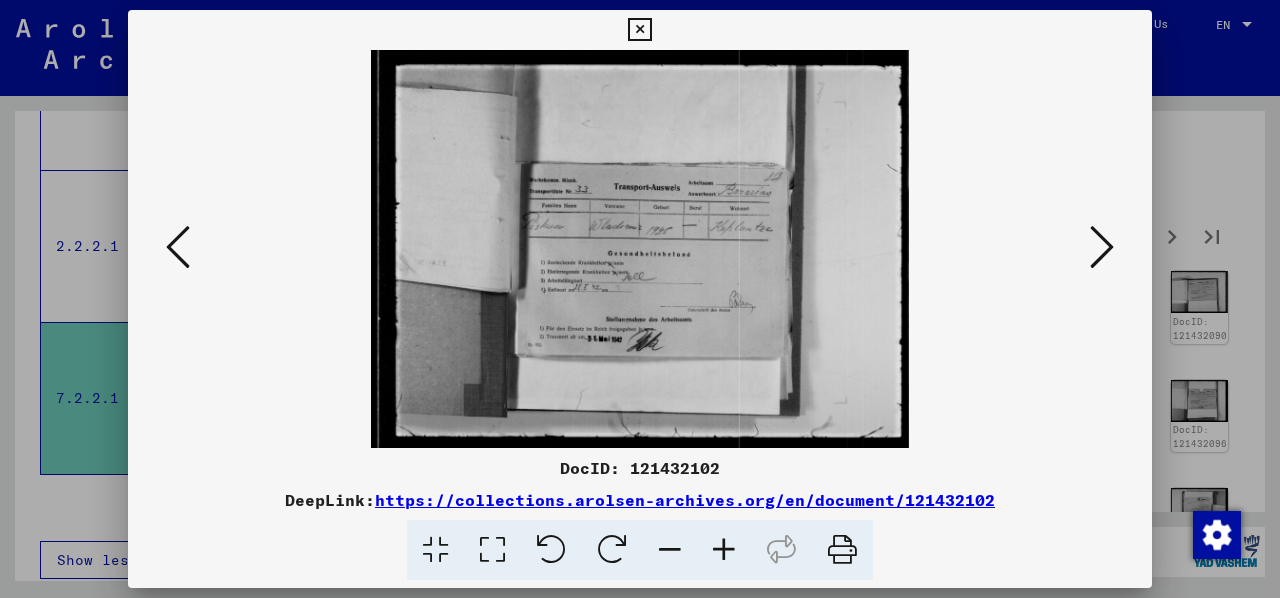 click at bounding box center [724, 550] 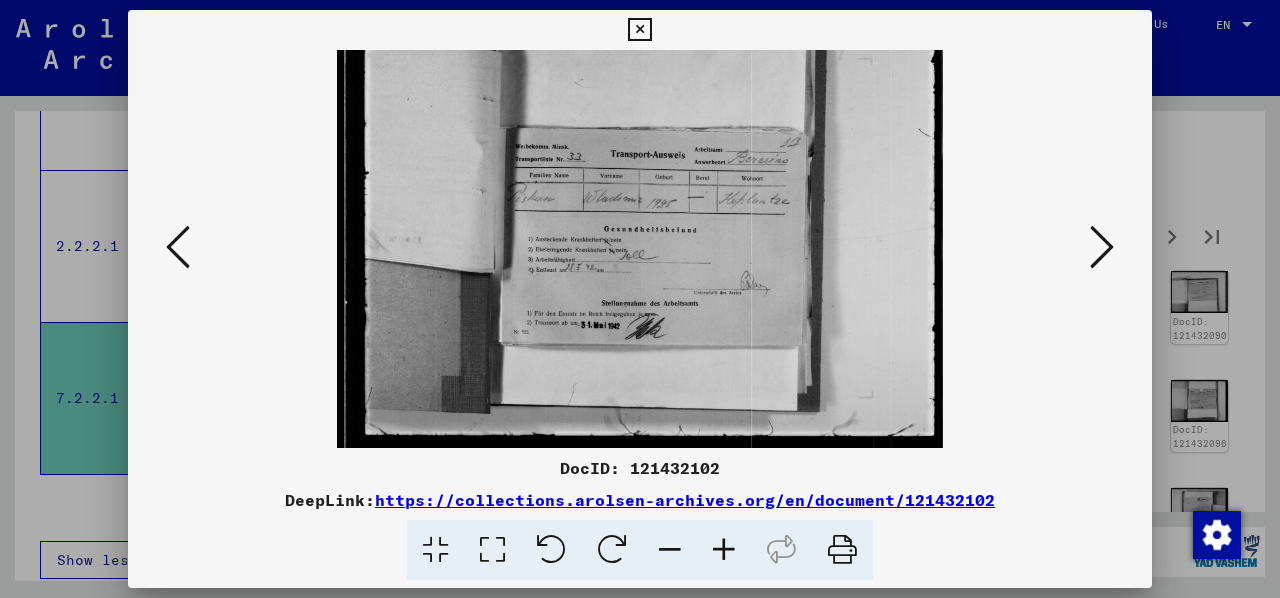 click at bounding box center [724, 550] 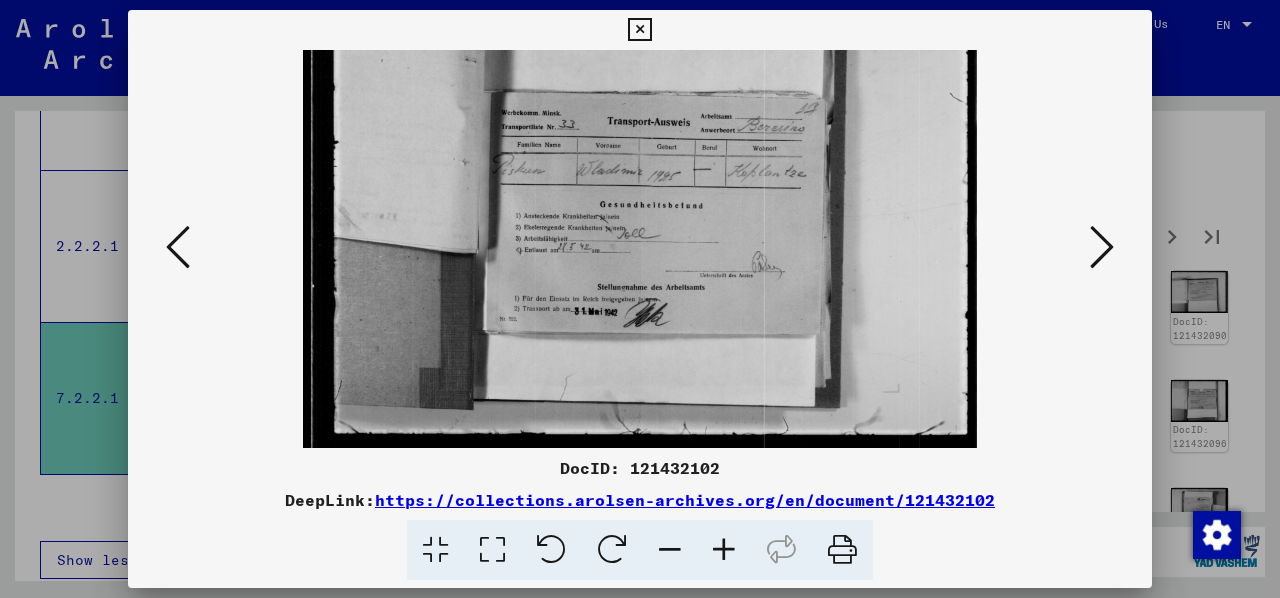 click at bounding box center [724, 550] 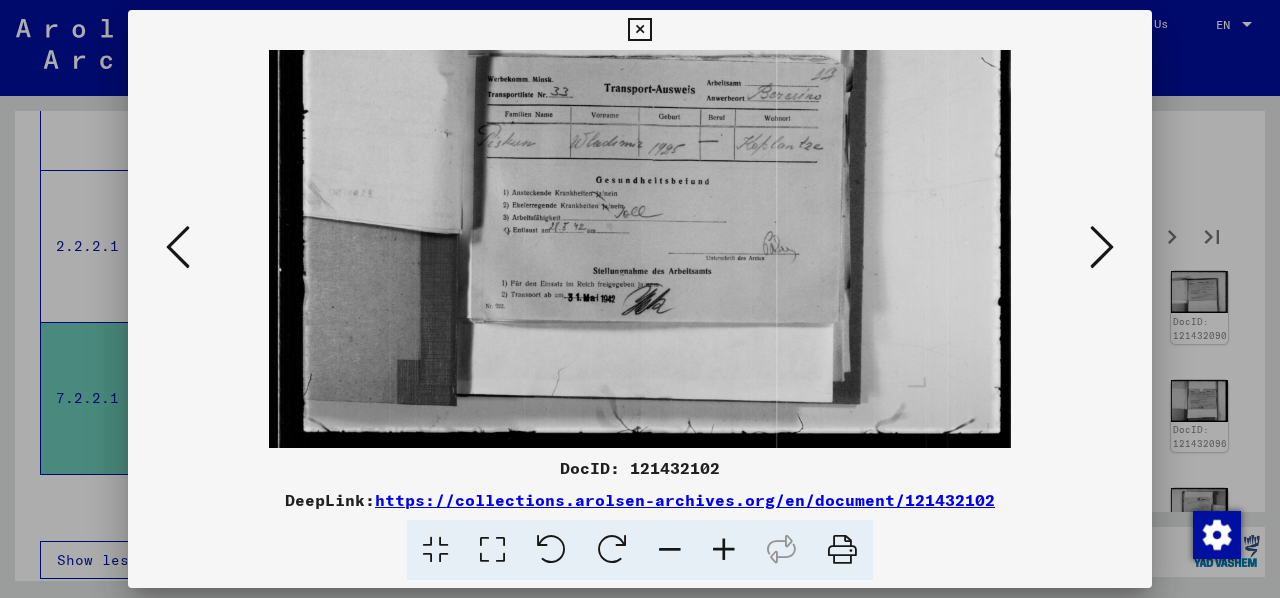 click at bounding box center (724, 550) 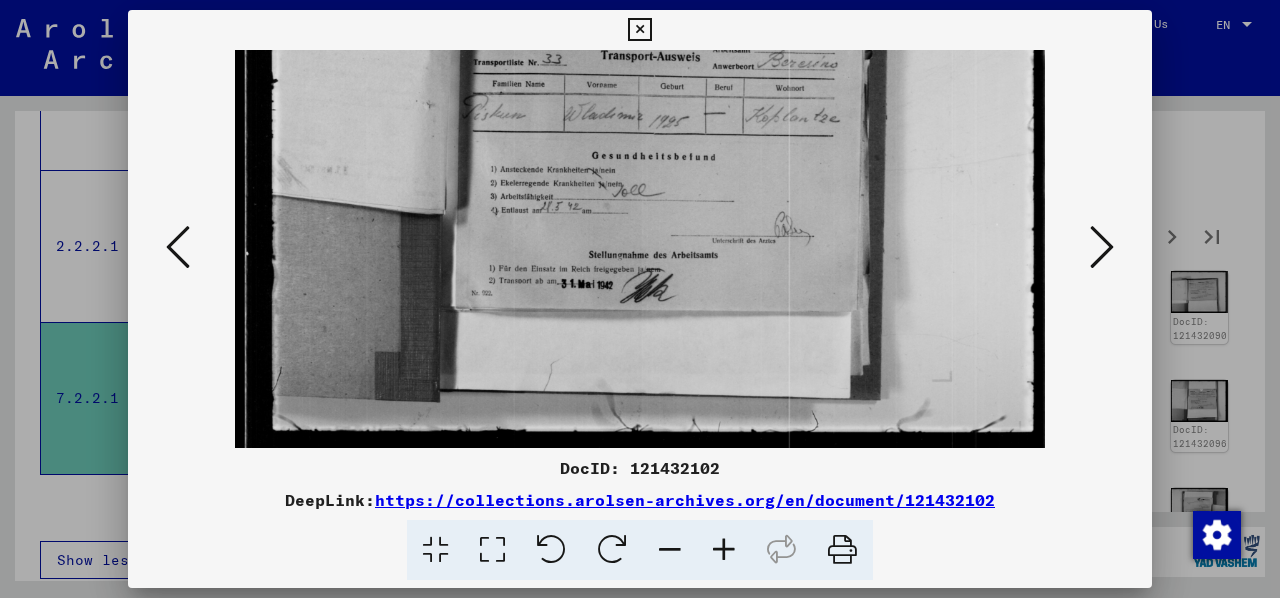 click at bounding box center [724, 550] 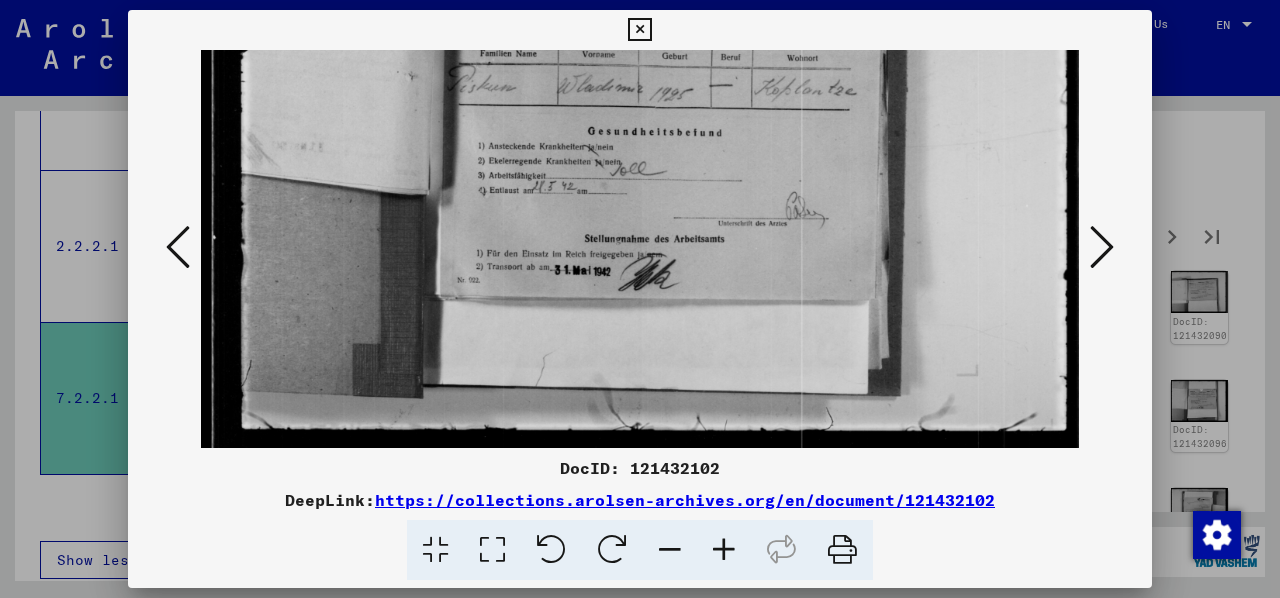 drag, startPoint x: 601, startPoint y: 173, endPoint x: 606, endPoint y: 187, distance: 14.866069 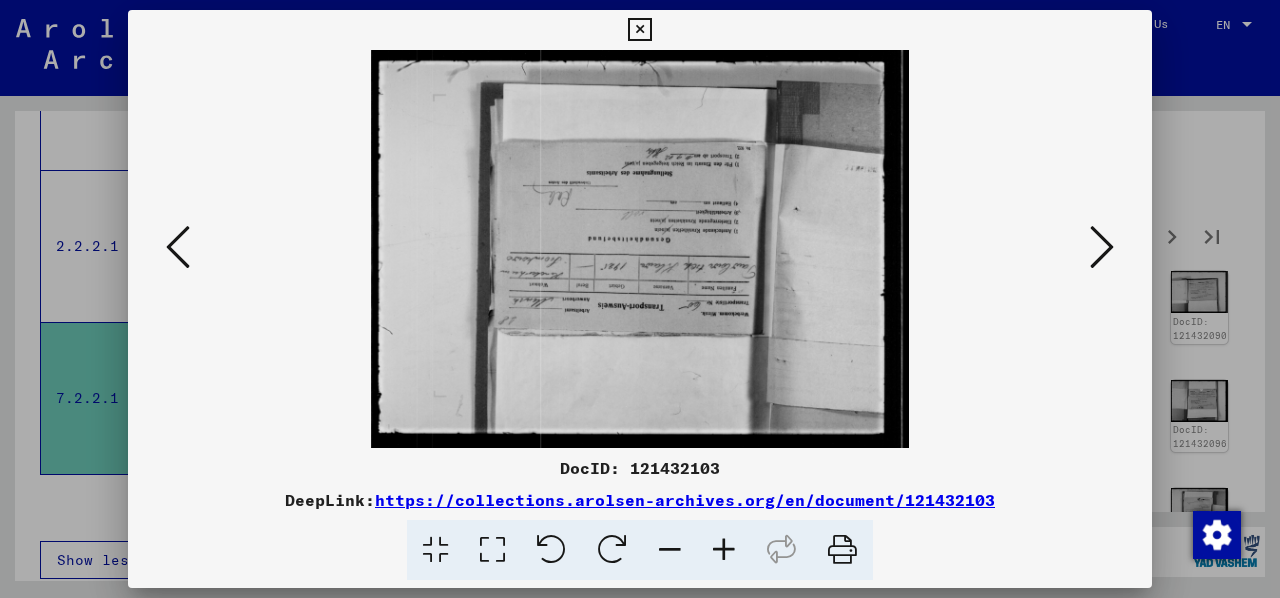 click at bounding box center (1102, 247) 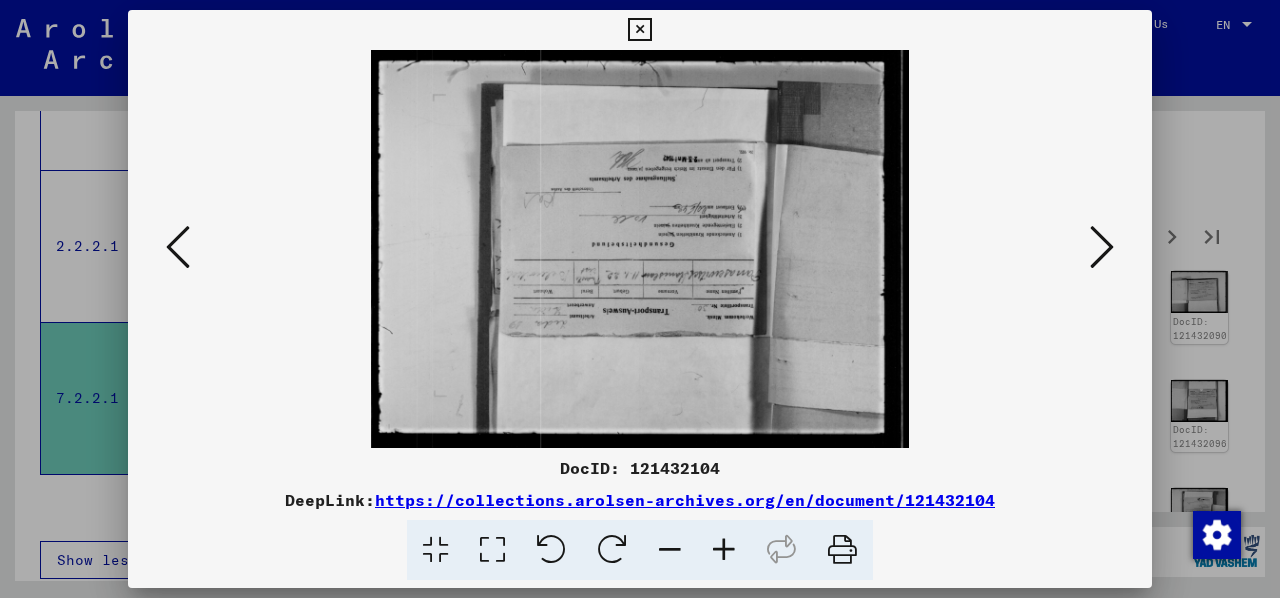 click at bounding box center [551, 550] 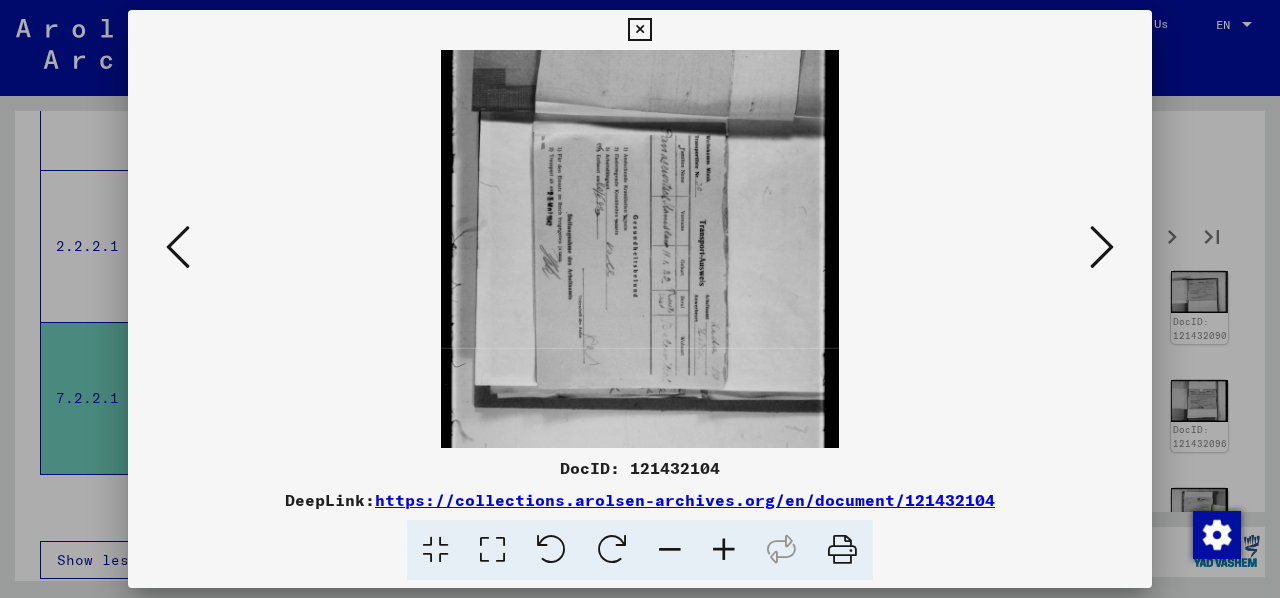 click at bounding box center [551, 550] 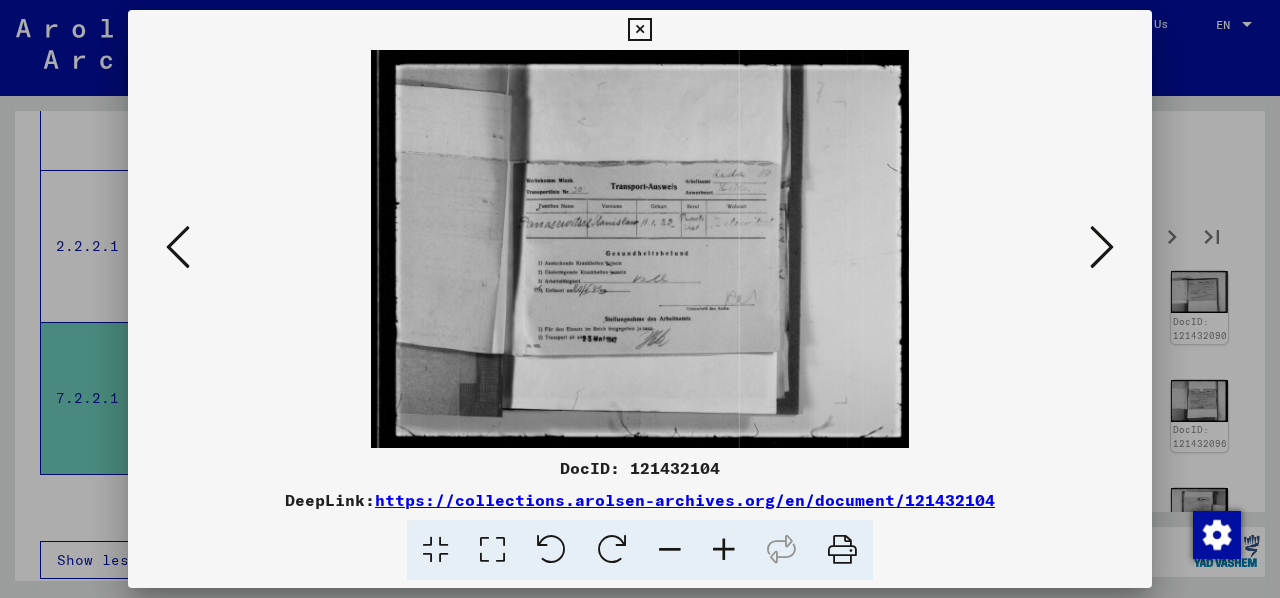 click at bounding box center [1102, 247] 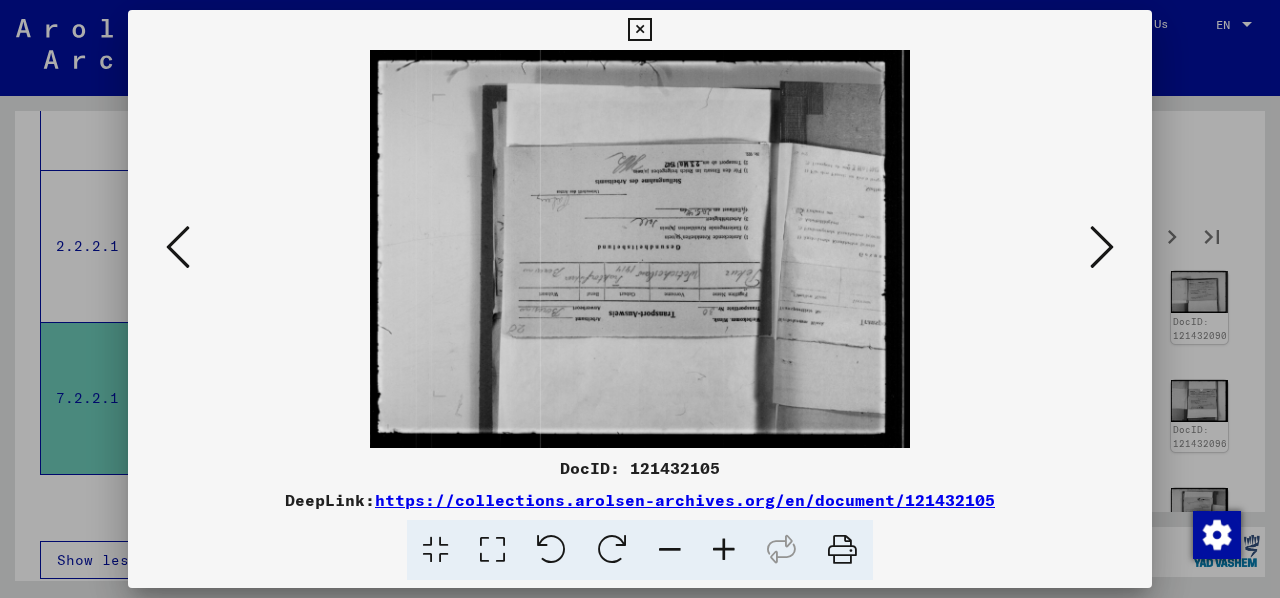 click at bounding box center (1102, 247) 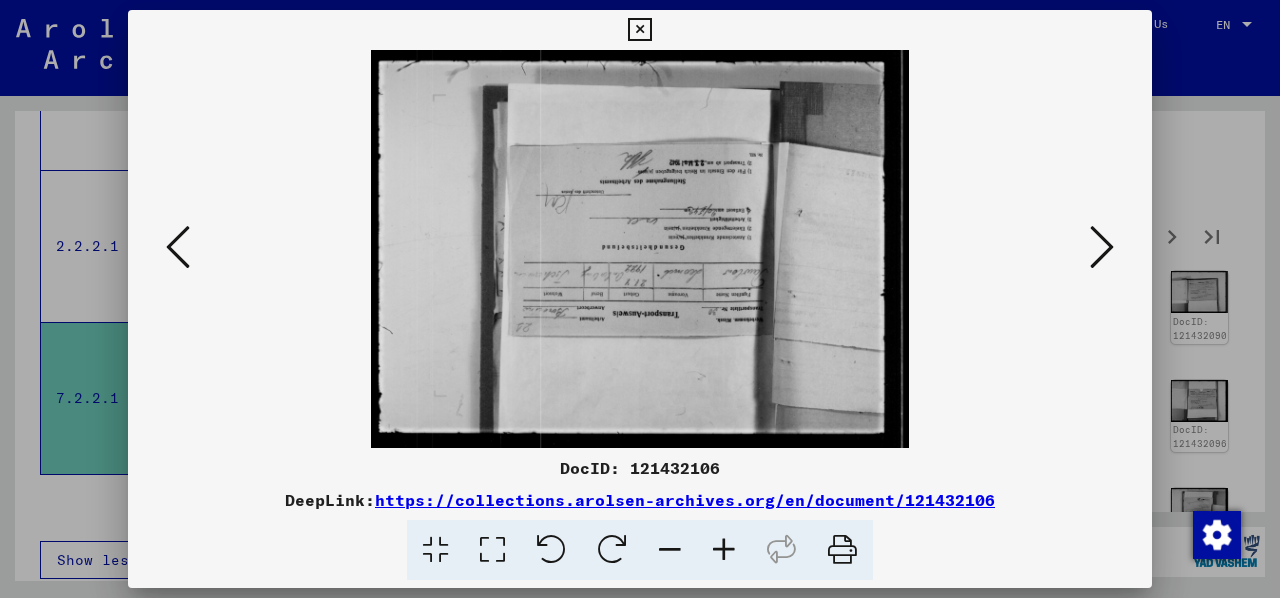 click at bounding box center [612, 550] 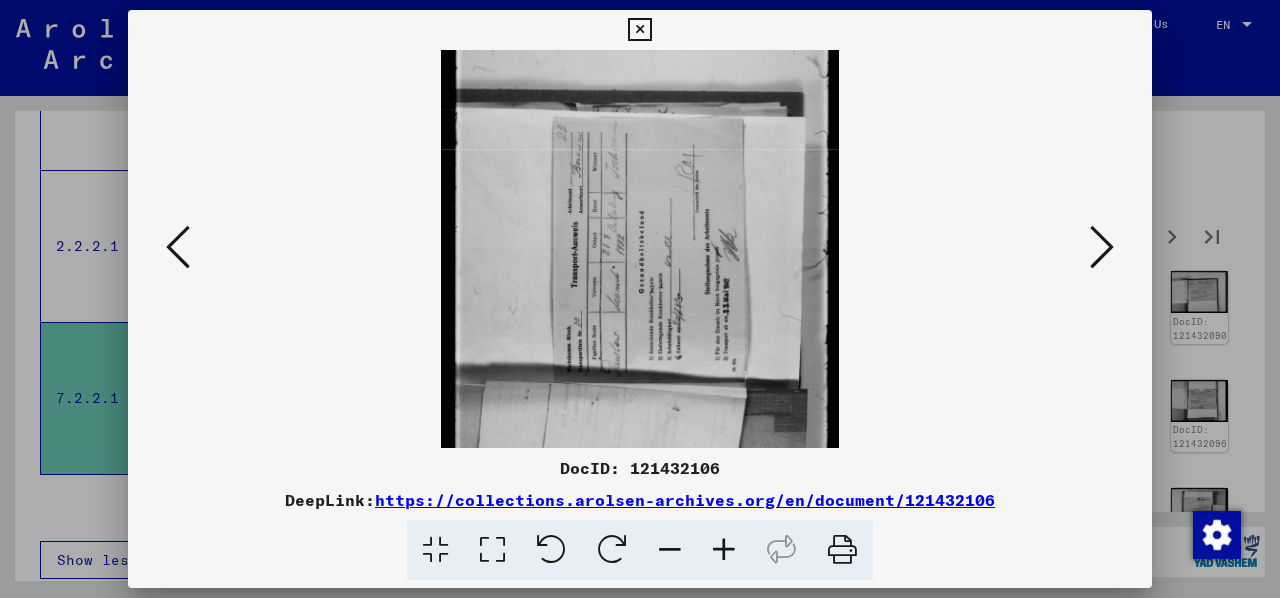 click at bounding box center [612, 550] 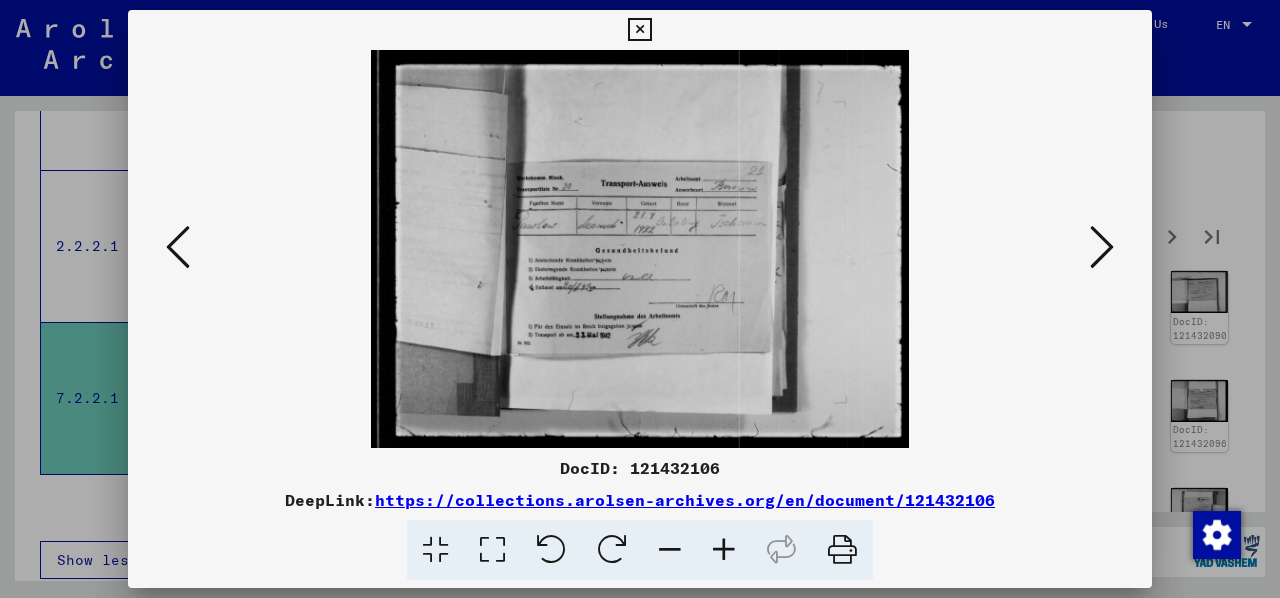 click at bounding box center [1102, 247] 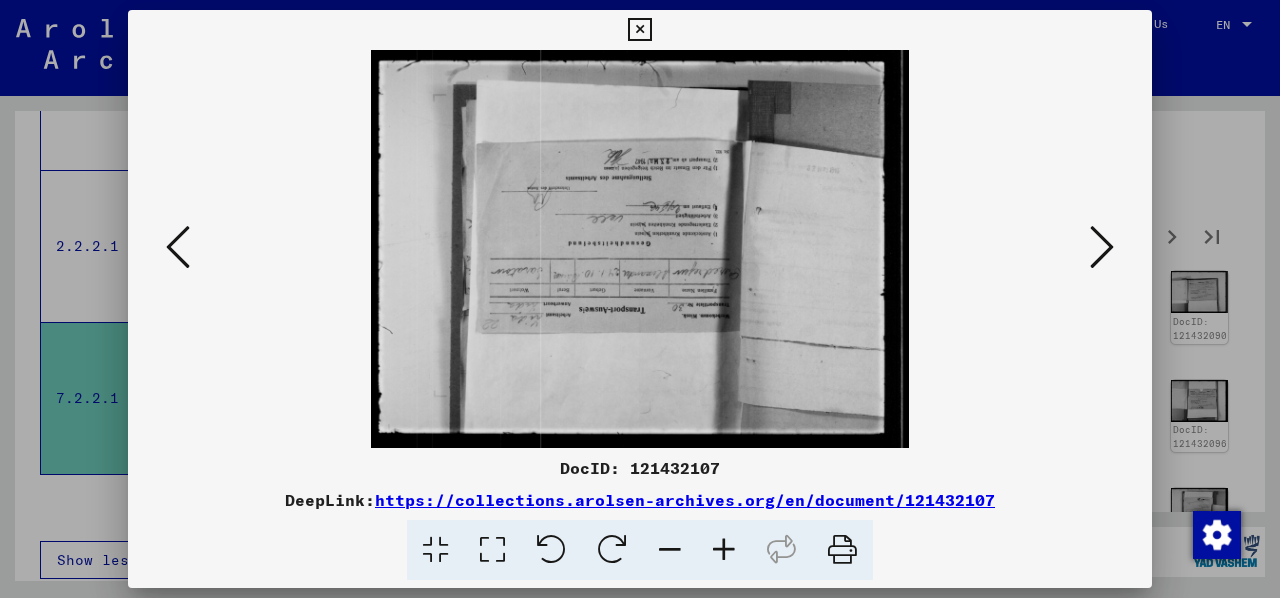 click at bounding box center (612, 550) 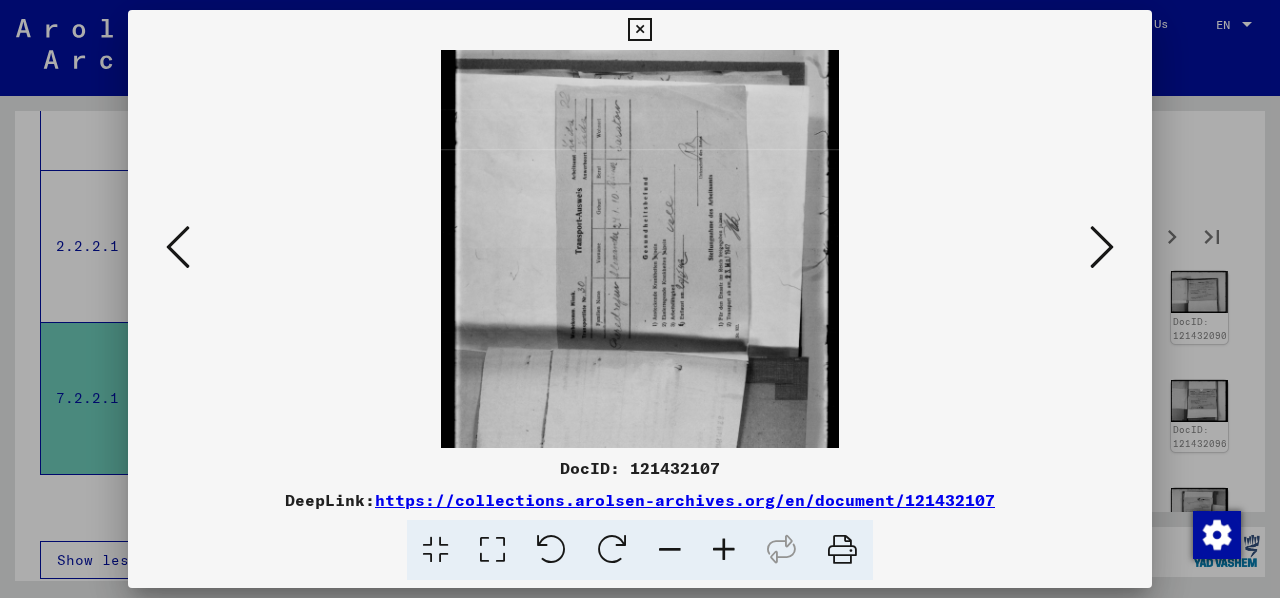 click at bounding box center [612, 550] 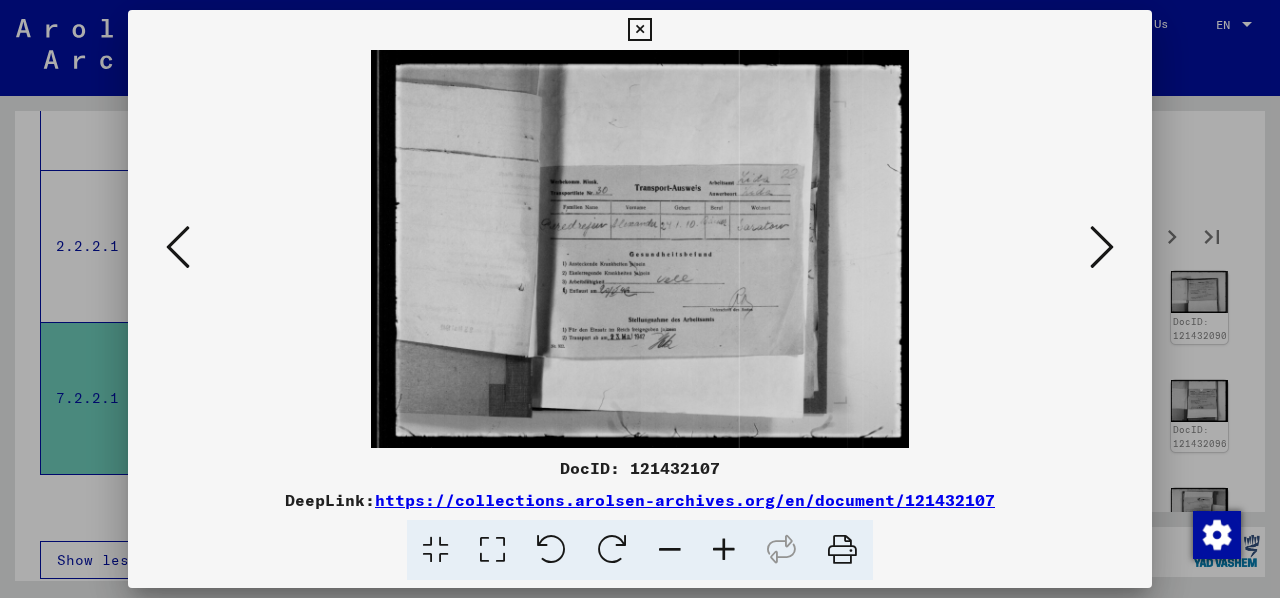 click at bounding box center [1102, 247] 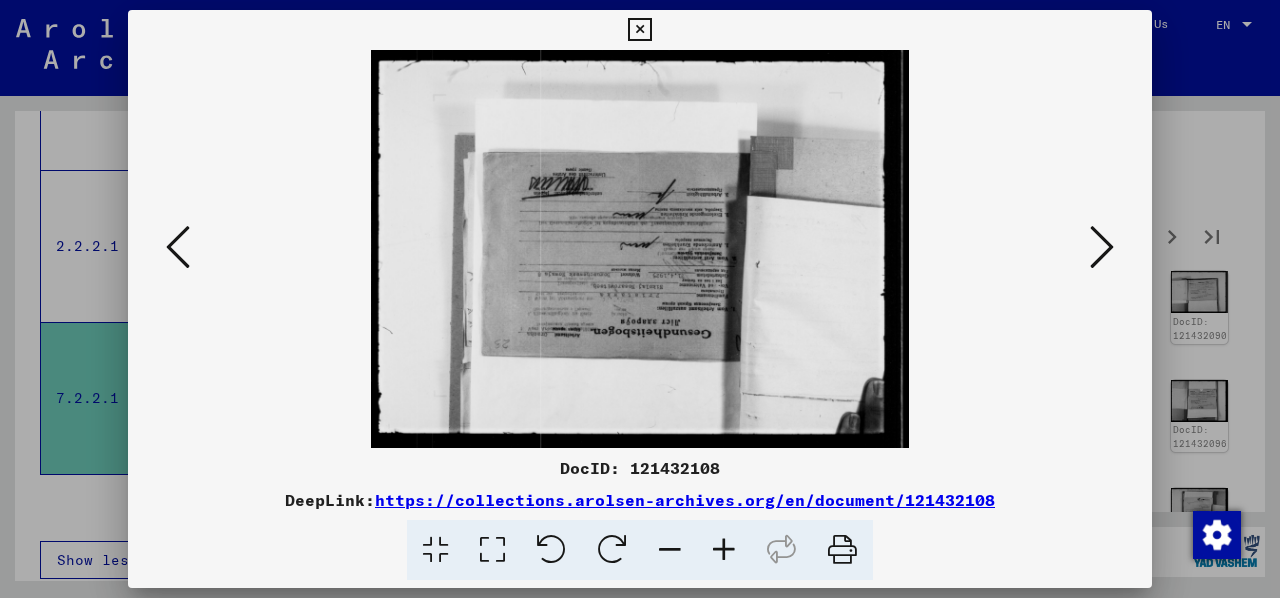 click at bounding box center [612, 550] 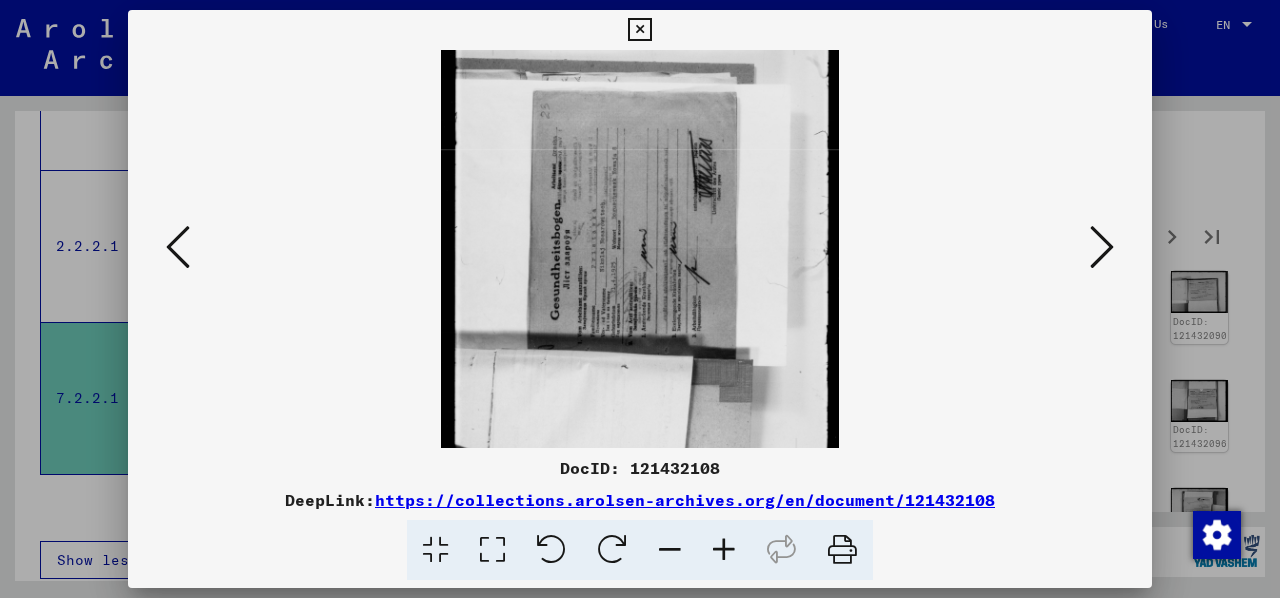 click at bounding box center (612, 550) 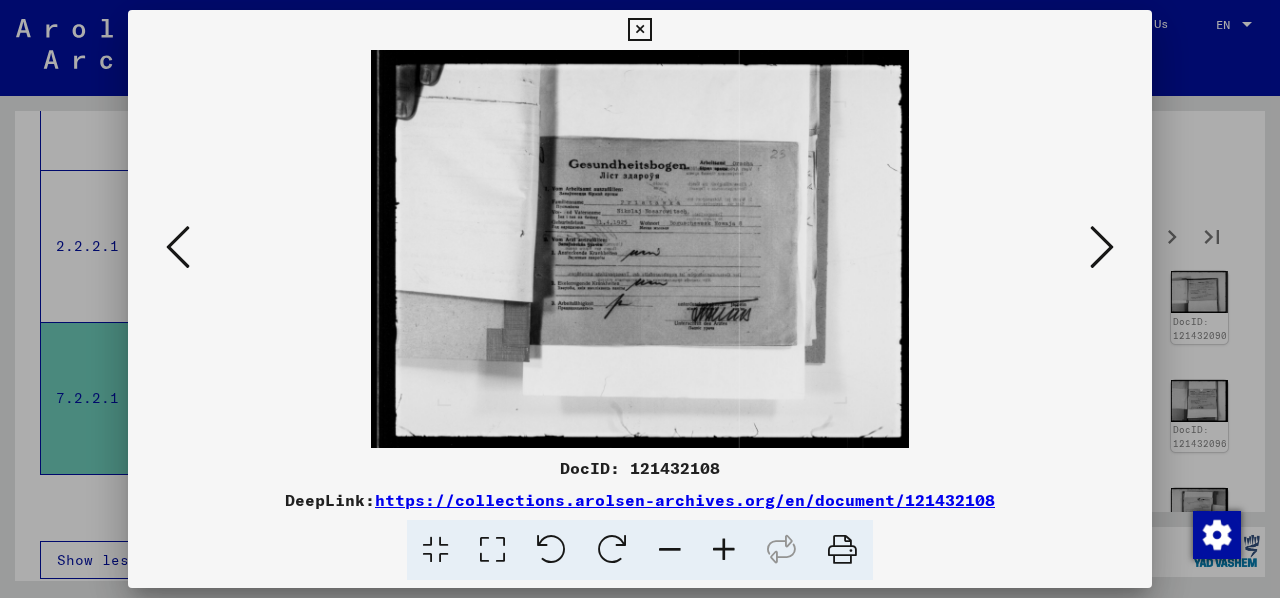 click at bounding box center (724, 550) 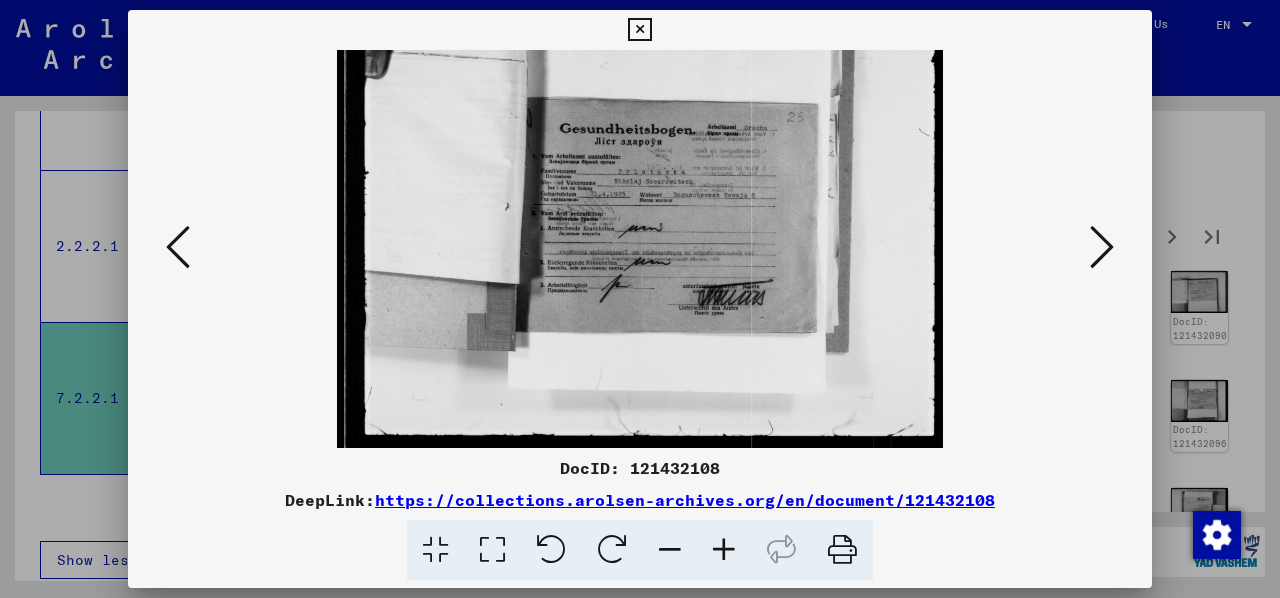 click at bounding box center [724, 550] 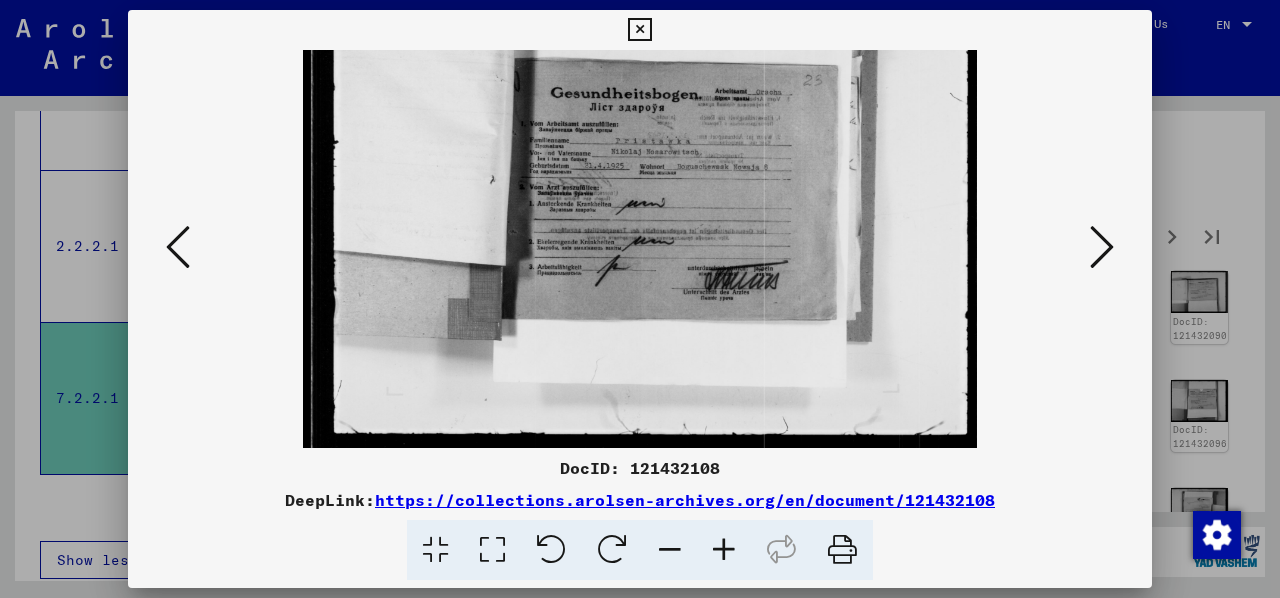 click at bounding box center (724, 550) 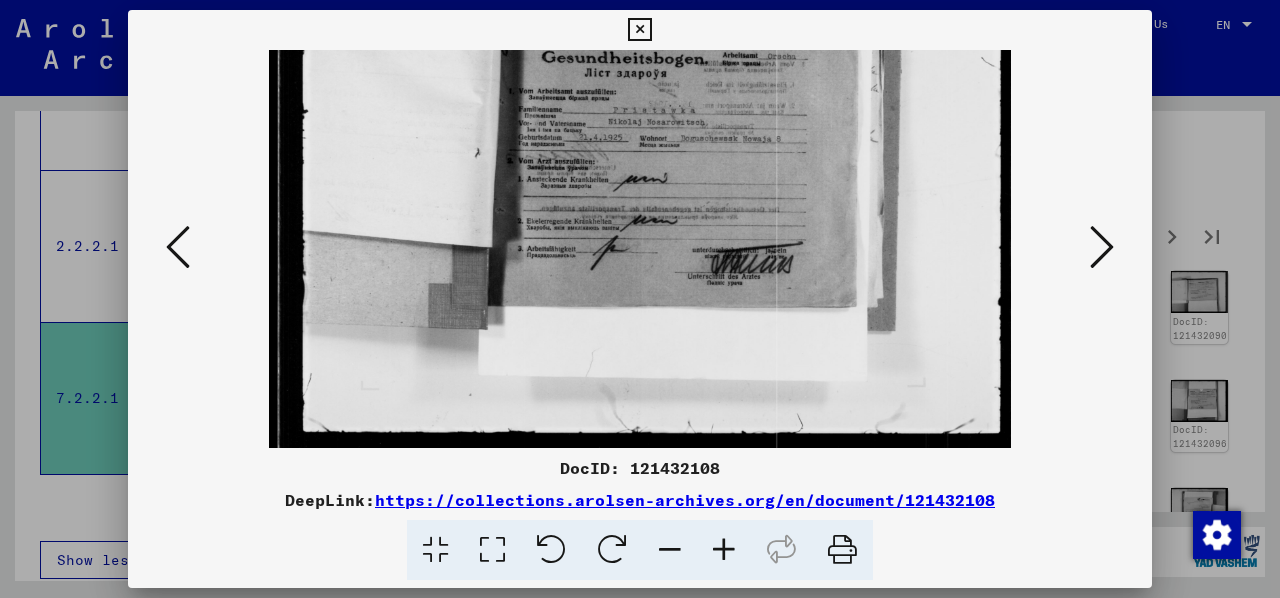 click at bounding box center (724, 550) 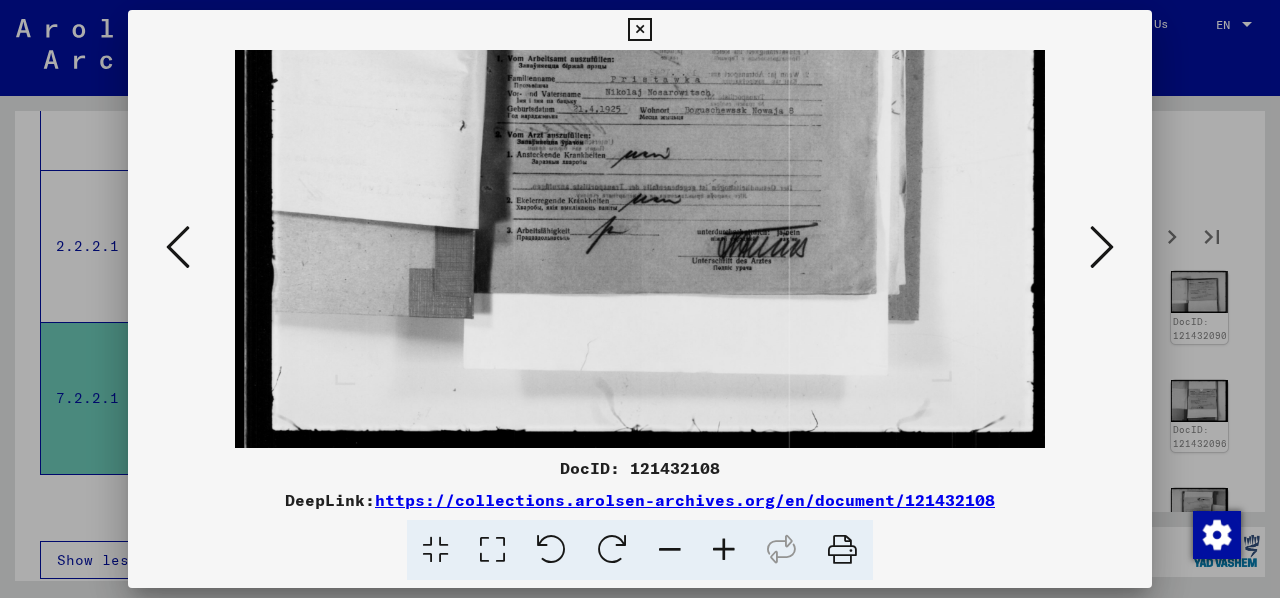 click at bounding box center [724, 550] 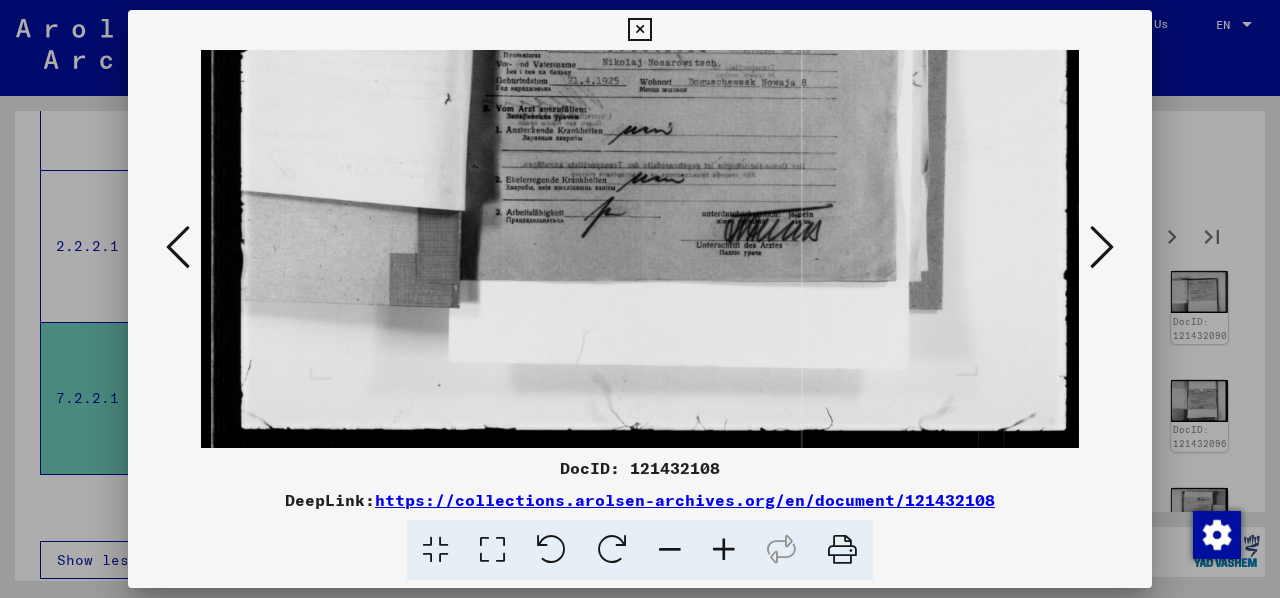 click at bounding box center (1102, 247) 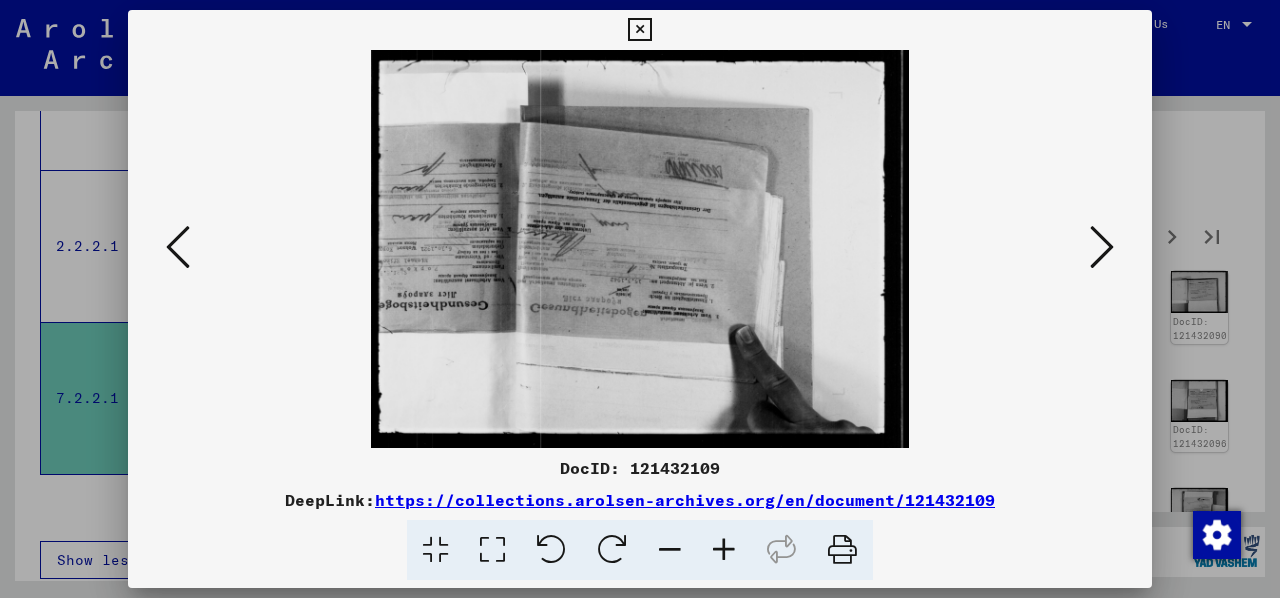 click at bounding box center [612, 550] 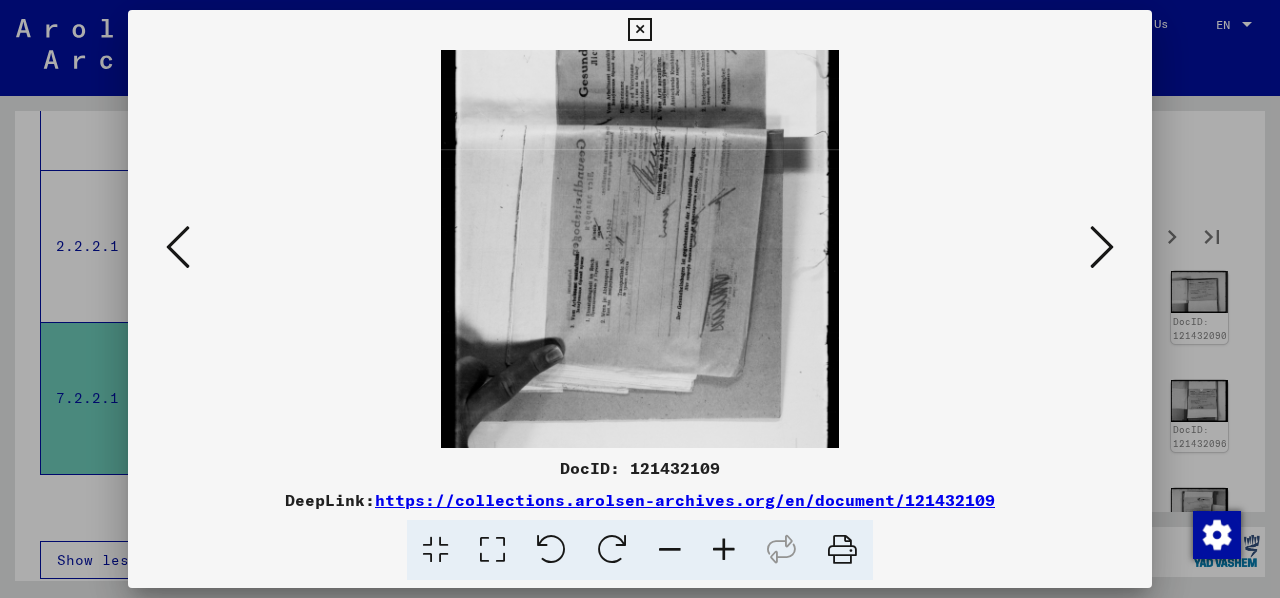click at bounding box center (612, 550) 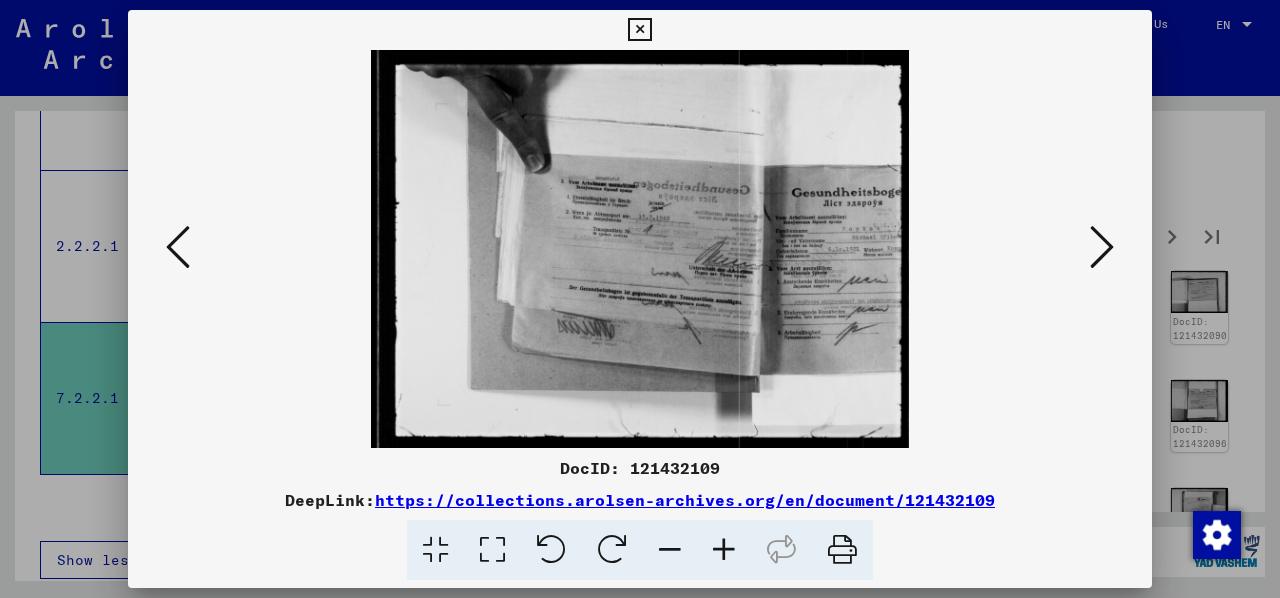 click at bounding box center (724, 550) 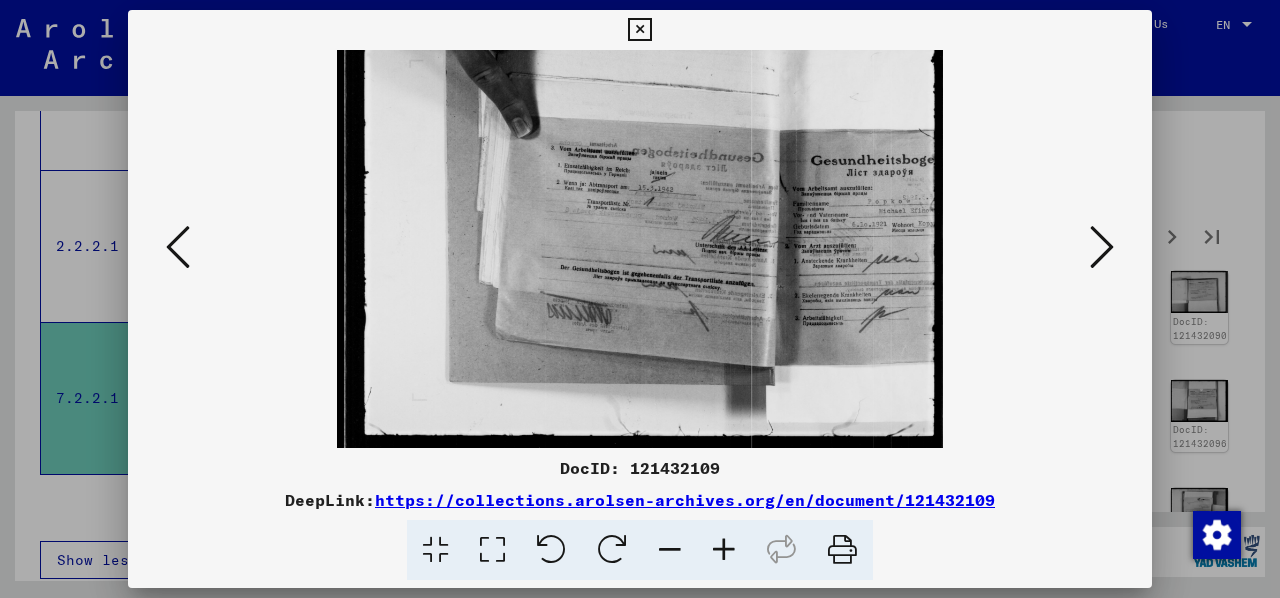 click at bounding box center (724, 550) 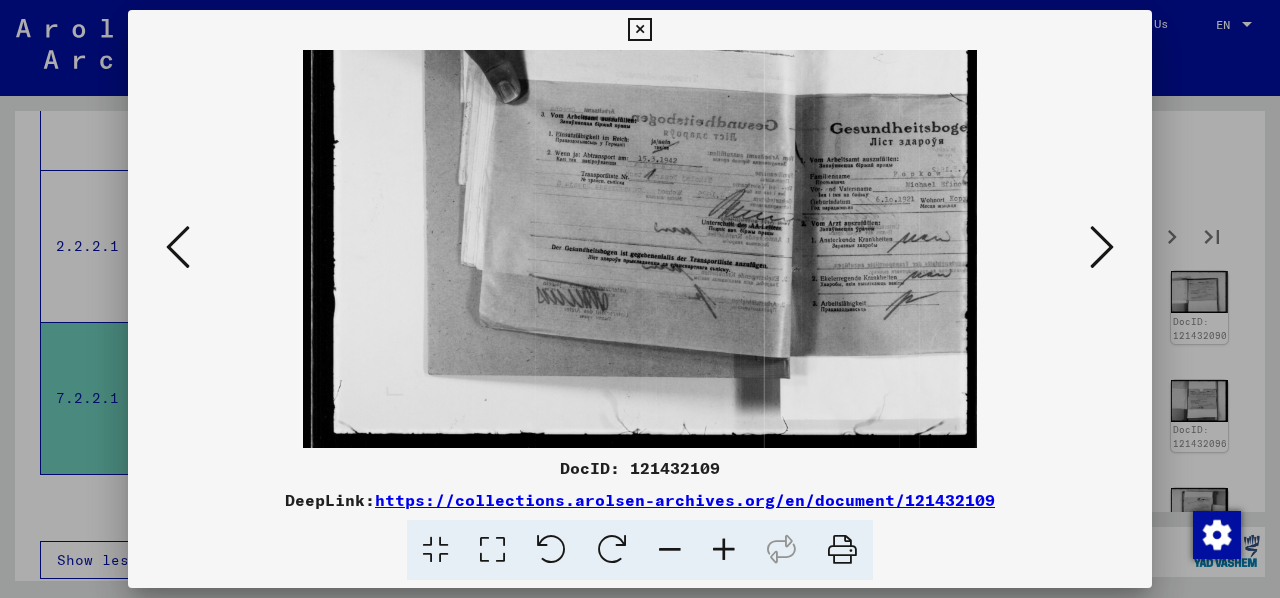 click at bounding box center [724, 550] 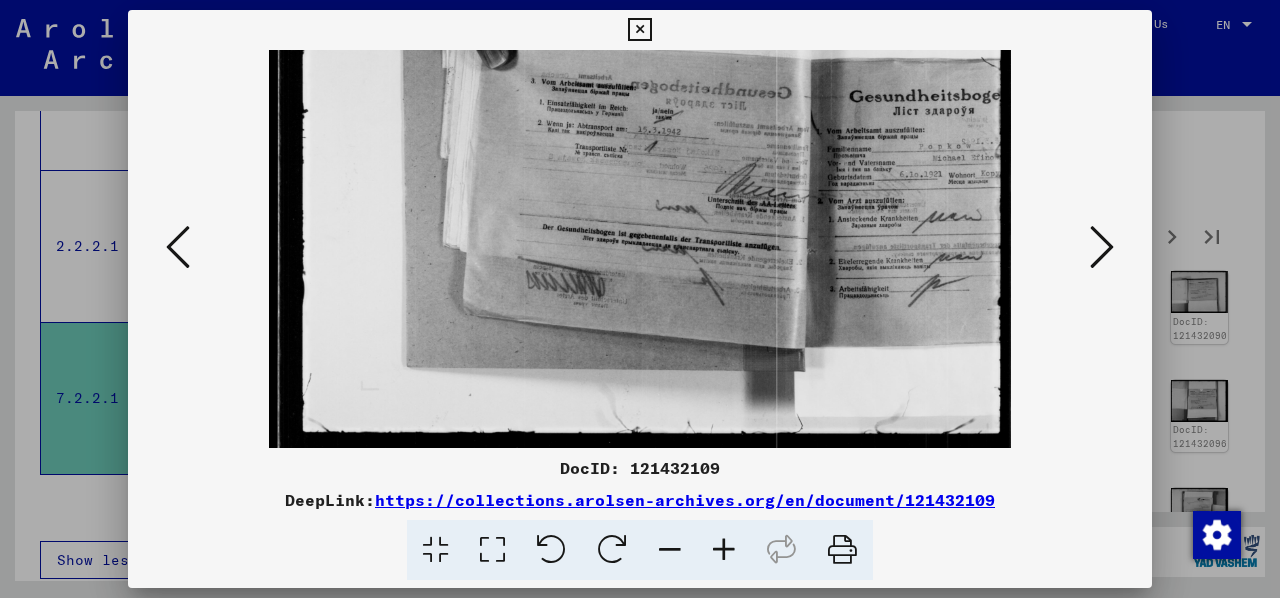 click at bounding box center (1102, 247) 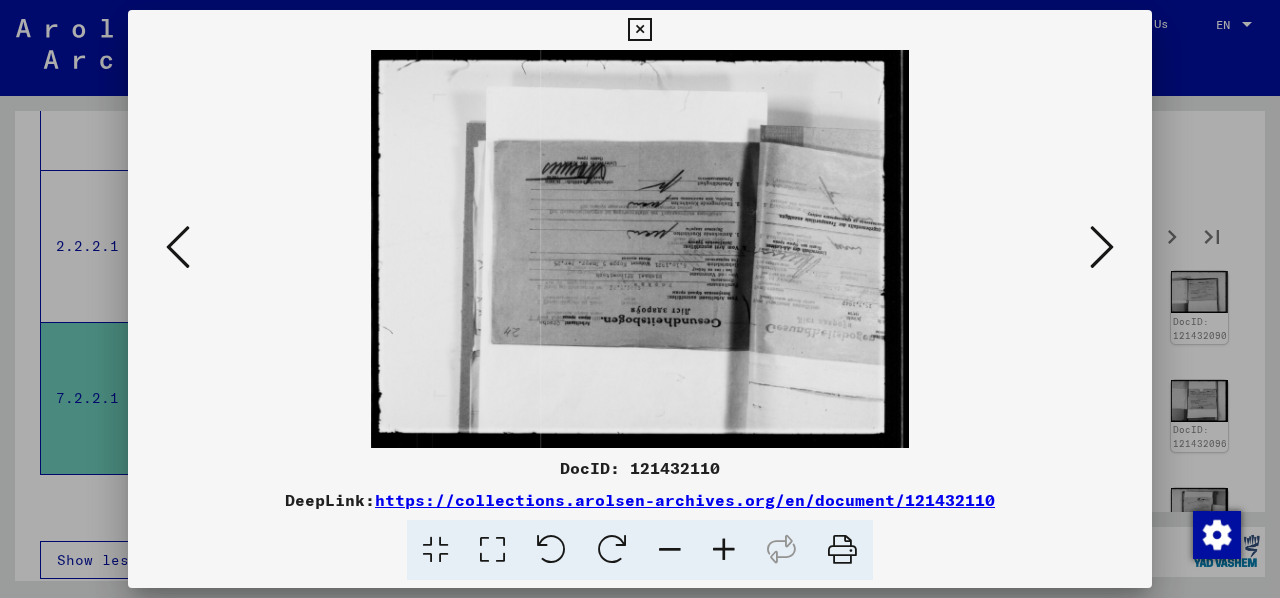 click at bounding box center (612, 550) 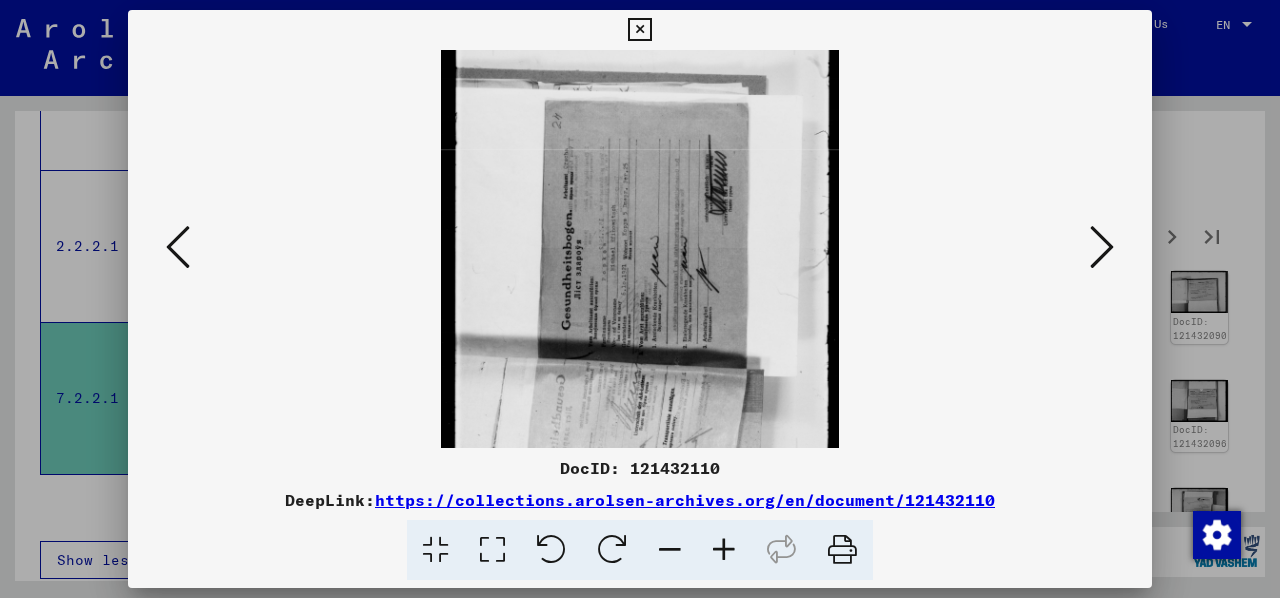 click at bounding box center [612, 550] 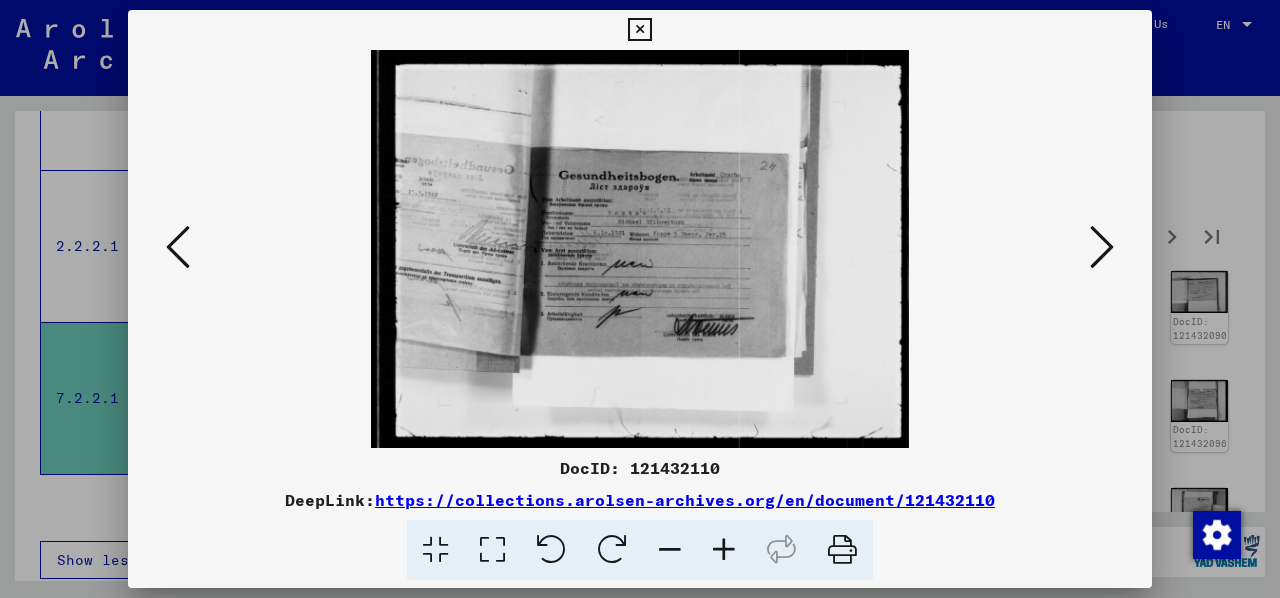 click at bounding box center (724, 550) 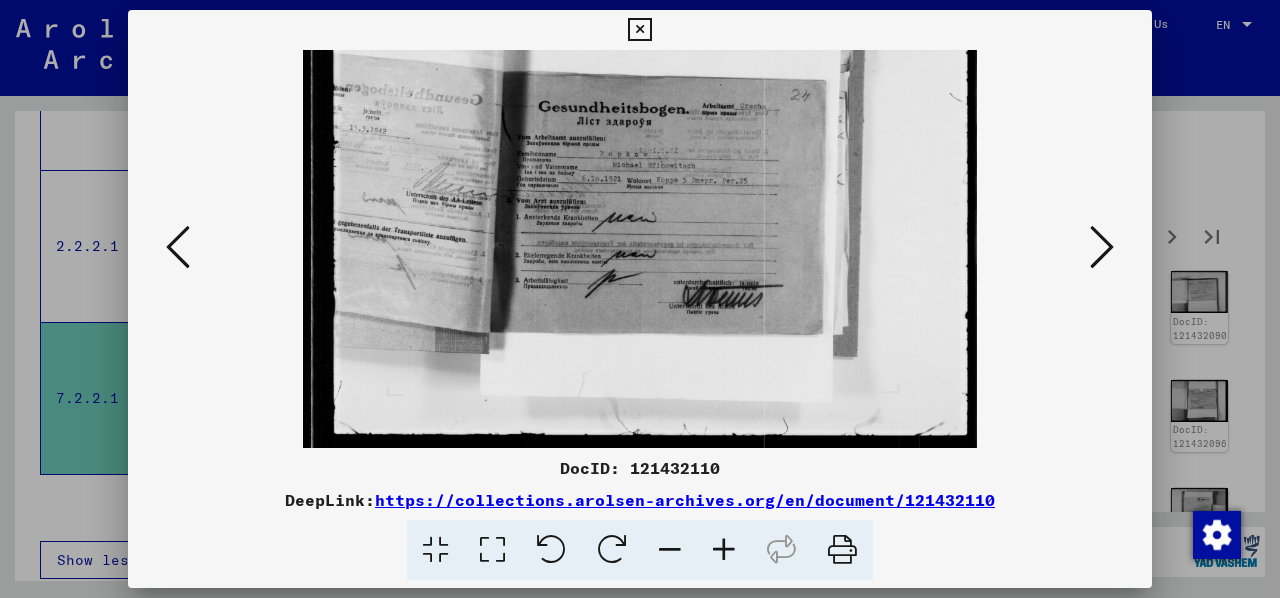 click at bounding box center (724, 550) 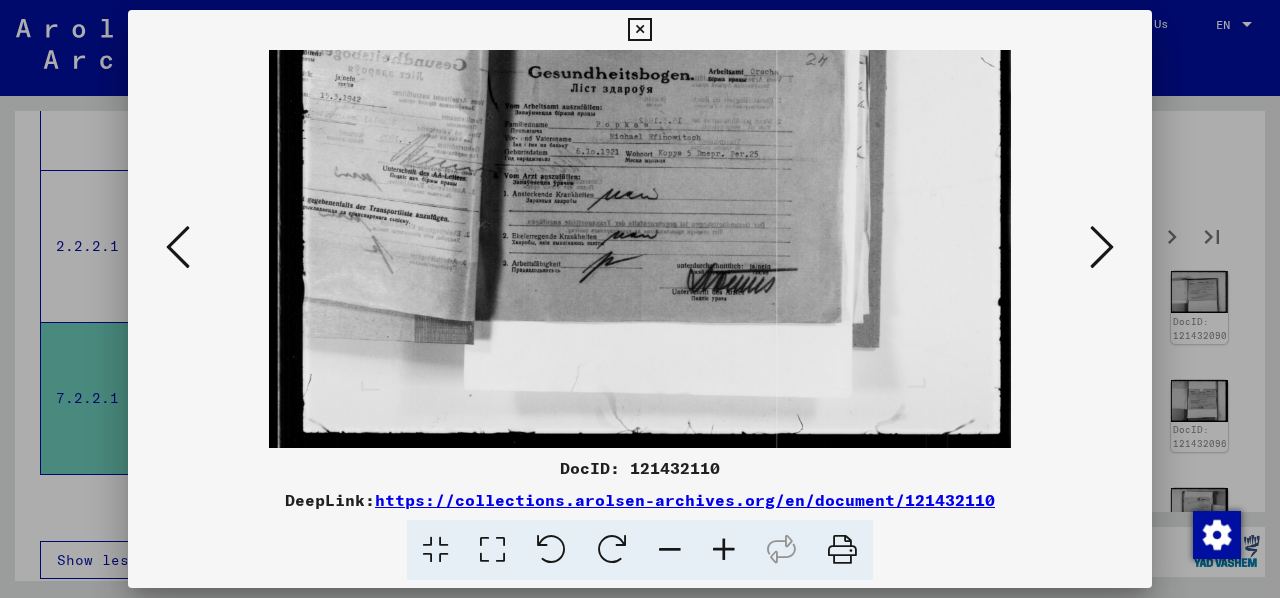 click at bounding box center (724, 550) 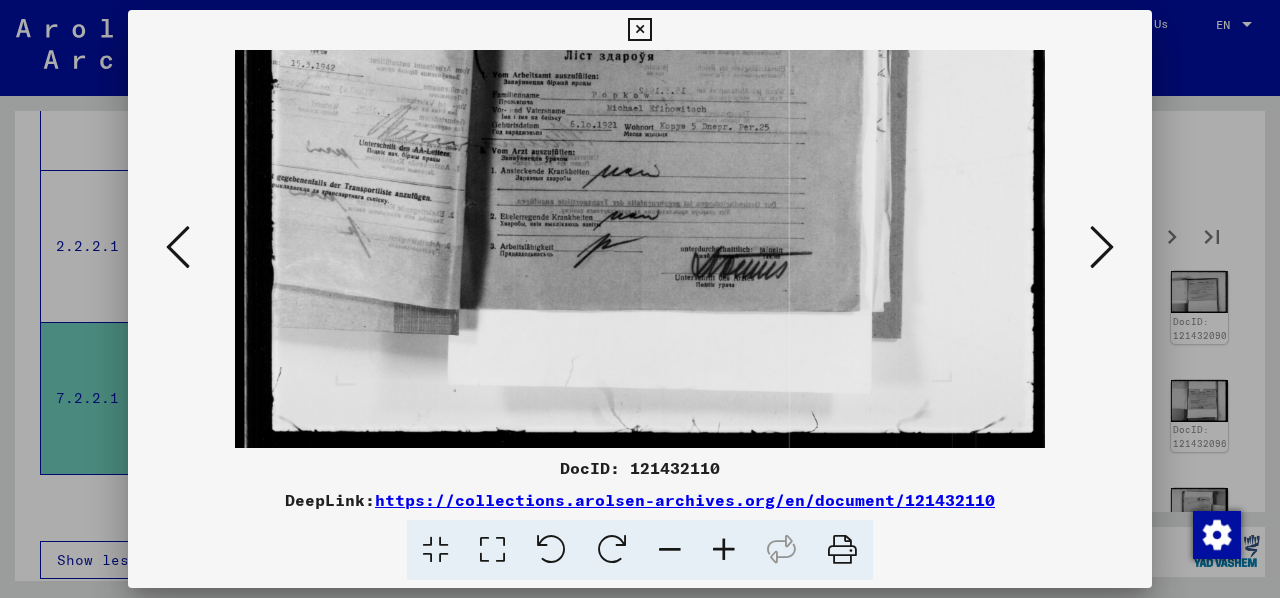 drag, startPoint x: 625, startPoint y: 243, endPoint x: 630, endPoint y: 253, distance: 11.18034 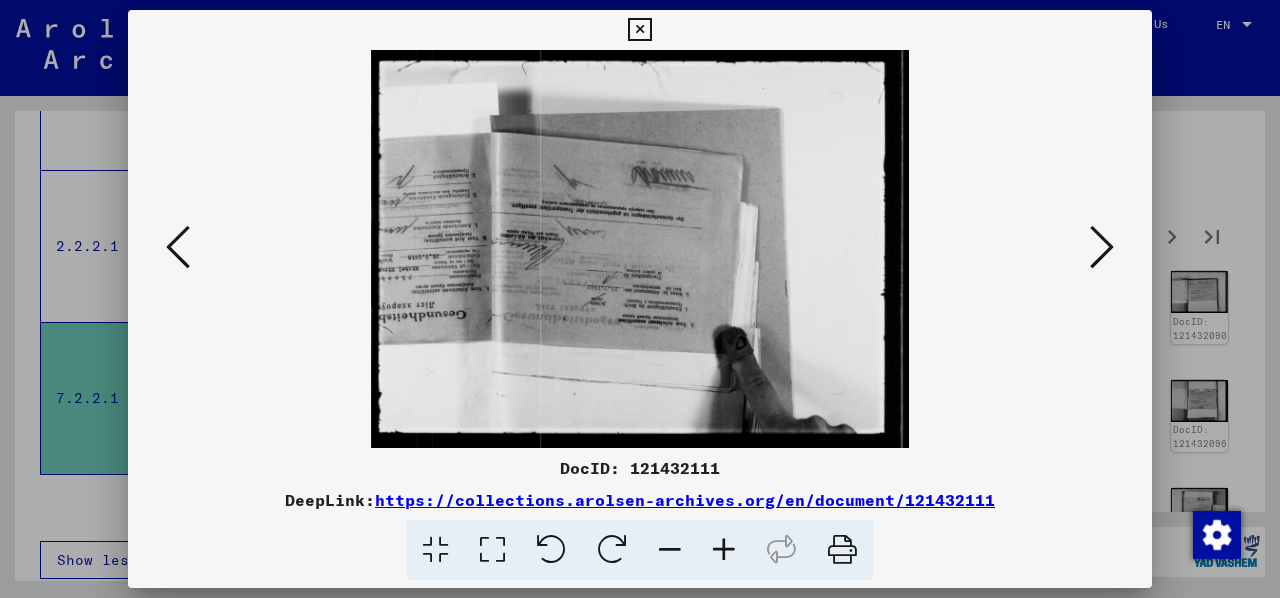 click at bounding box center [612, 550] 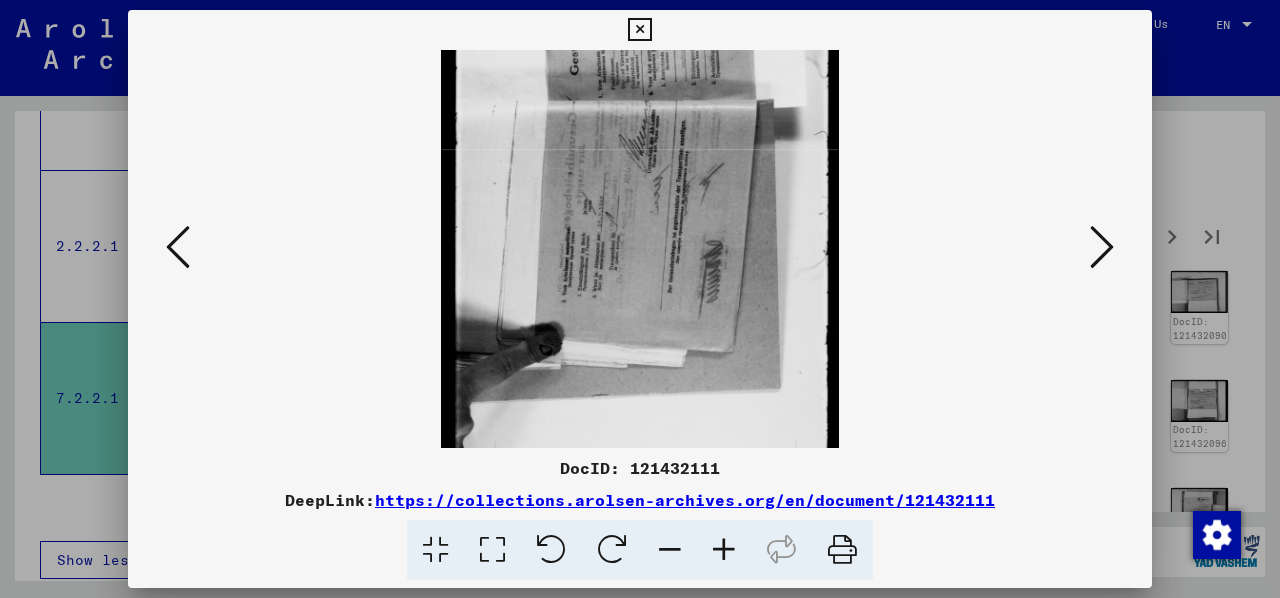 click at bounding box center [612, 550] 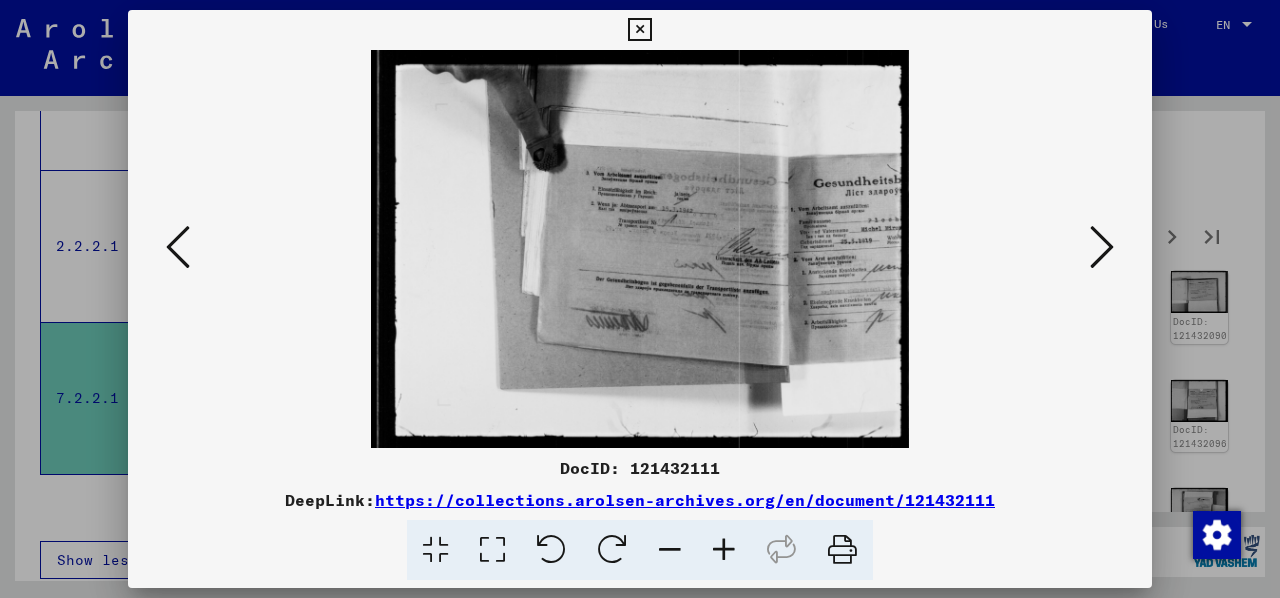 click at bounding box center (724, 550) 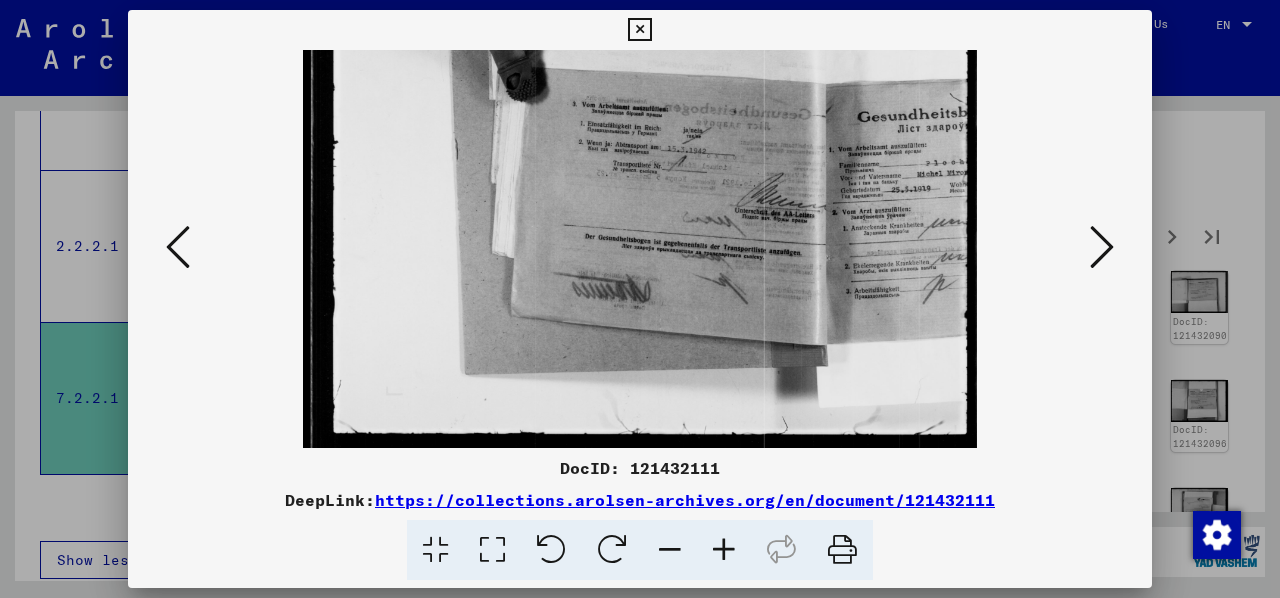 click at bounding box center [724, 550] 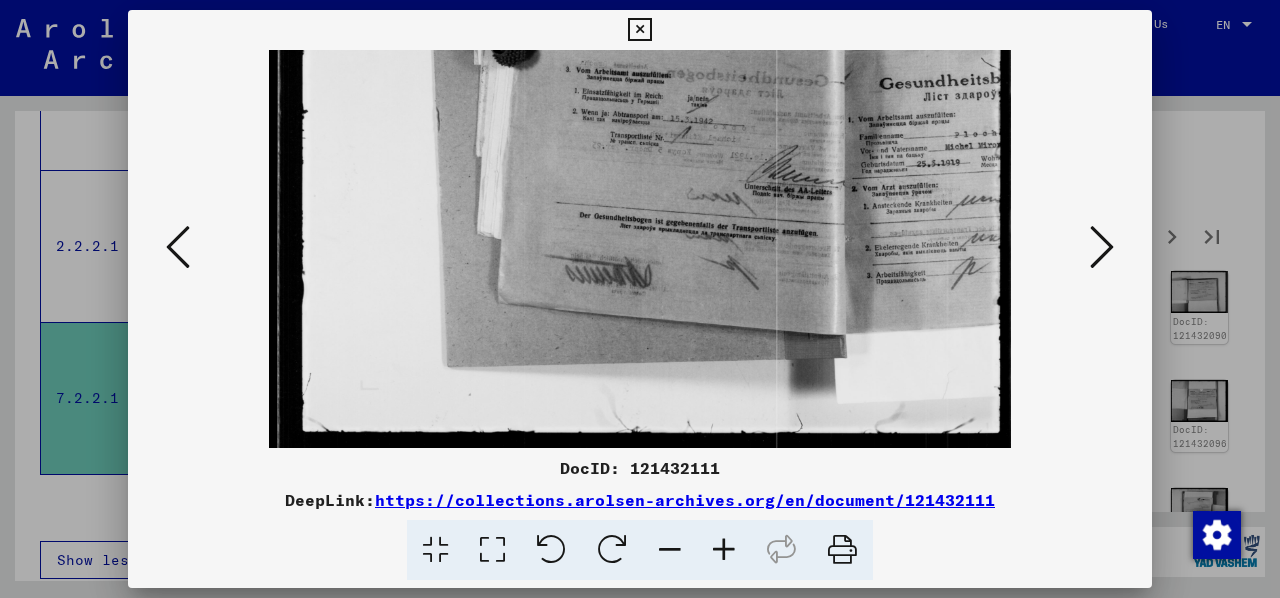 drag, startPoint x: 846, startPoint y: 281, endPoint x: 762, endPoint y: 296, distance: 85.32877 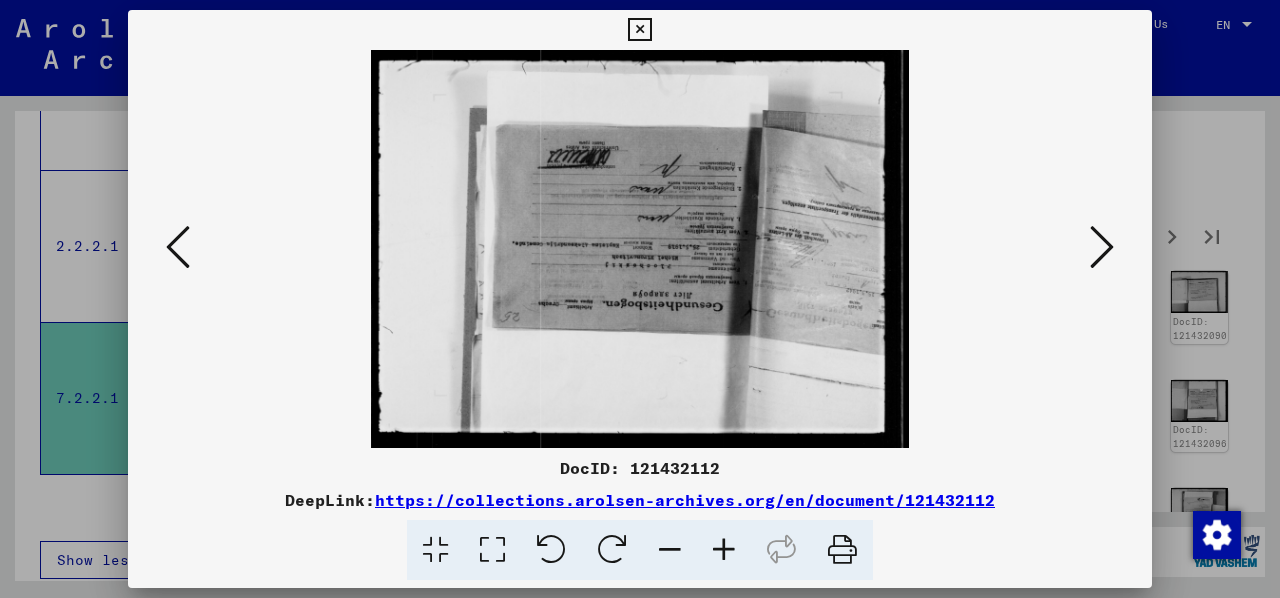 click at bounding box center (612, 550) 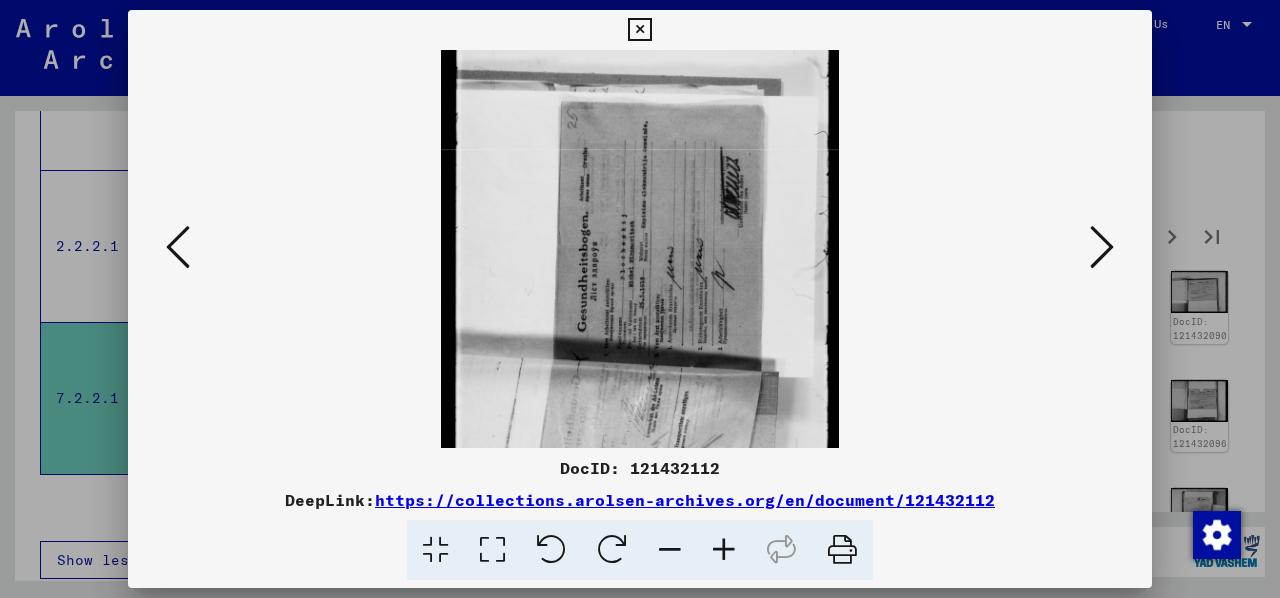 click at bounding box center (612, 550) 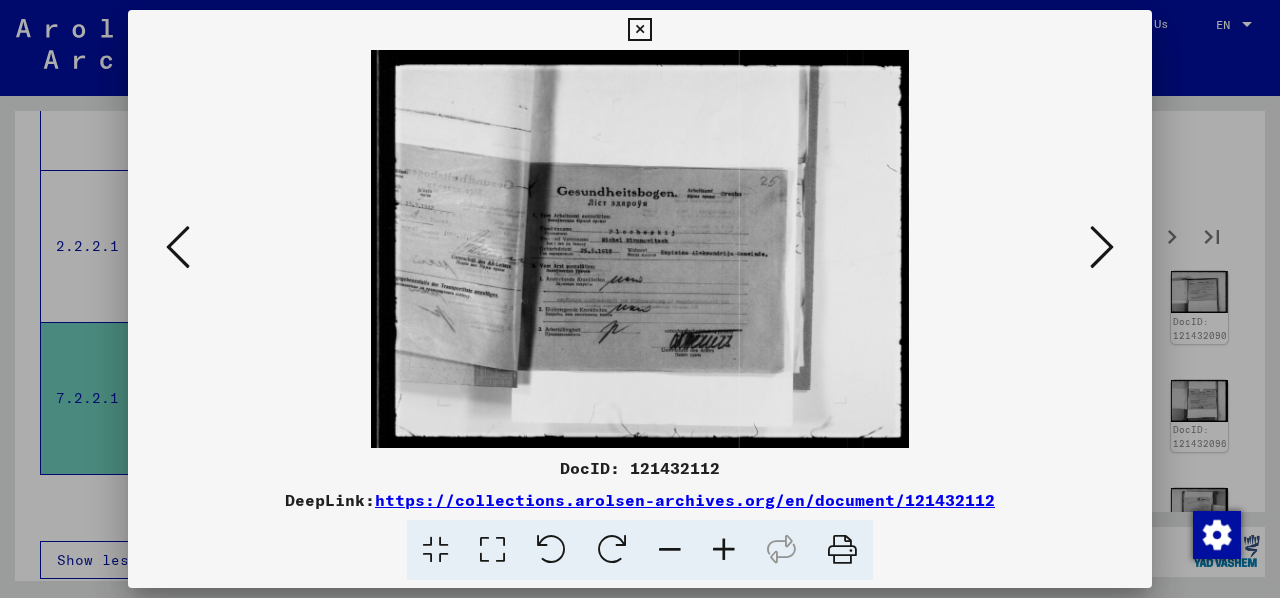 click at bounding box center (612, 550) 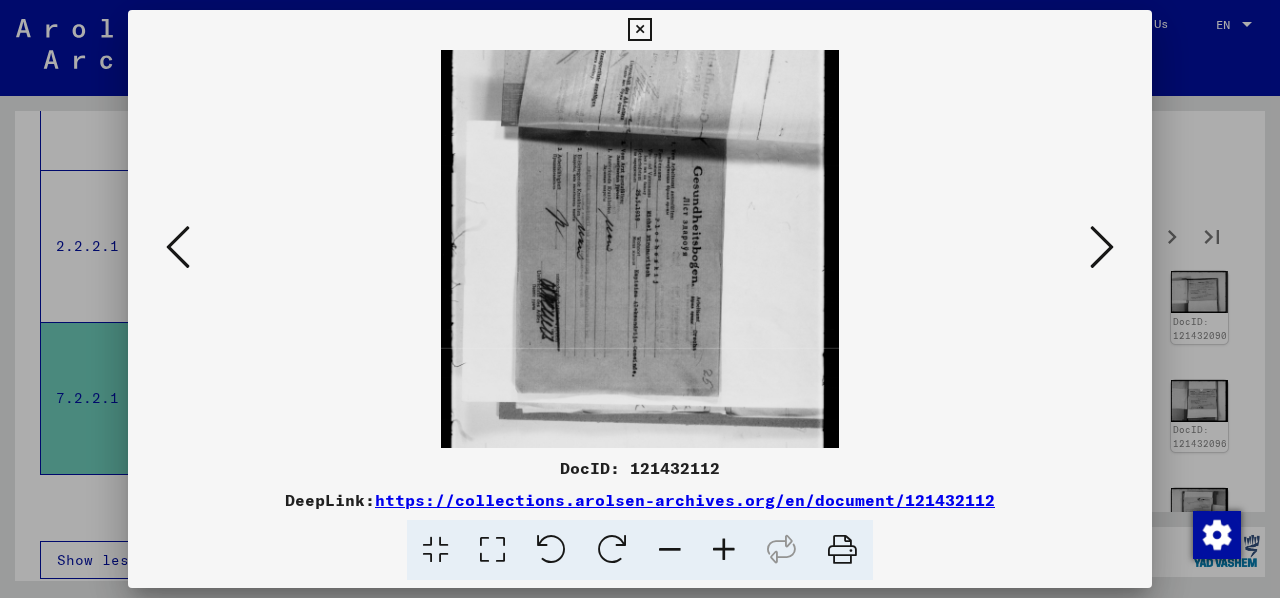 click at bounding box center [551, 550] 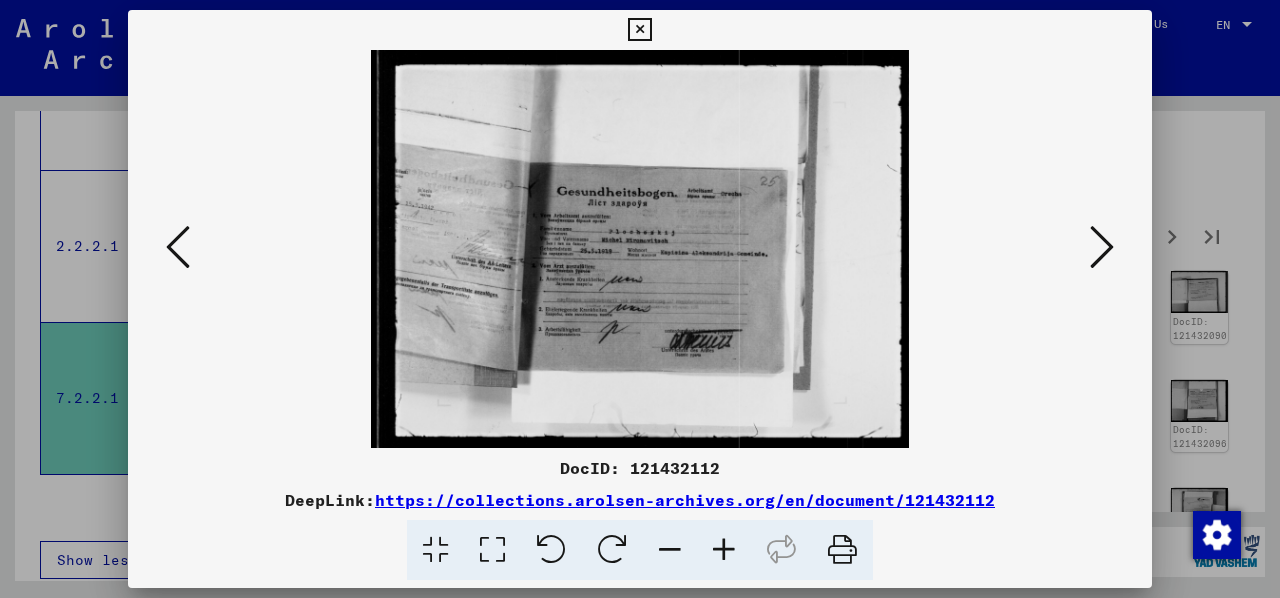 click at bounding box center [724, 550] 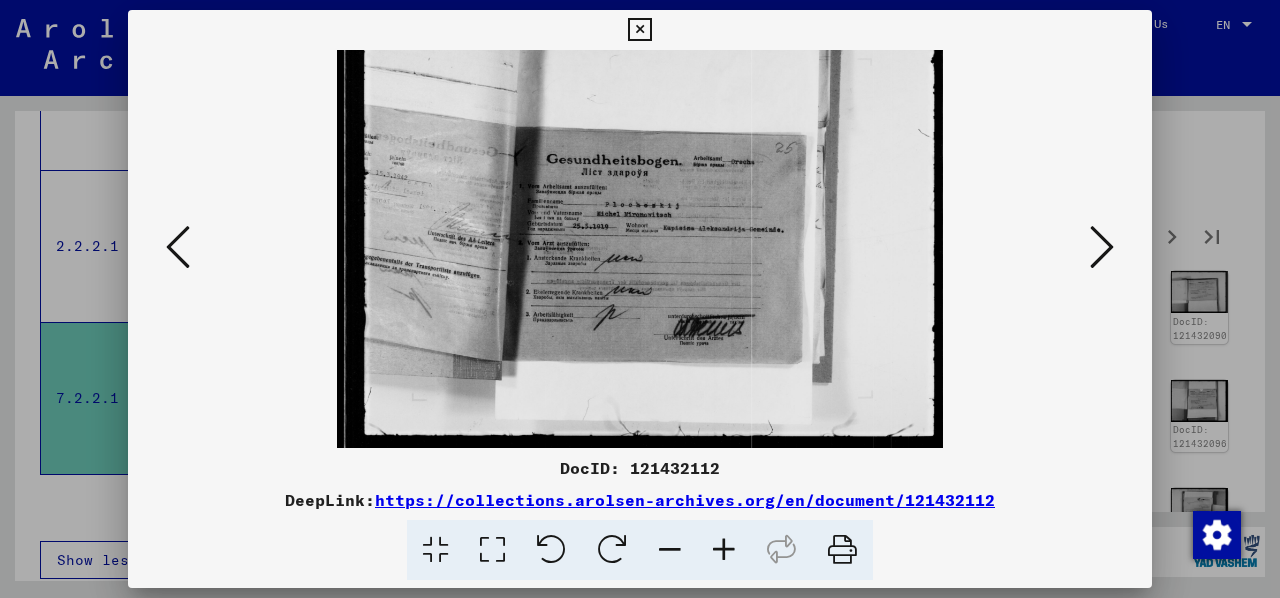 click at bounding box center (724, 550) 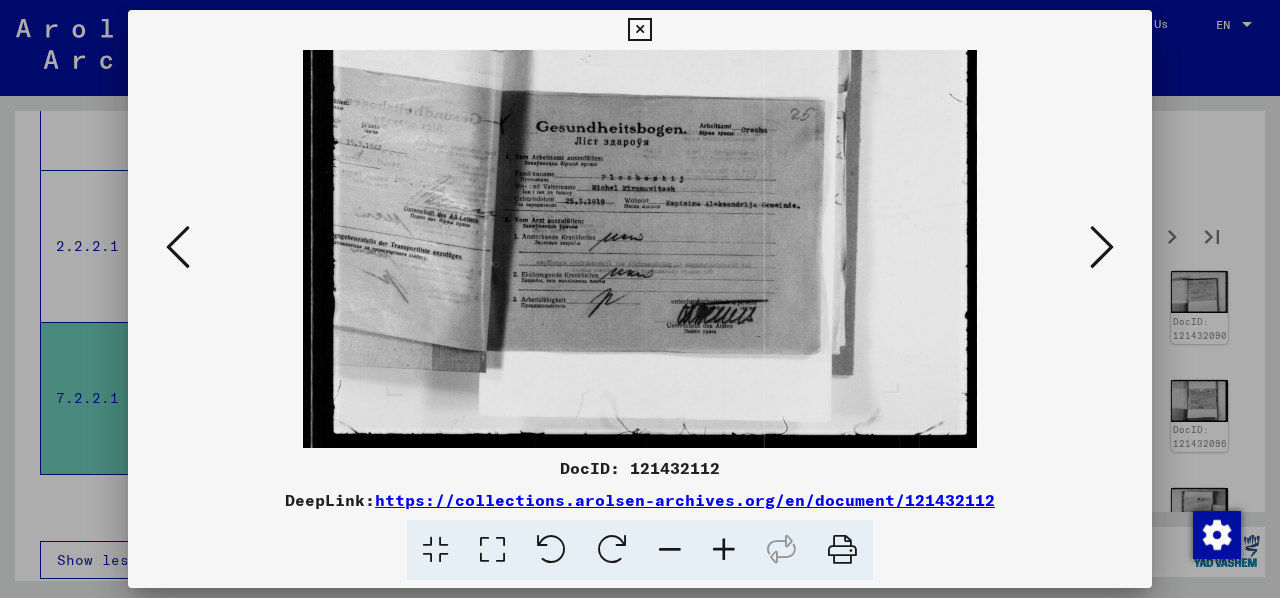 click at bounding box center (724, 550) 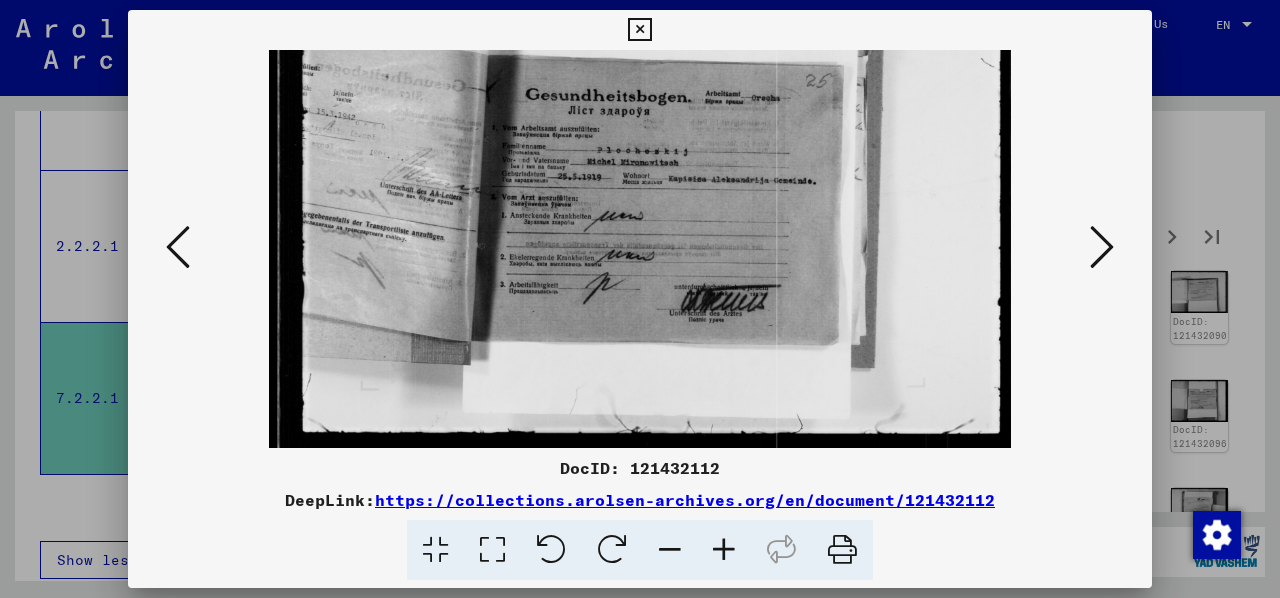 click at bounding box center [724, 550] 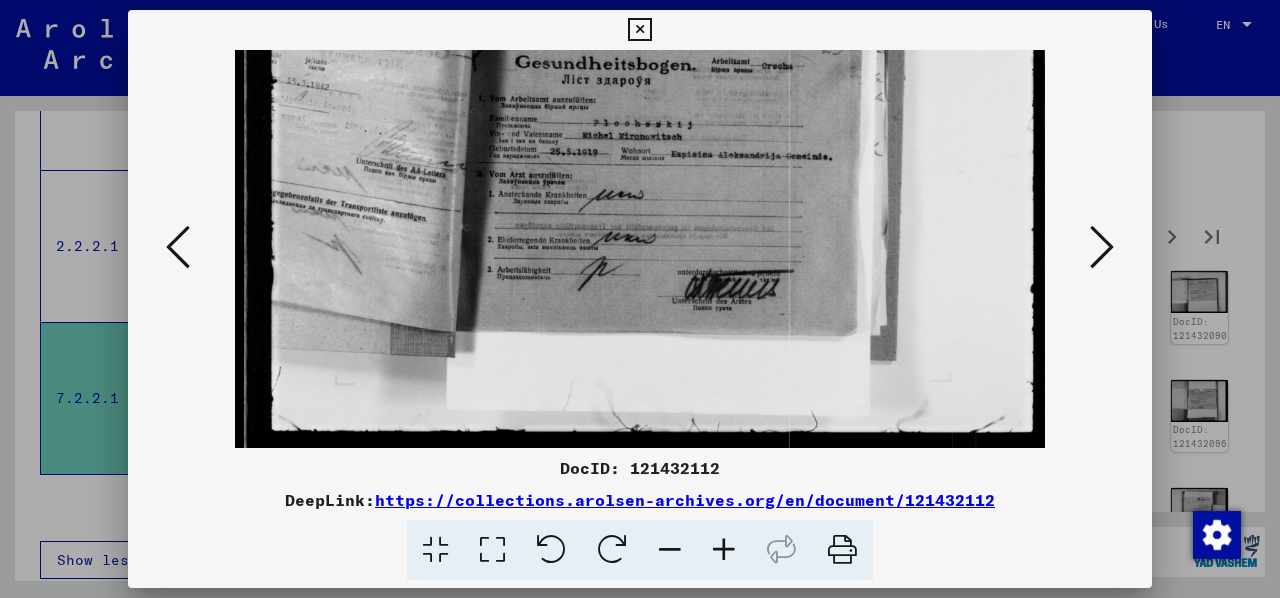 click at bounding box center [1102, 247] 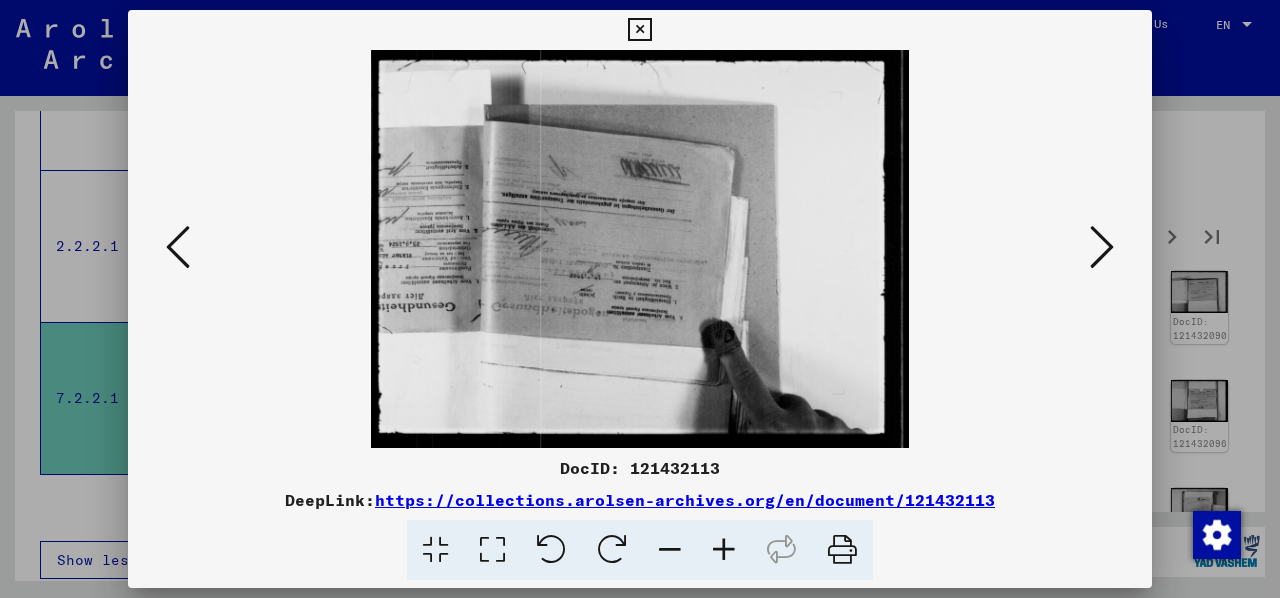 click at bounding box center (1102, 247) 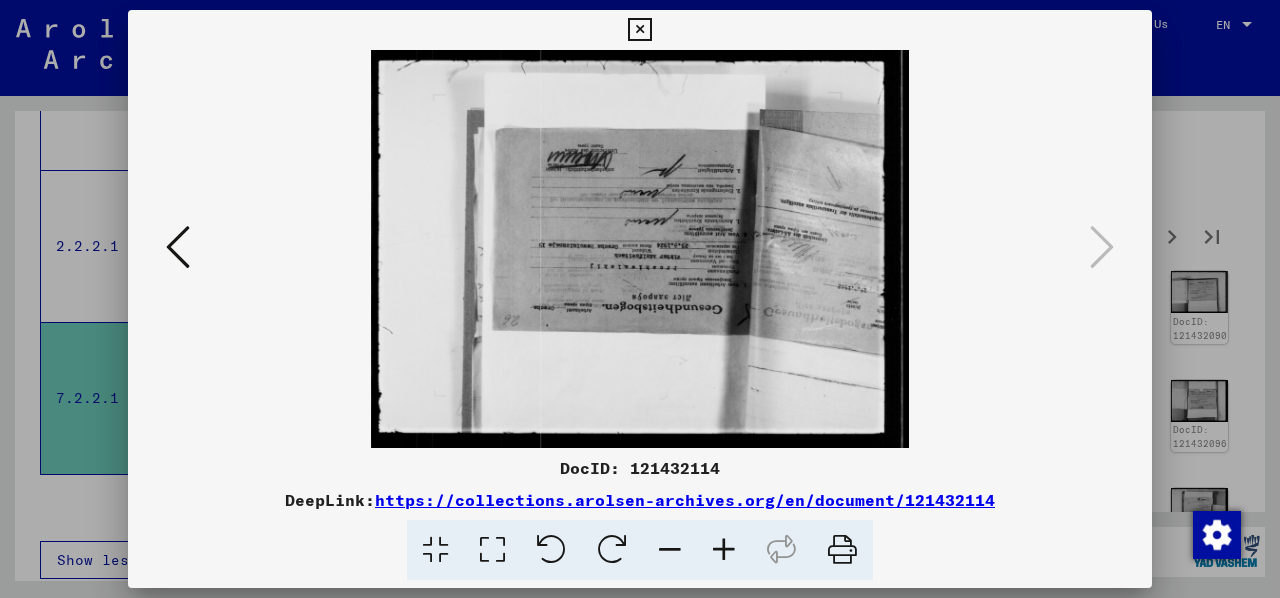 click at bounding box center (612, 550) 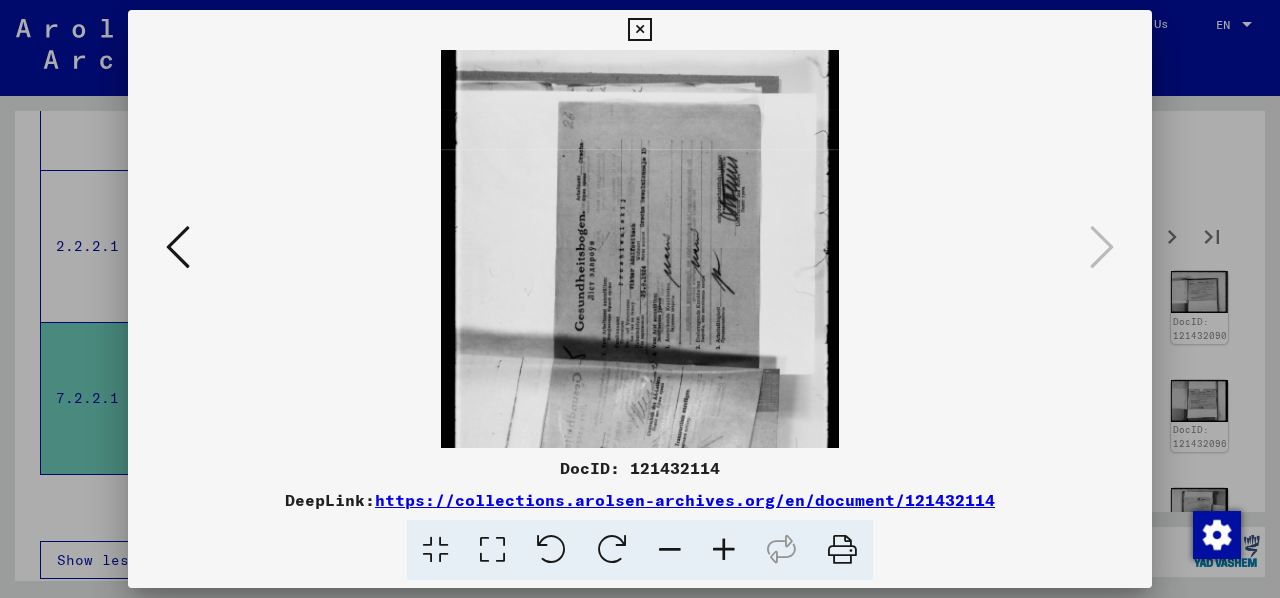 click at bounding box center [612, 550] 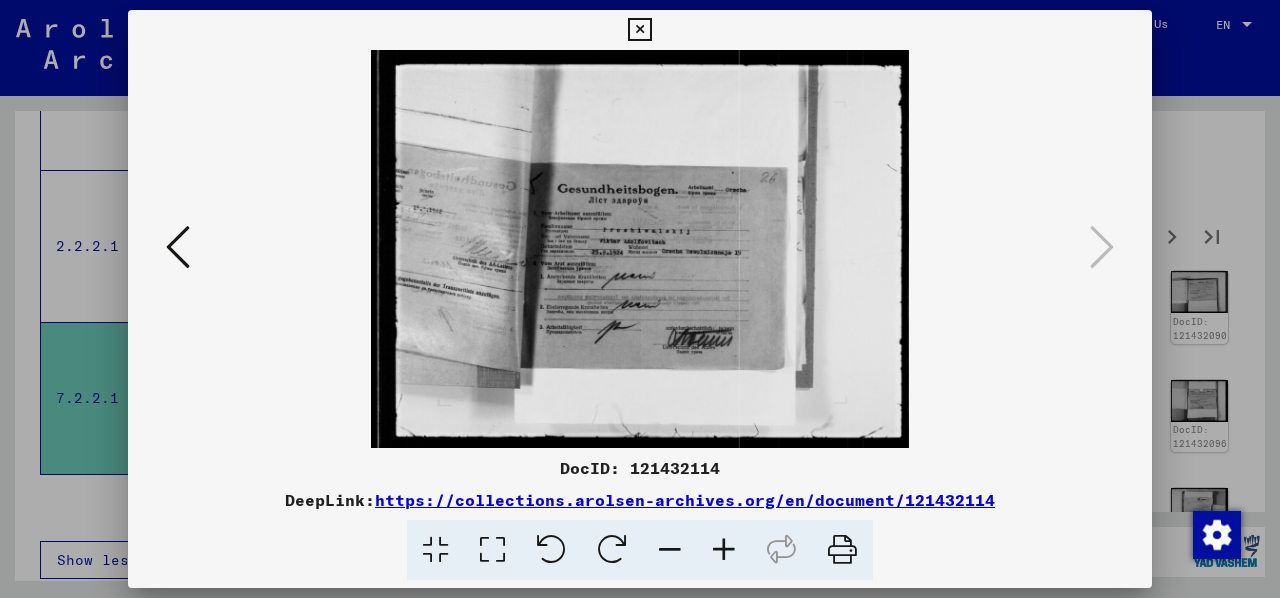 click at bounding box center [724, 550] 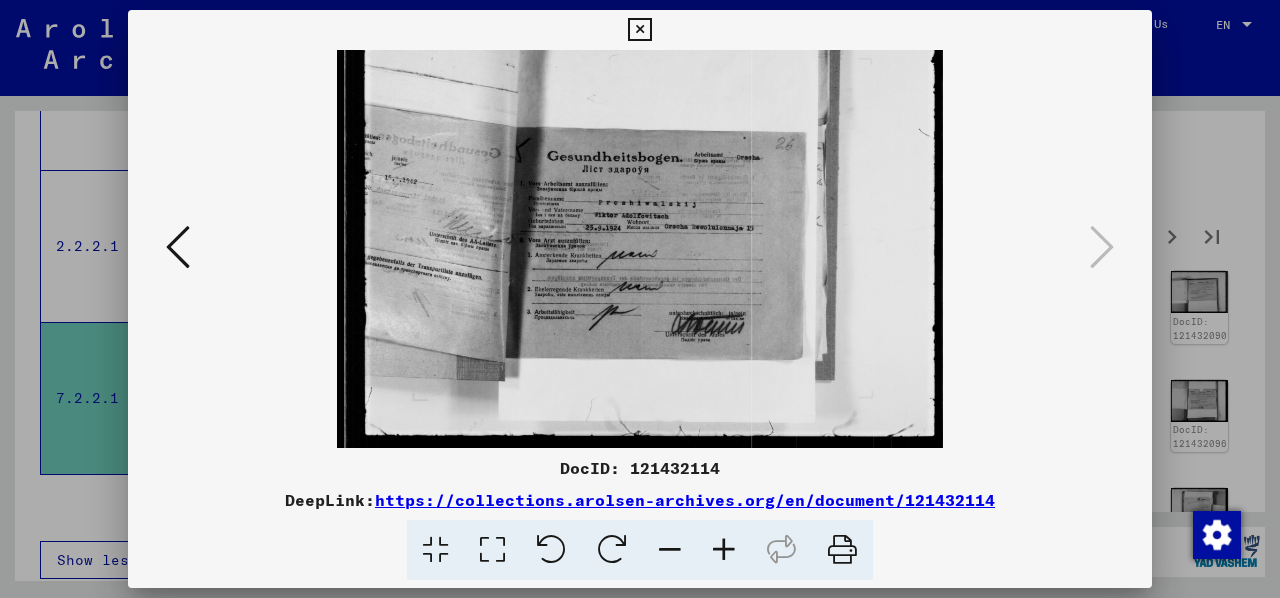 click at bounding box center (724, 550) 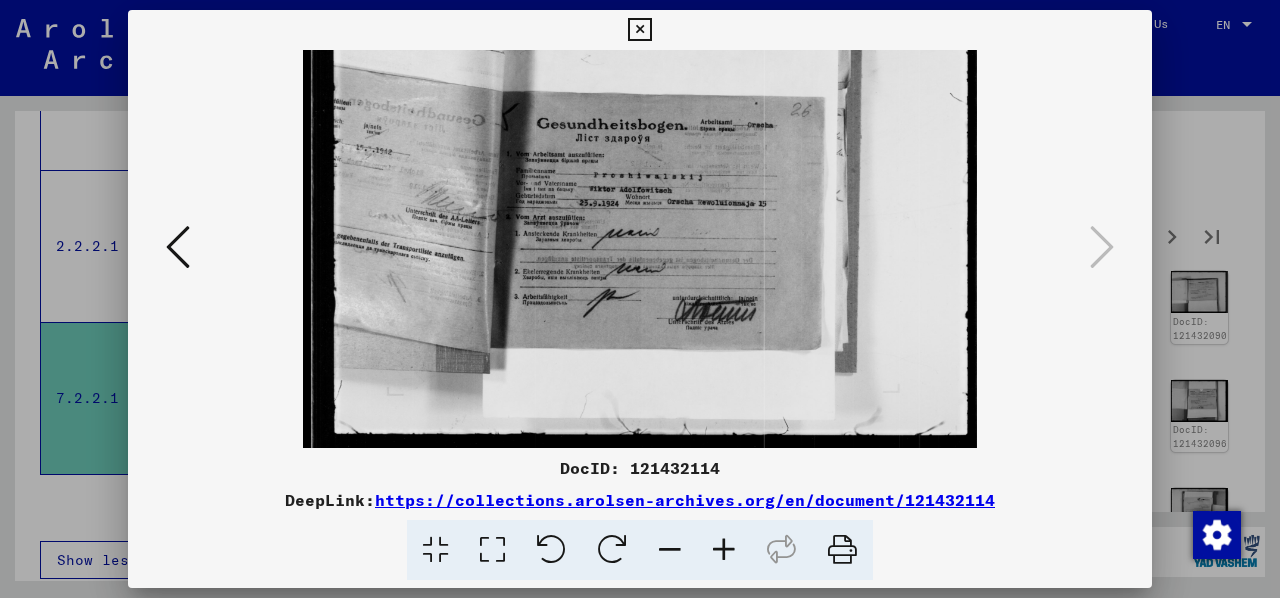 click at bounding box center (724, 550) 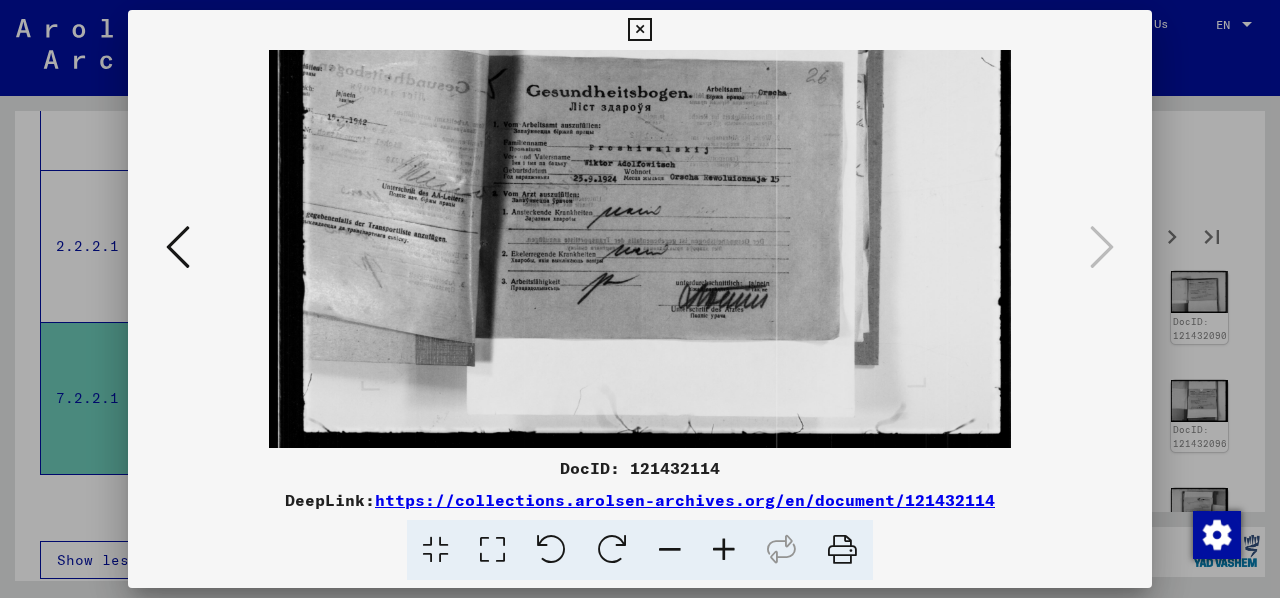 click at bounding box center (724, 550) 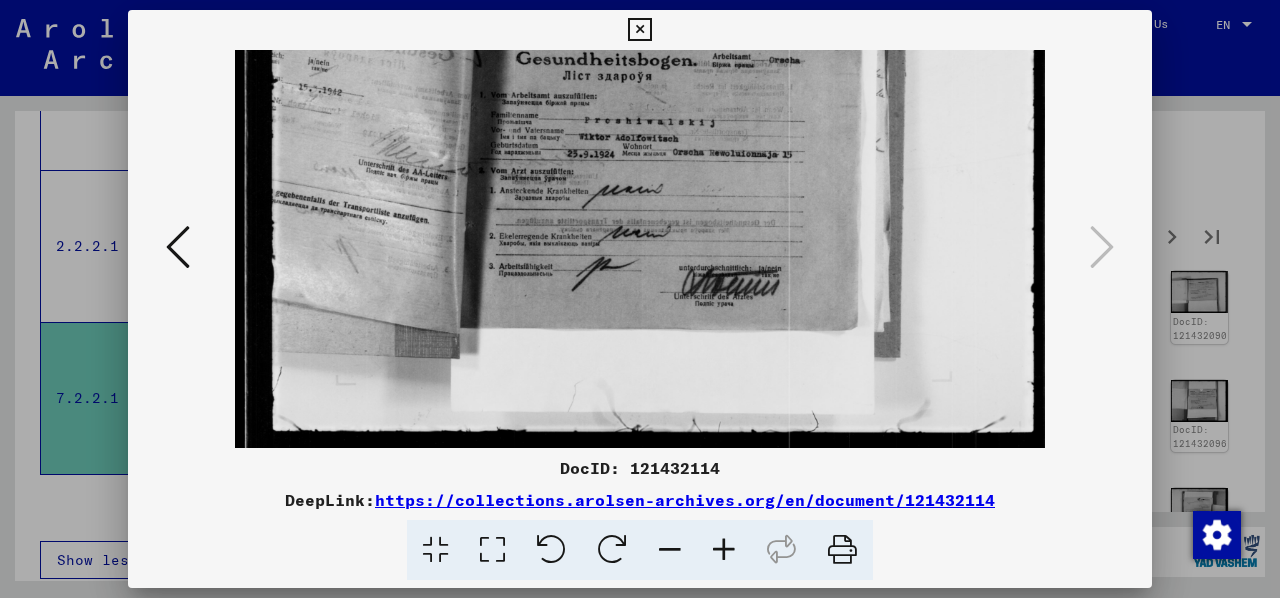 click at bounding box center (724, 550) 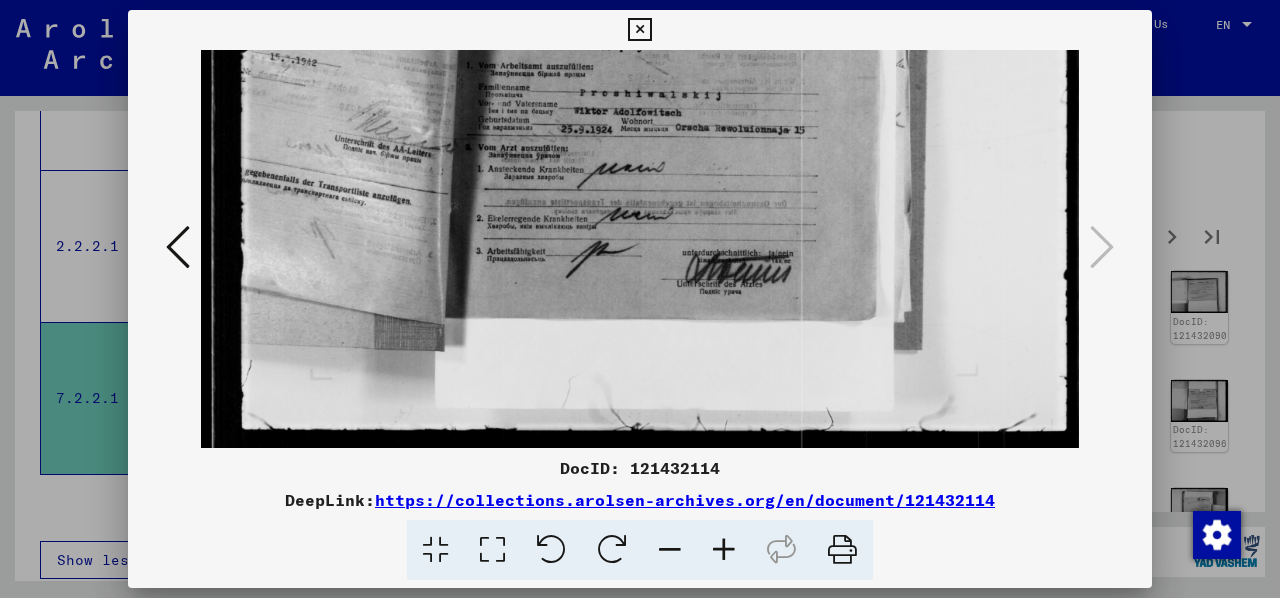 click at bounding box center (639, 30) 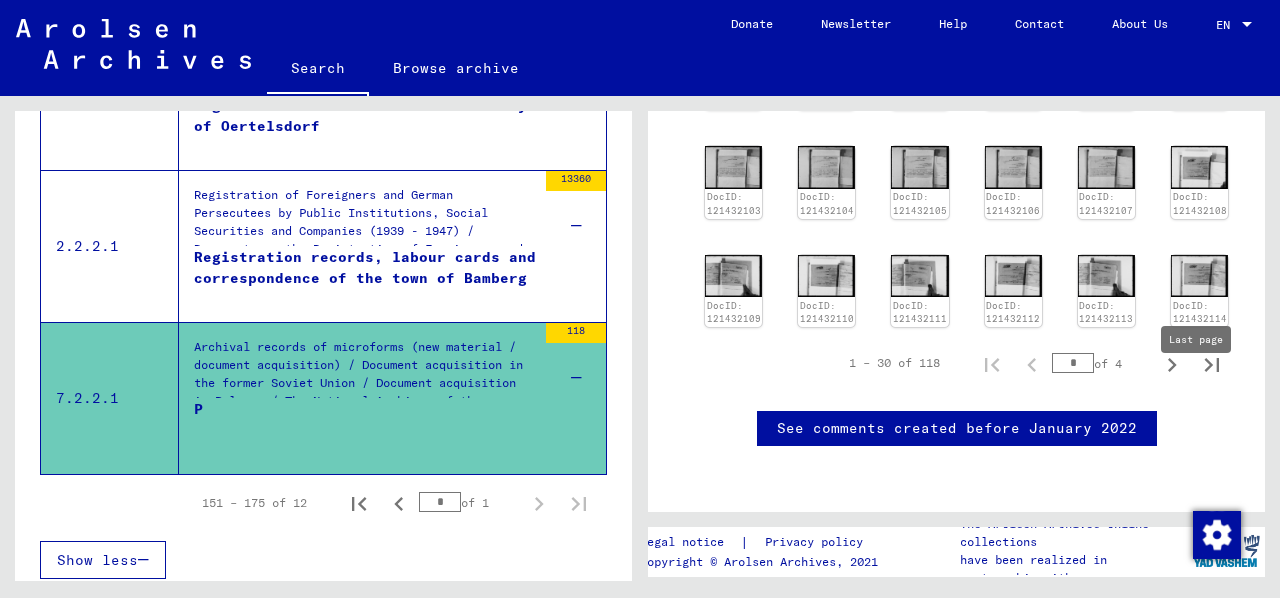 scroll, scrollTop: 700, scrollLeft: 0, axis: vertical 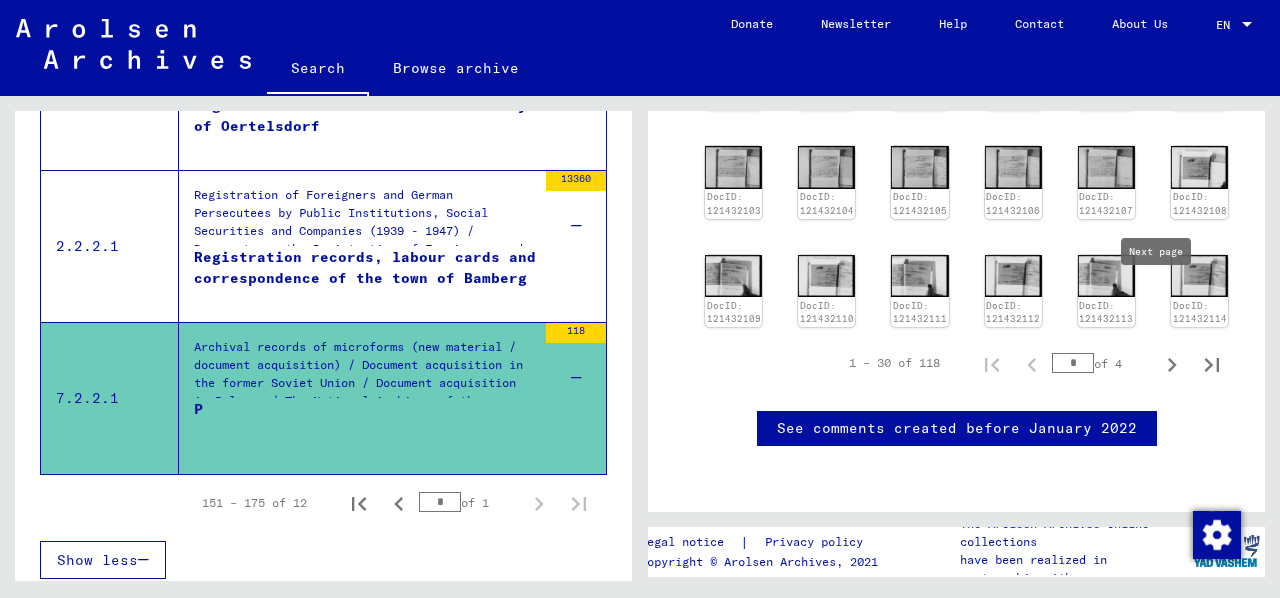 click 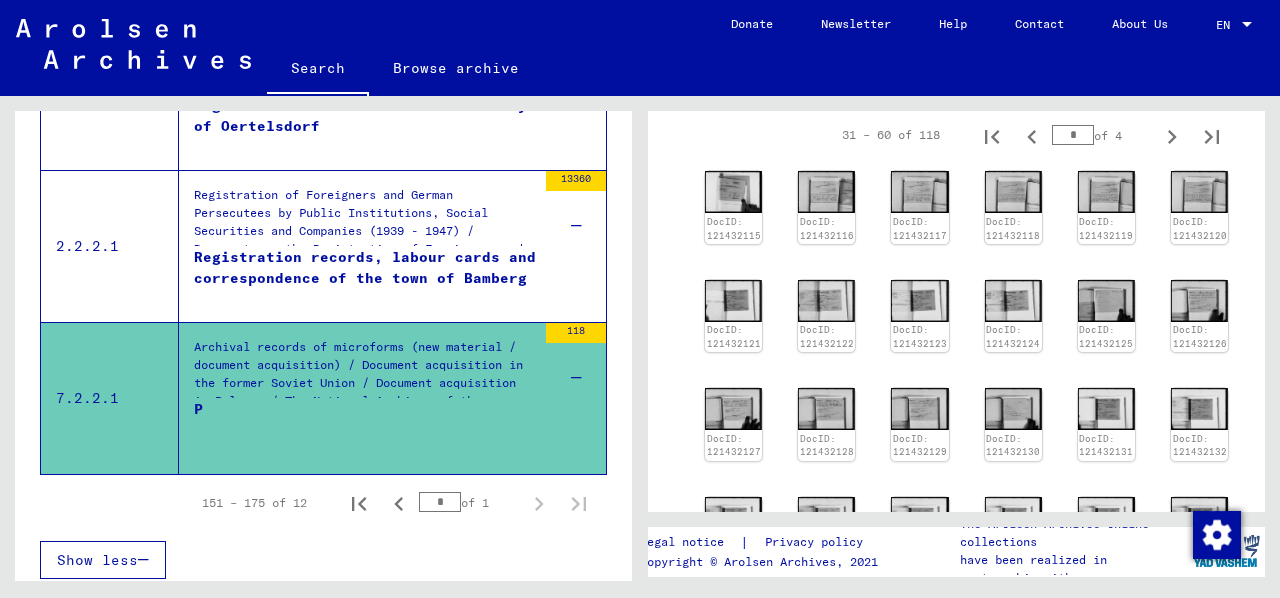 scroll, scrollTop: 200, scrollLeft: 0, axis: vertical 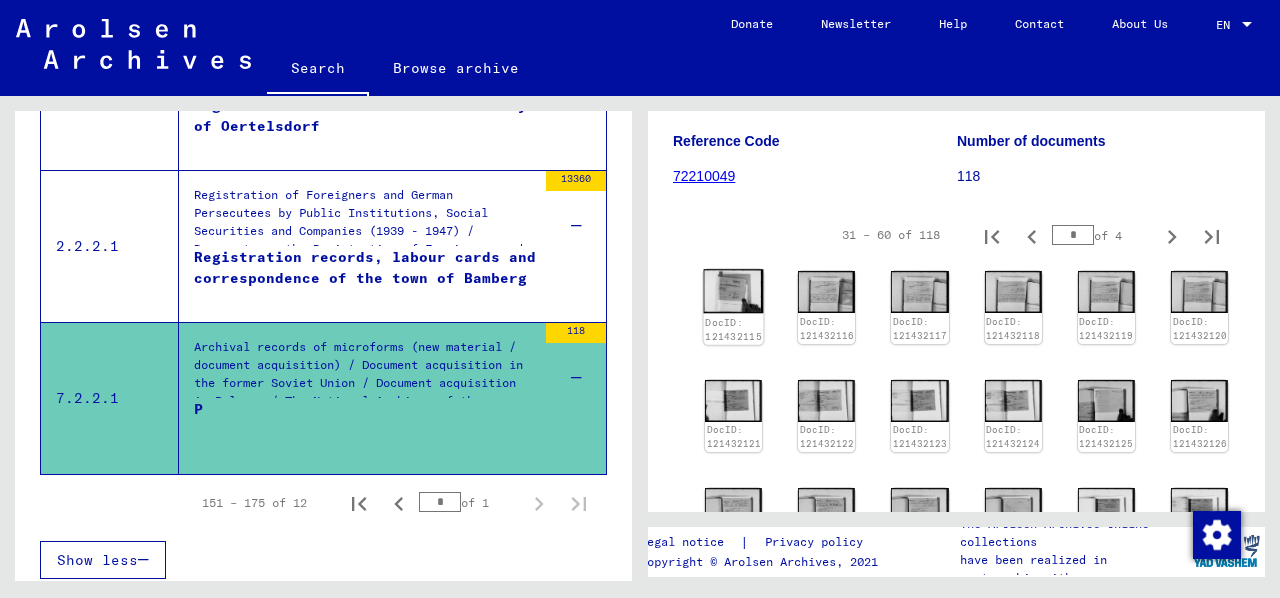 click 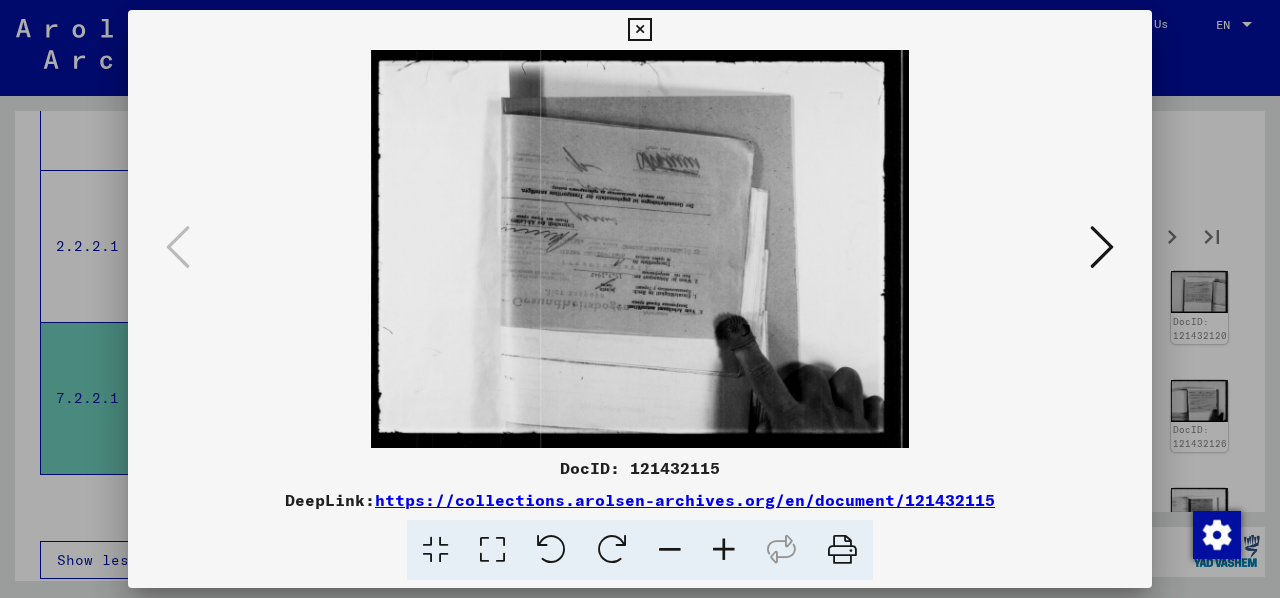 click at bounding box center (612, 550) 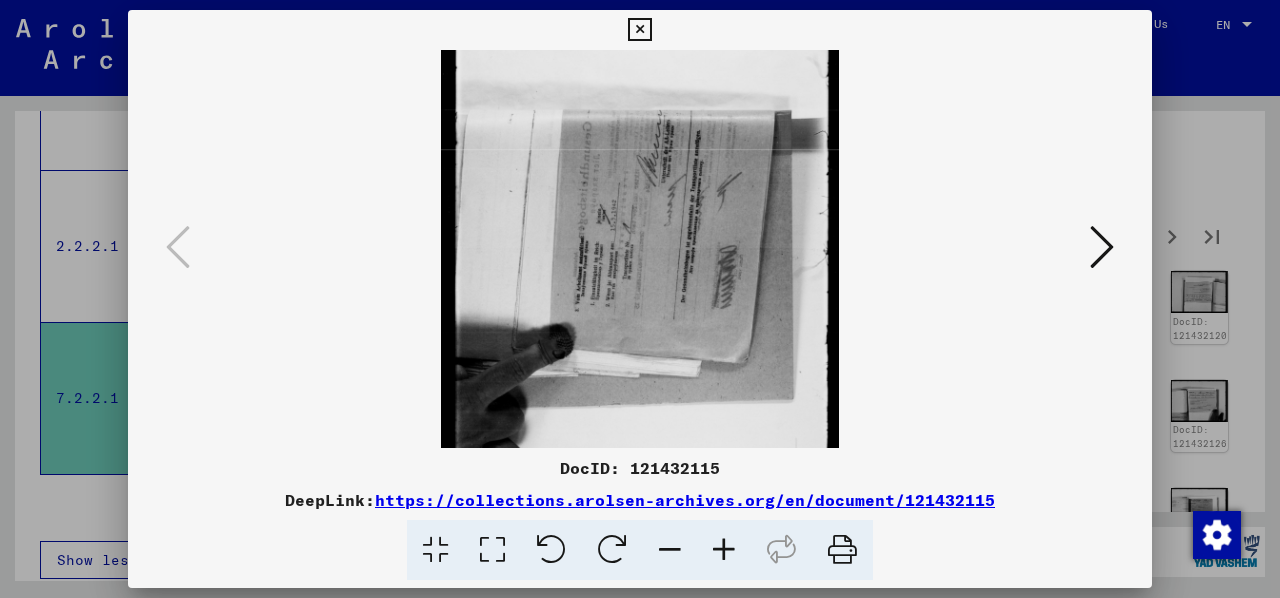 click at bounding box center (612, 550) 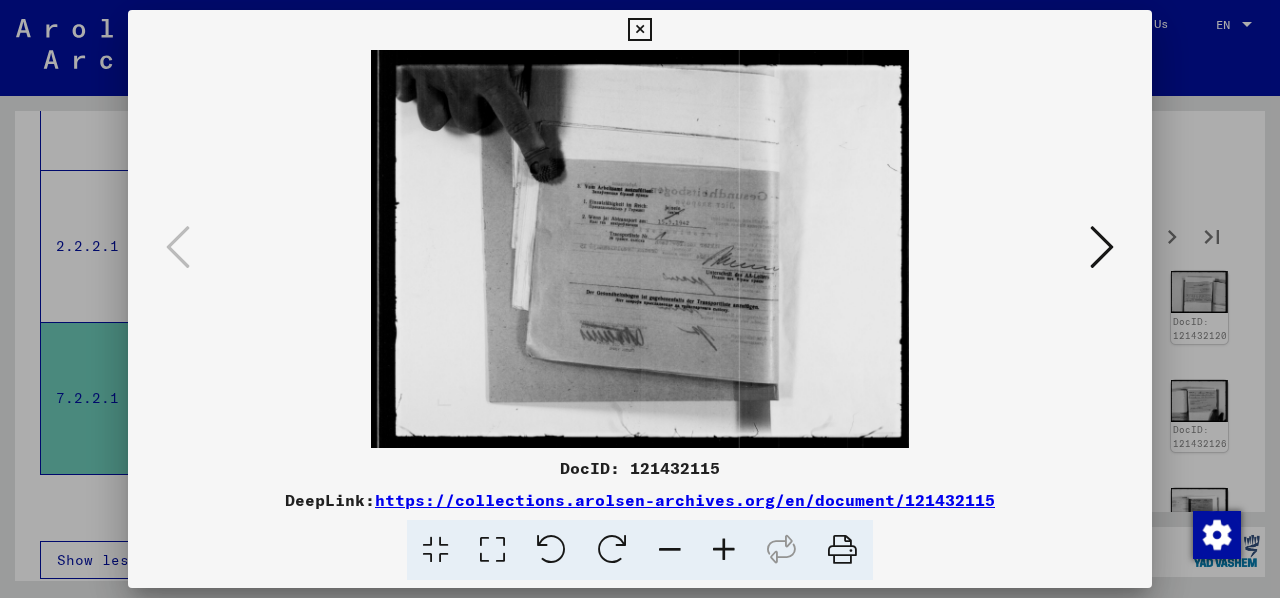 click at bounding box center (1102, 247) 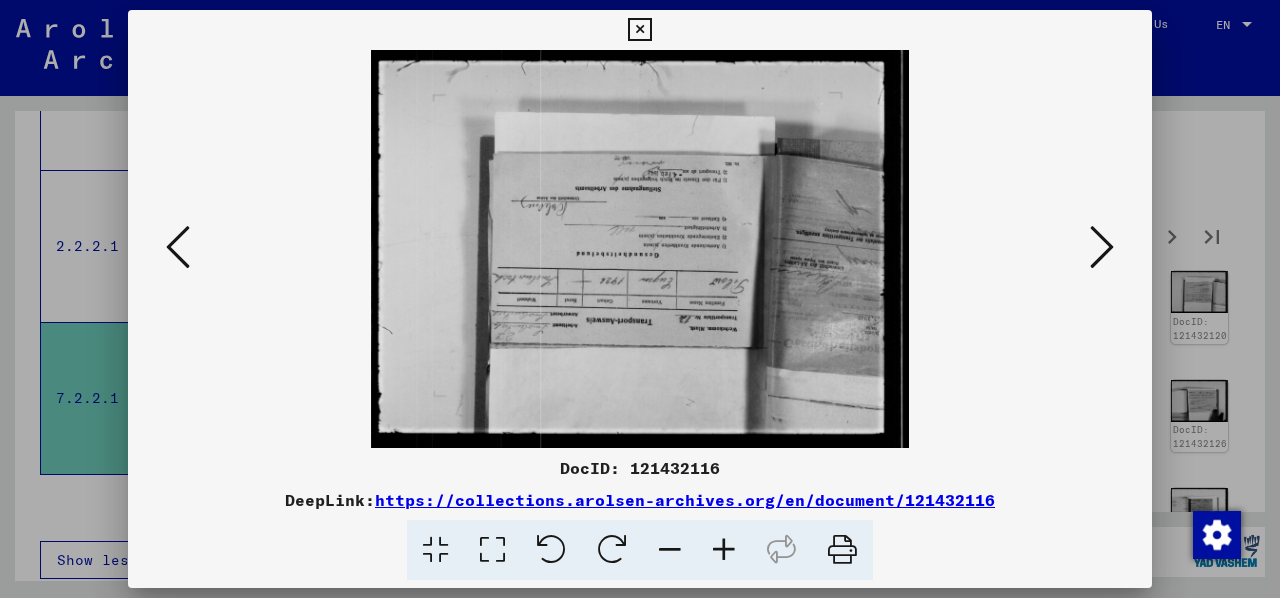 click at bounding box center (612, 550) 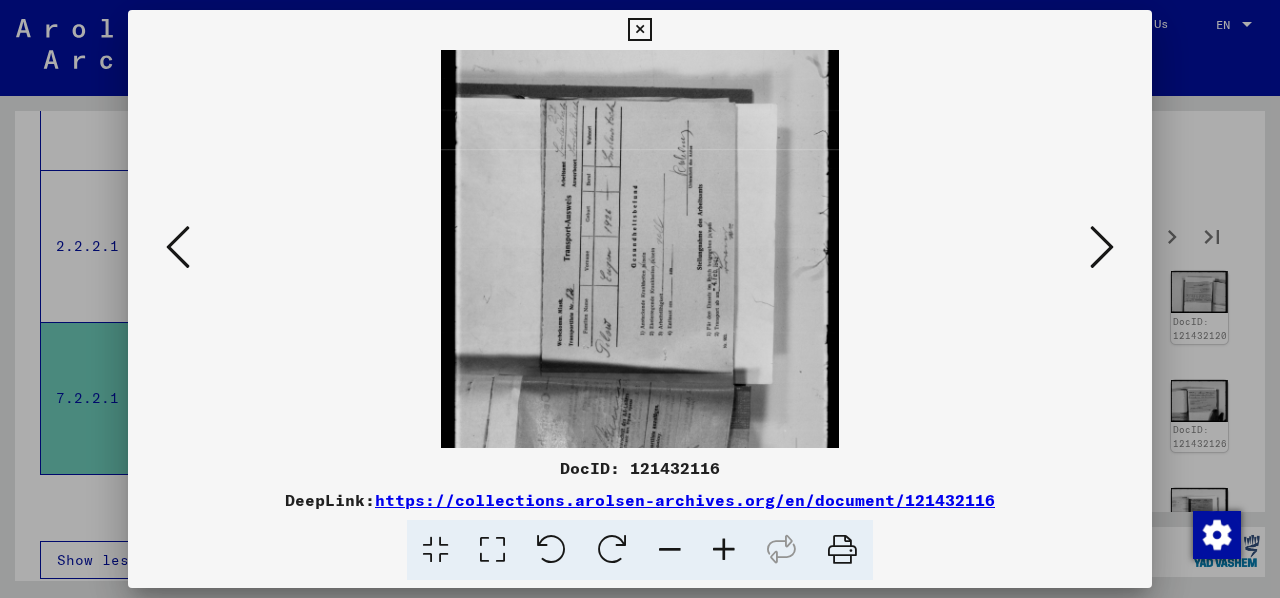 click at bounding box center [612, 550] 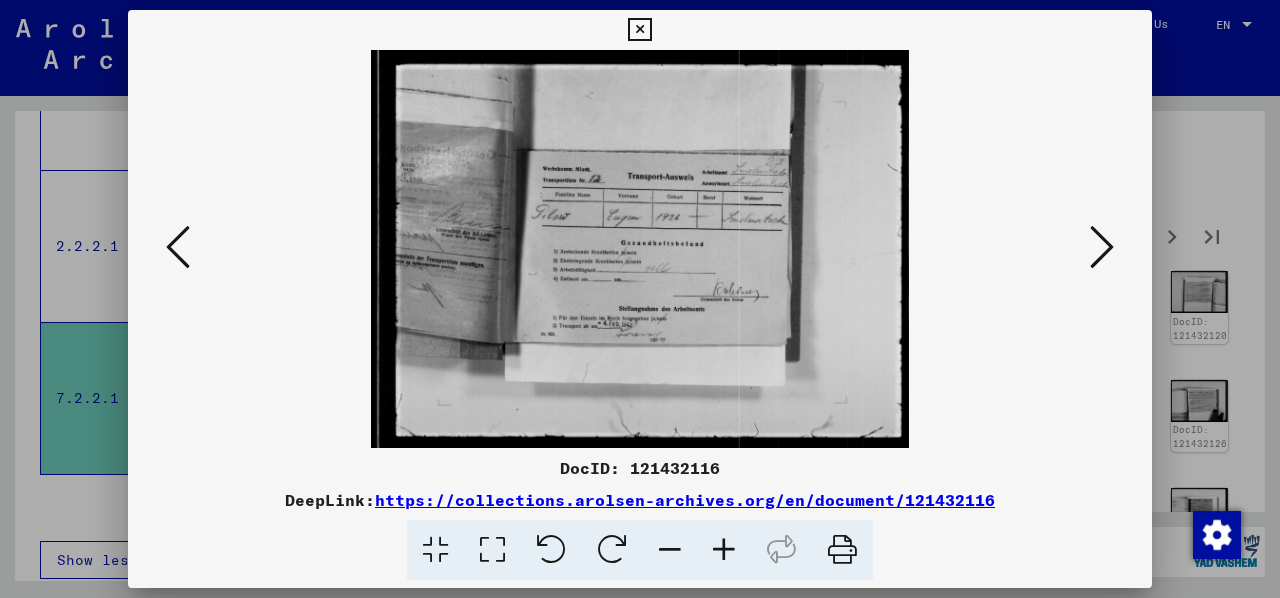 click at bounding box center (724, 550) 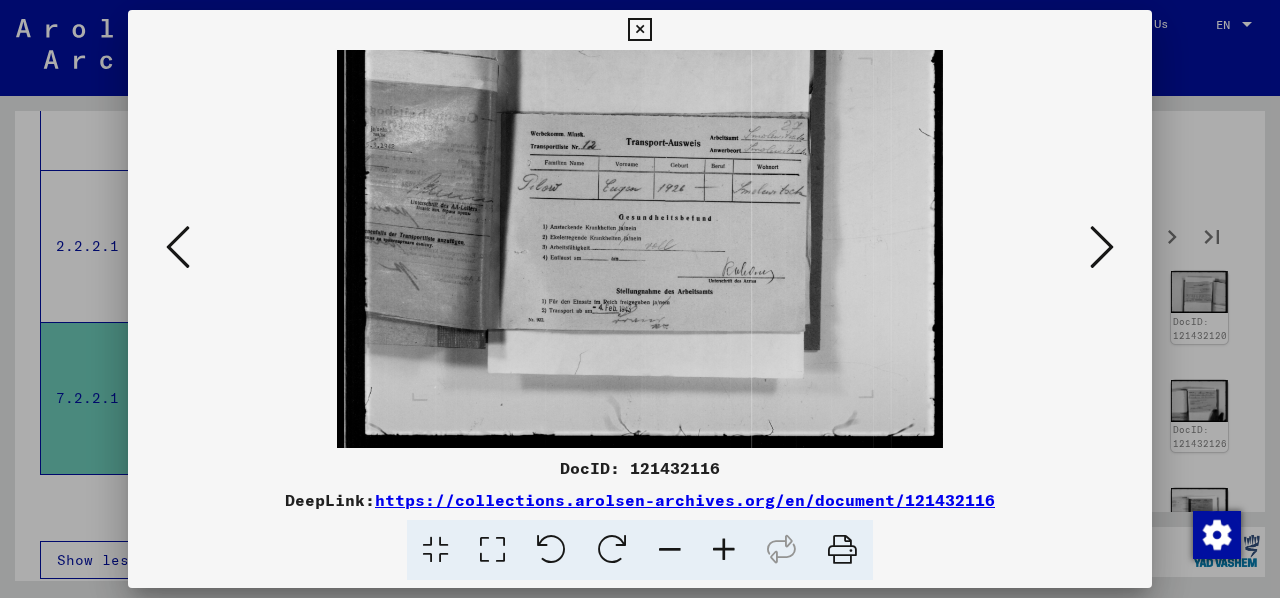 click at bounding box center [724, 550] 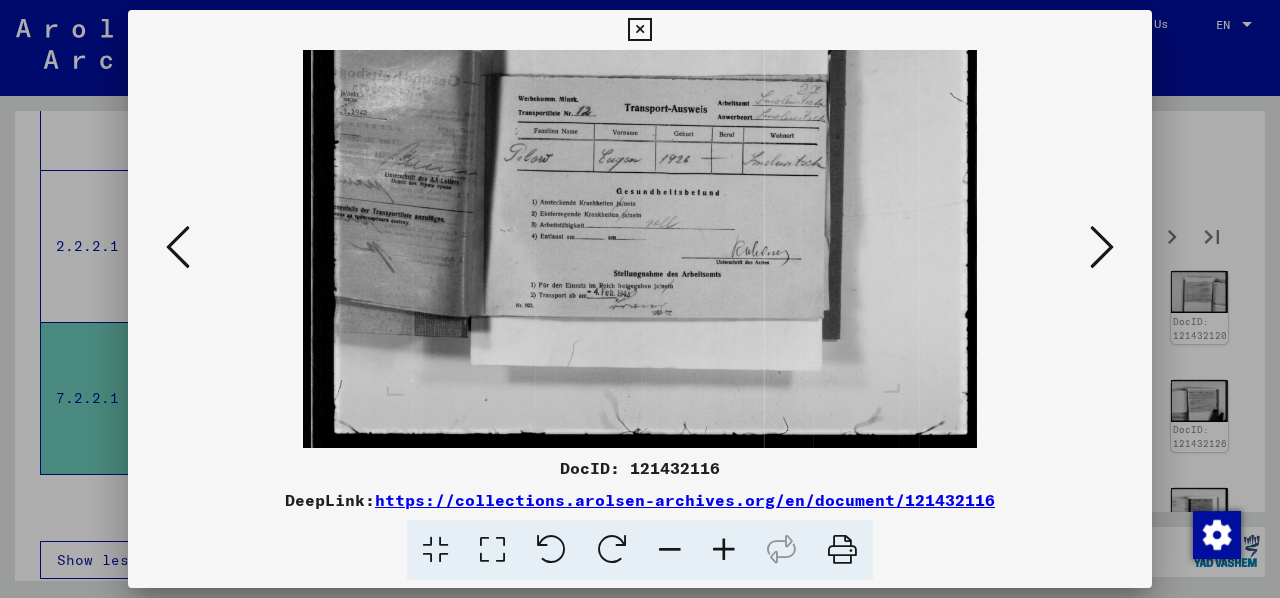 click at bounding box center (724, 550) 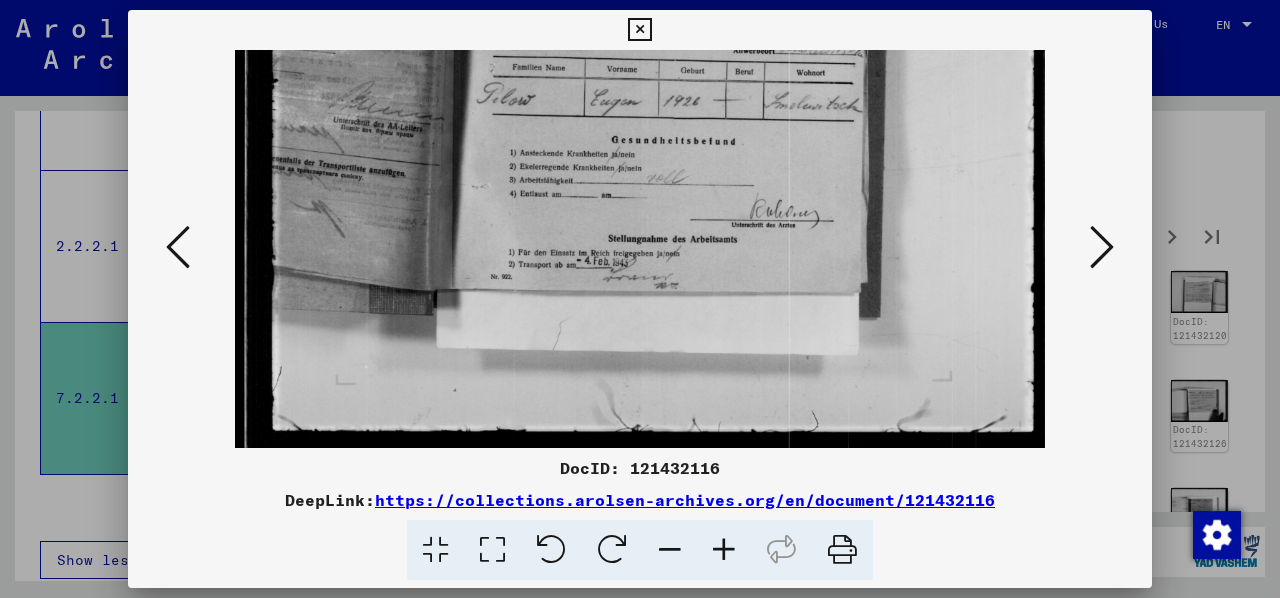 click at bounding box center (1102, 247) 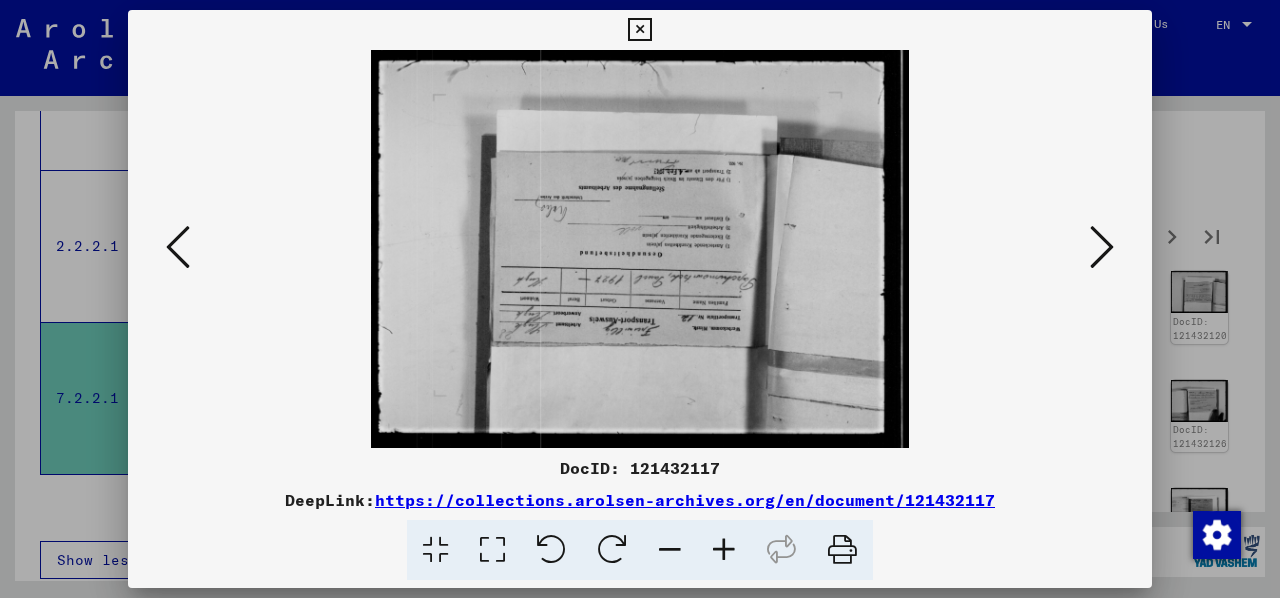 click at bounding box center [612, 550] 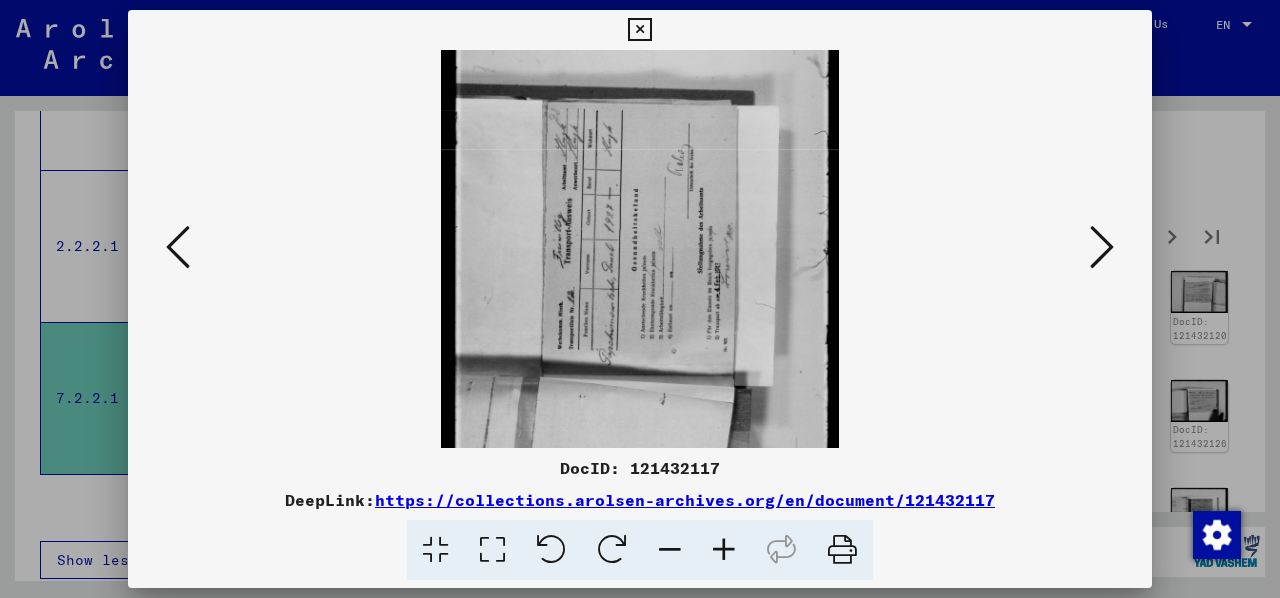 click at bounding box center (612, 550) 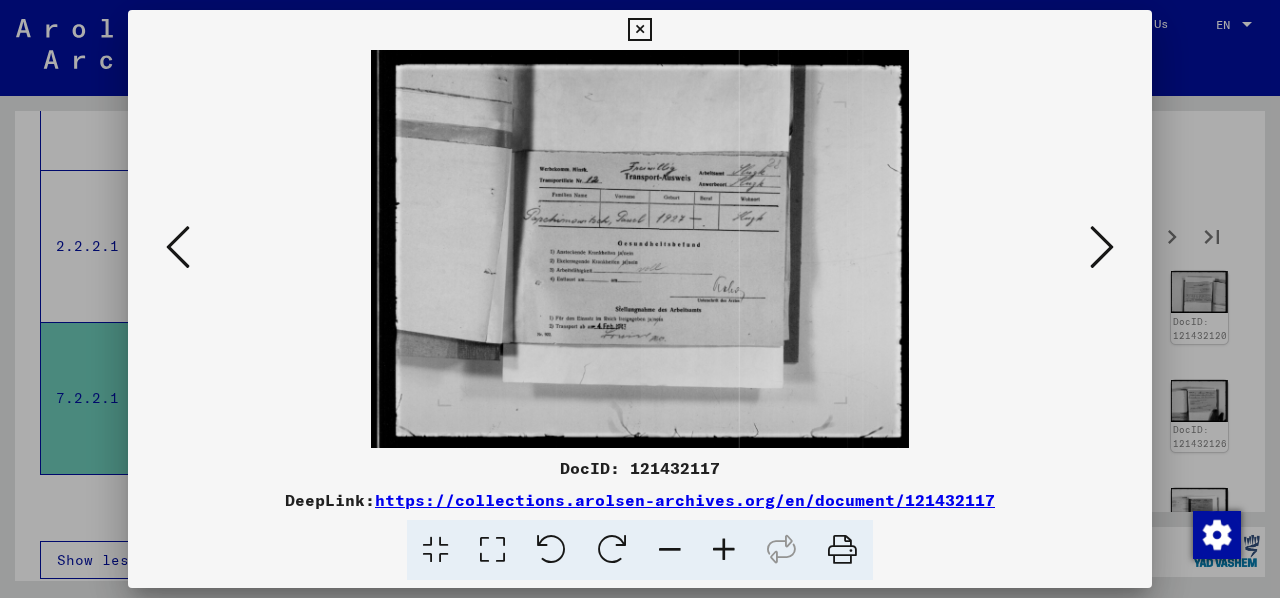 click at bounding box center (724, 550) 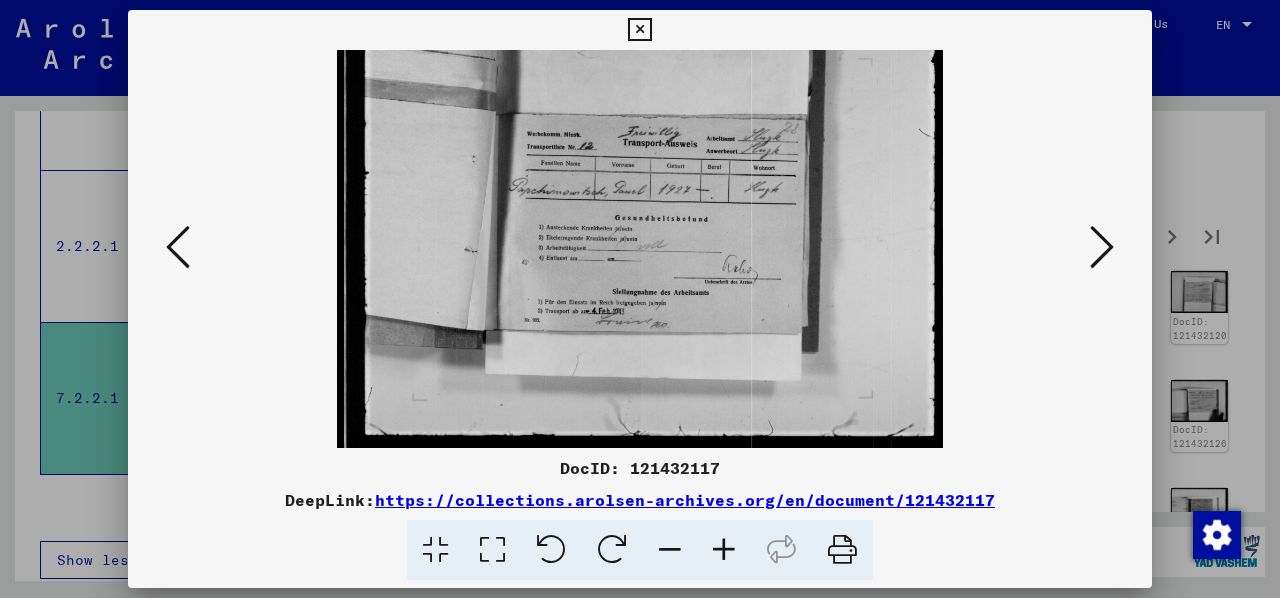 click at bounding box center [724, 550] 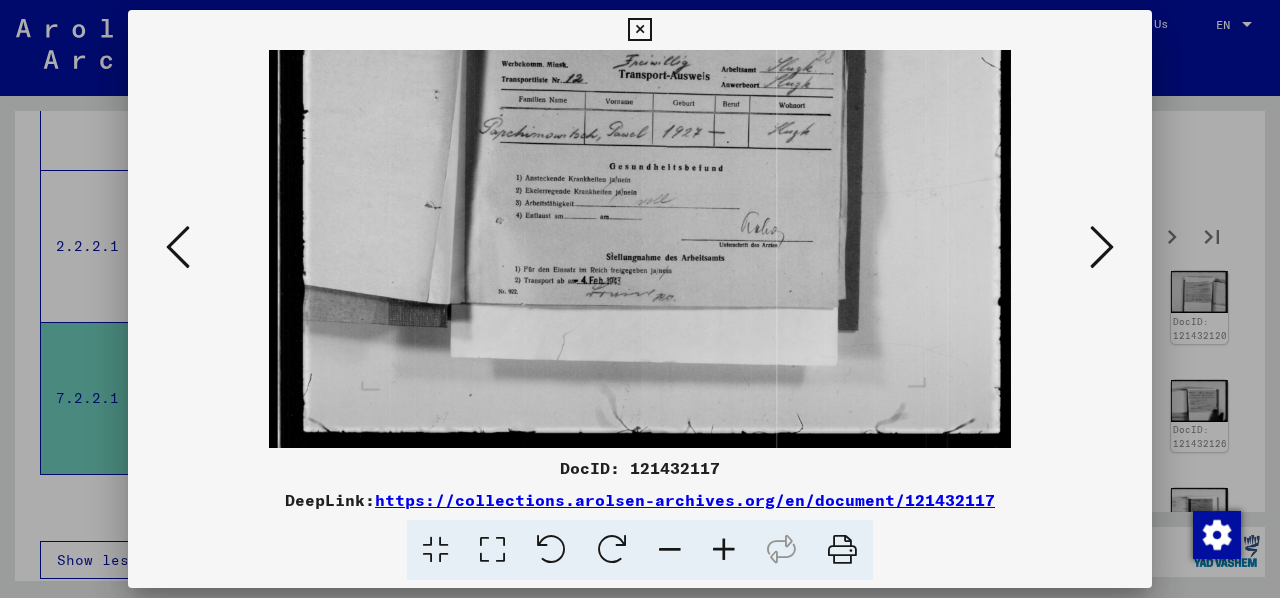 click at bounding box center (724, 550) 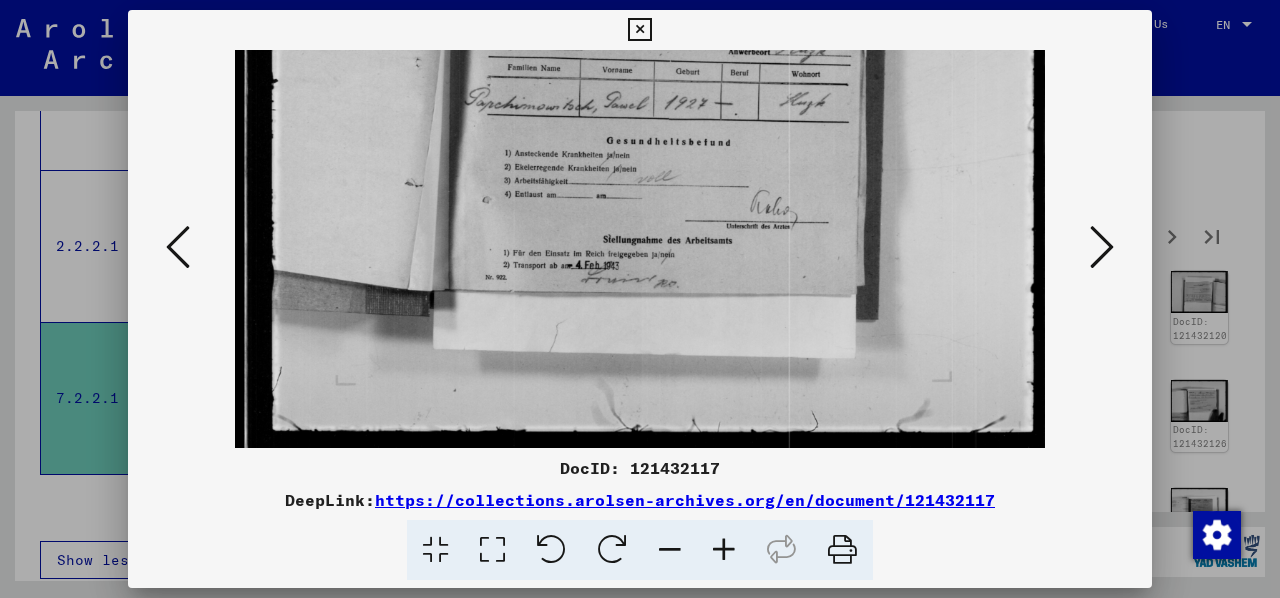 click at bounding box center (724, 550) 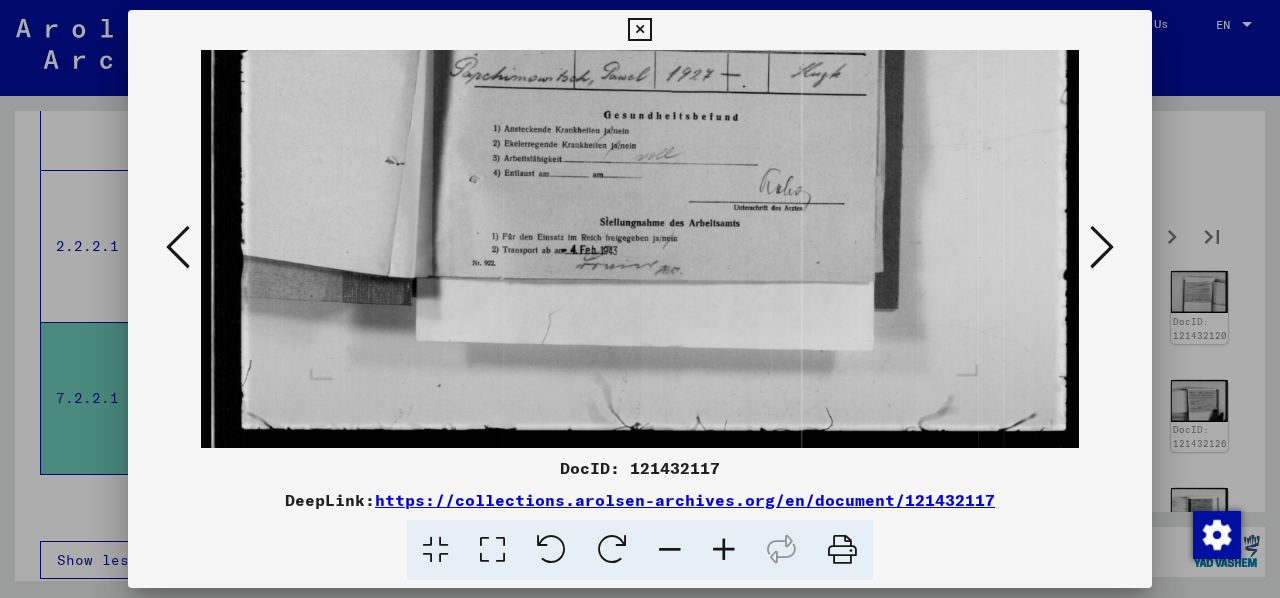 click at bounding box center [1102, 247] 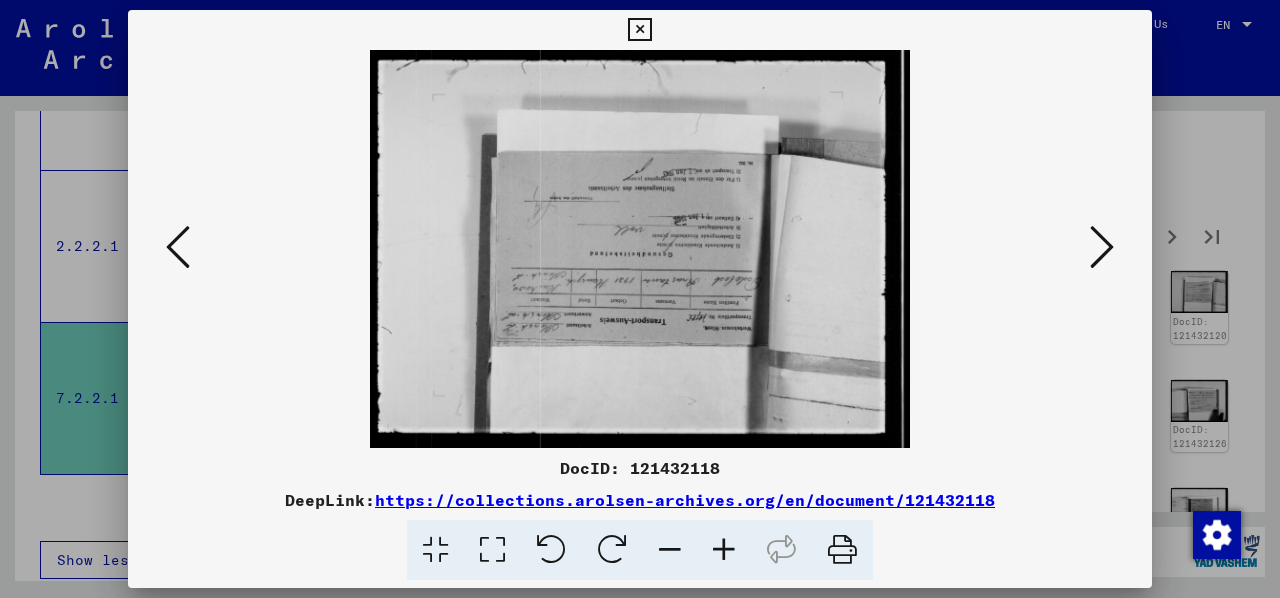 click at bounding box center (612, 550) 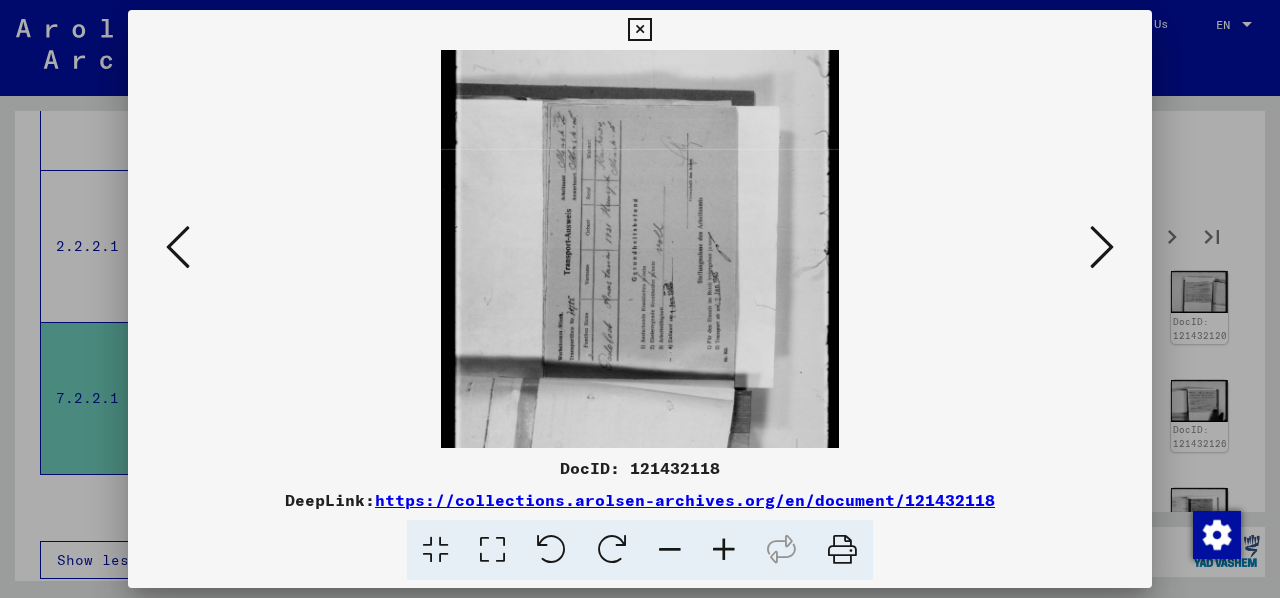 click at bounding box center [612, 550] 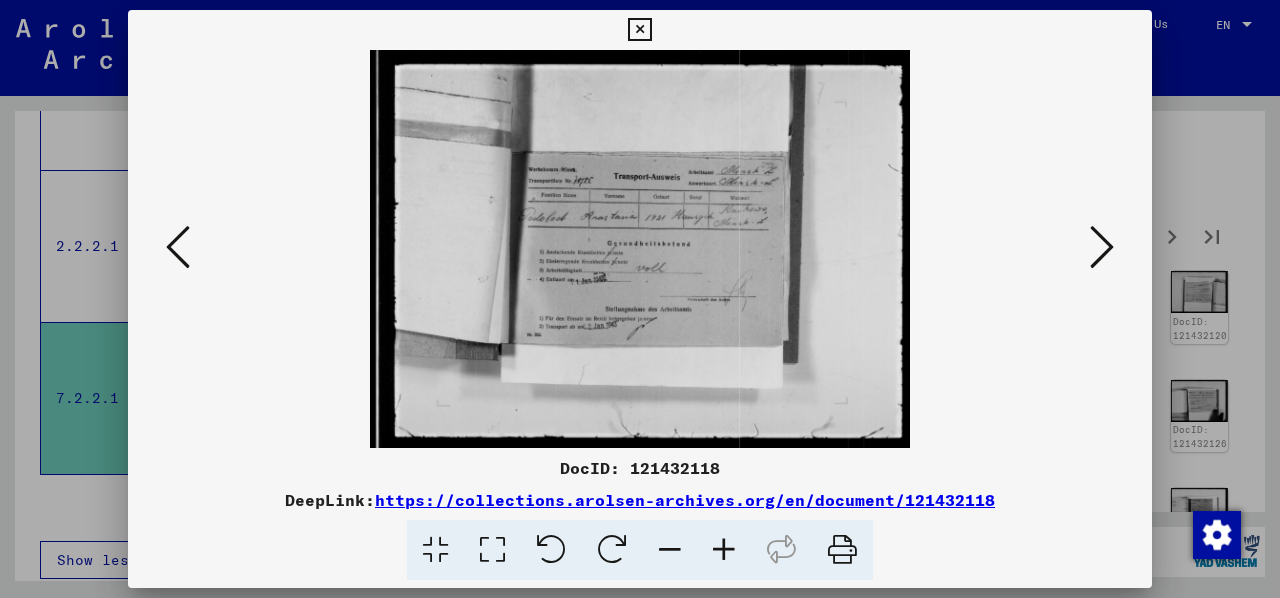 click at bounding box center (1102, 247) 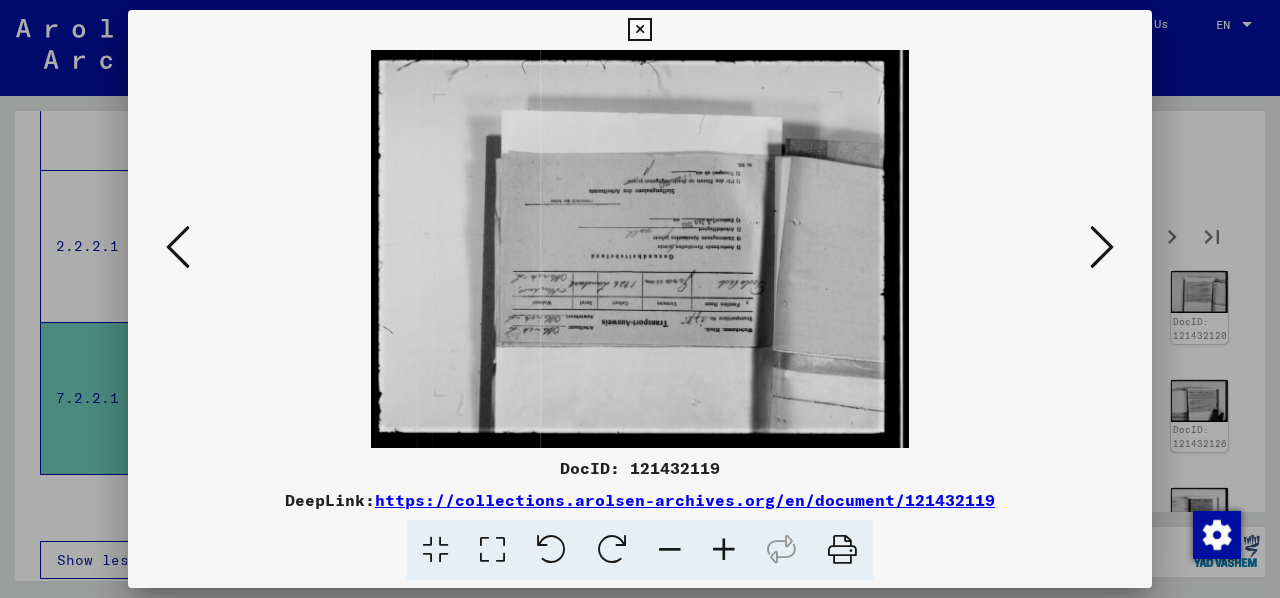 click at bounding box center (612, 550) 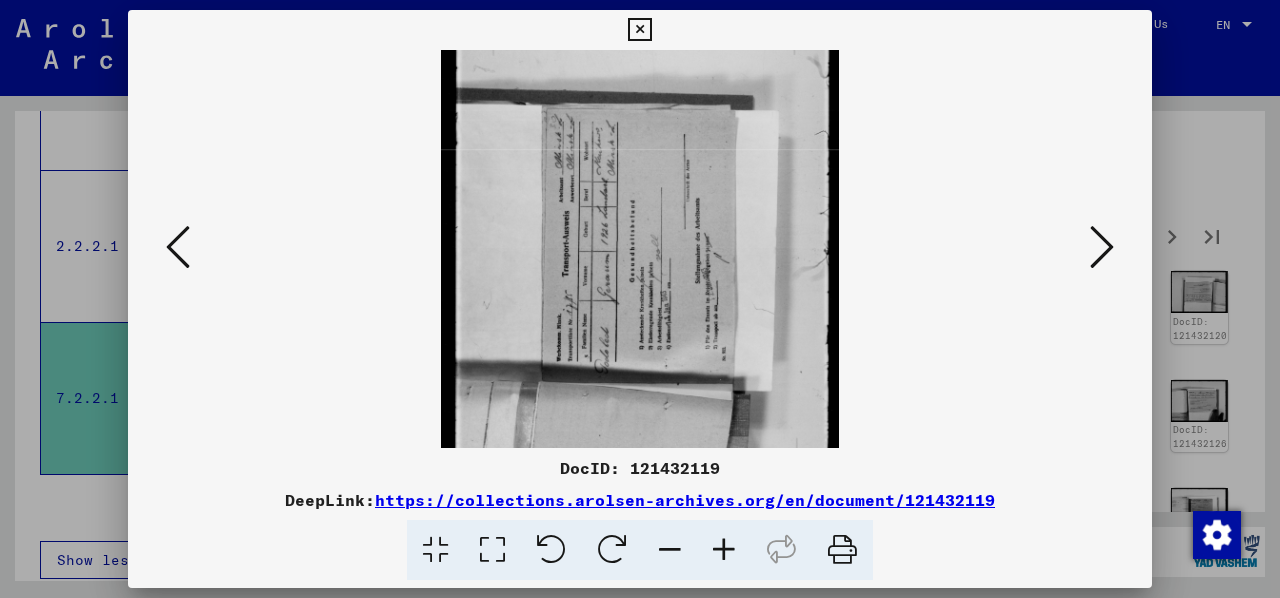click at bounding box center [612, 550] 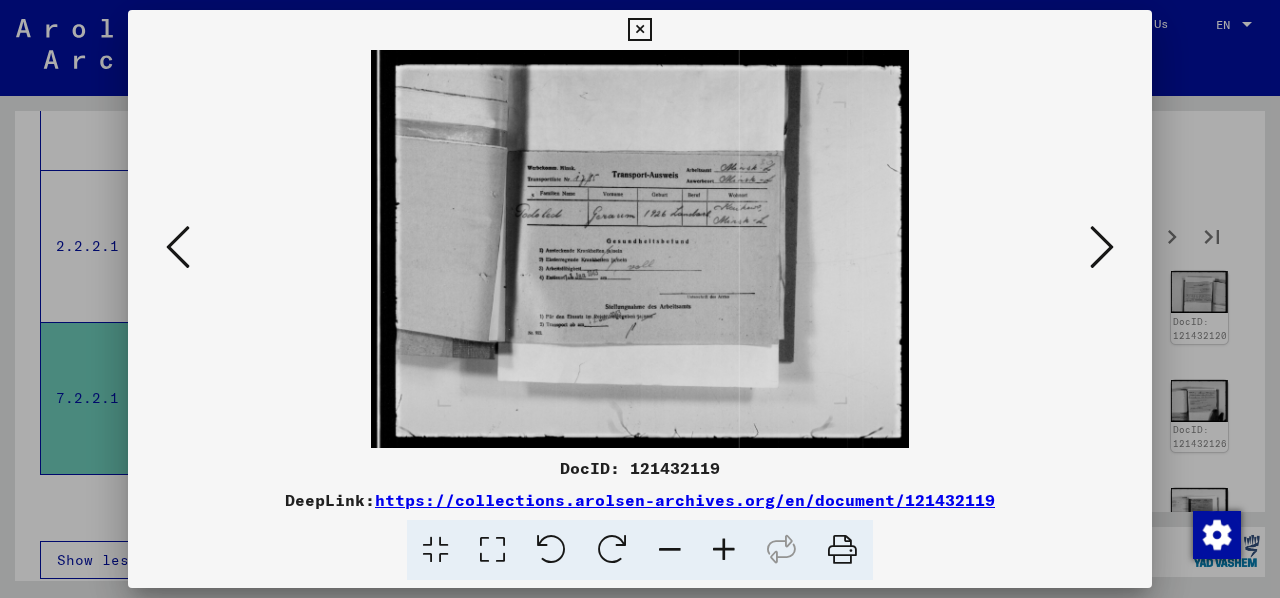 click at bounding box center [724, 550] 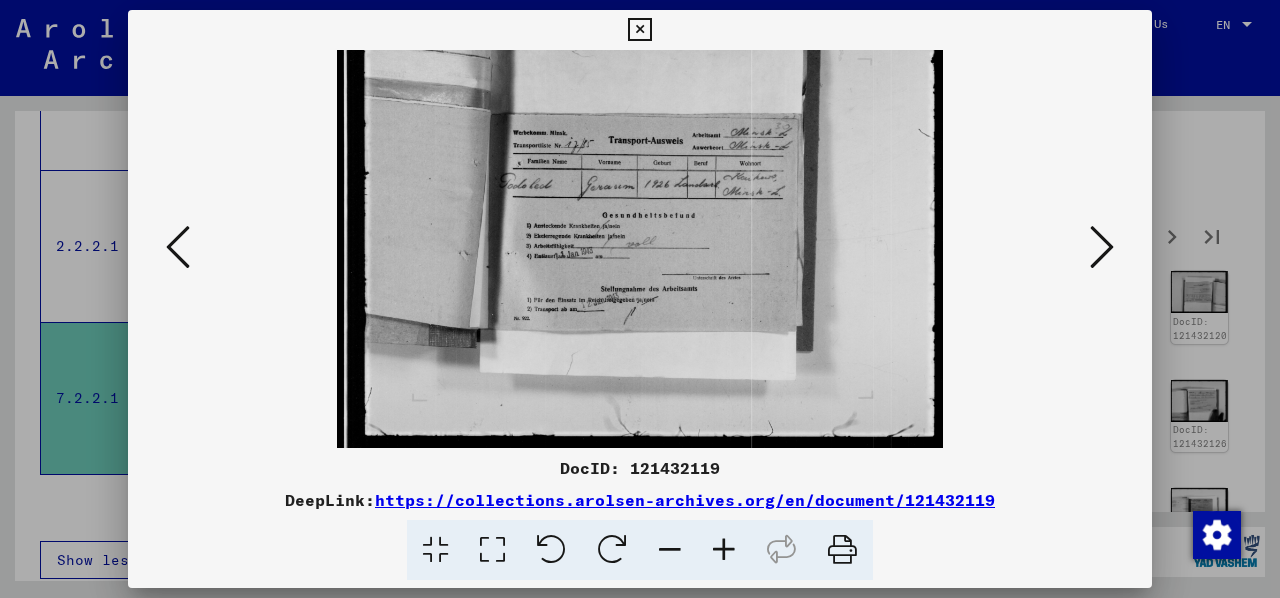 click at bounding box center [724, 550] 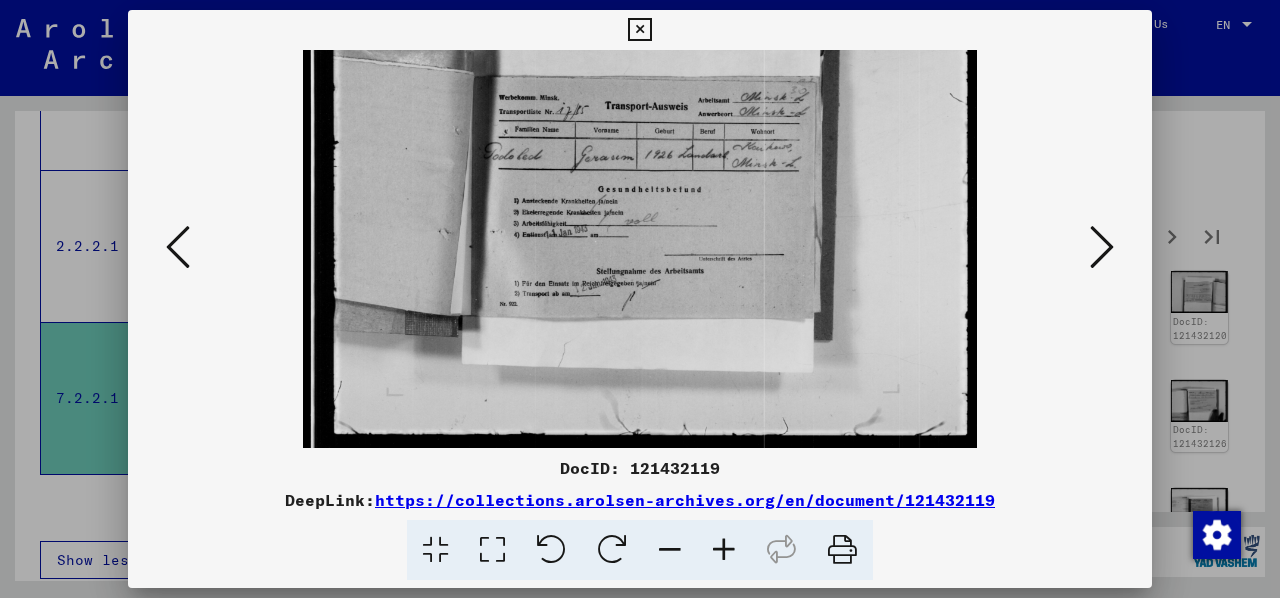 click at bounding box center [724, 550] 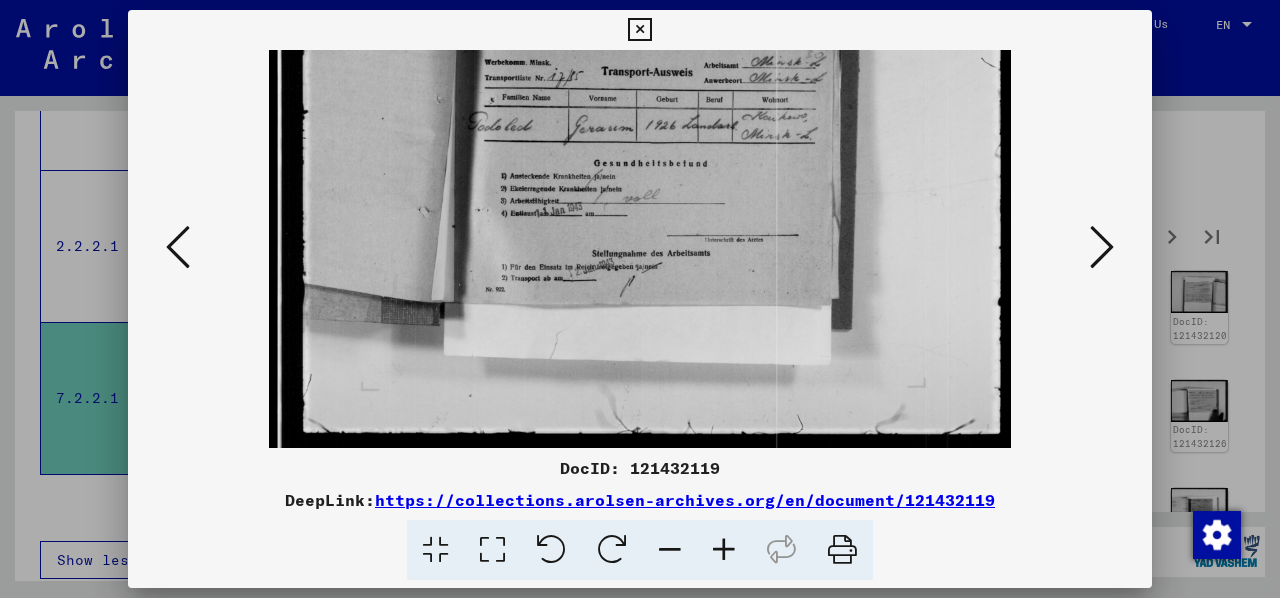 click at bounding box center [724, 550] 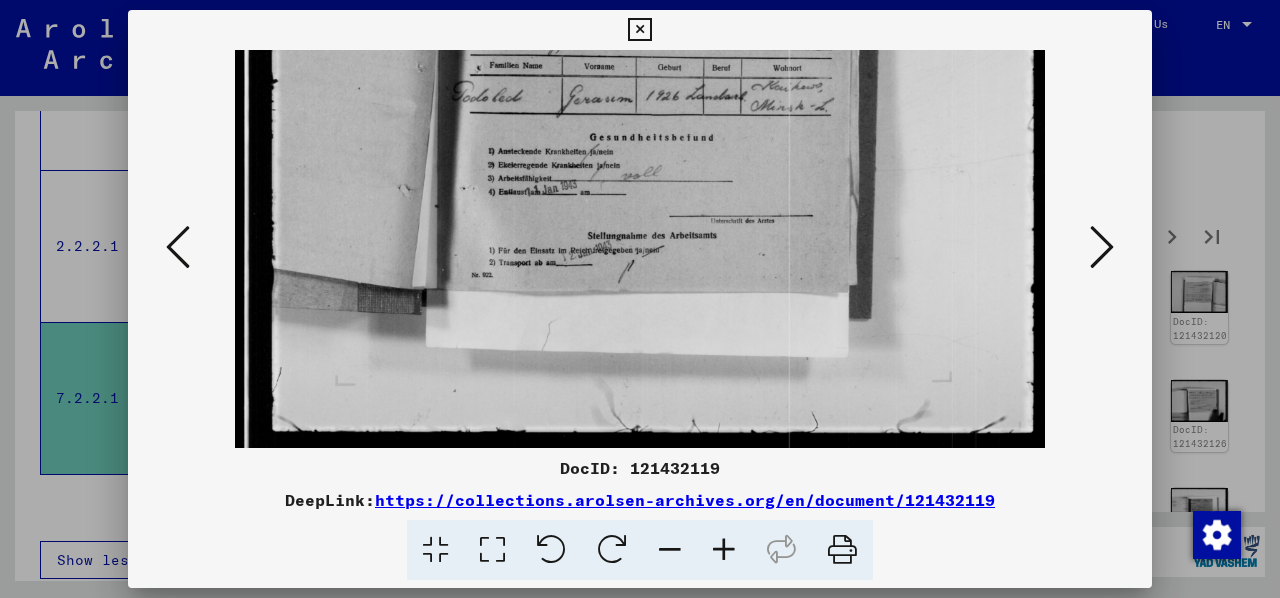 click at bounding box center (724, 550) 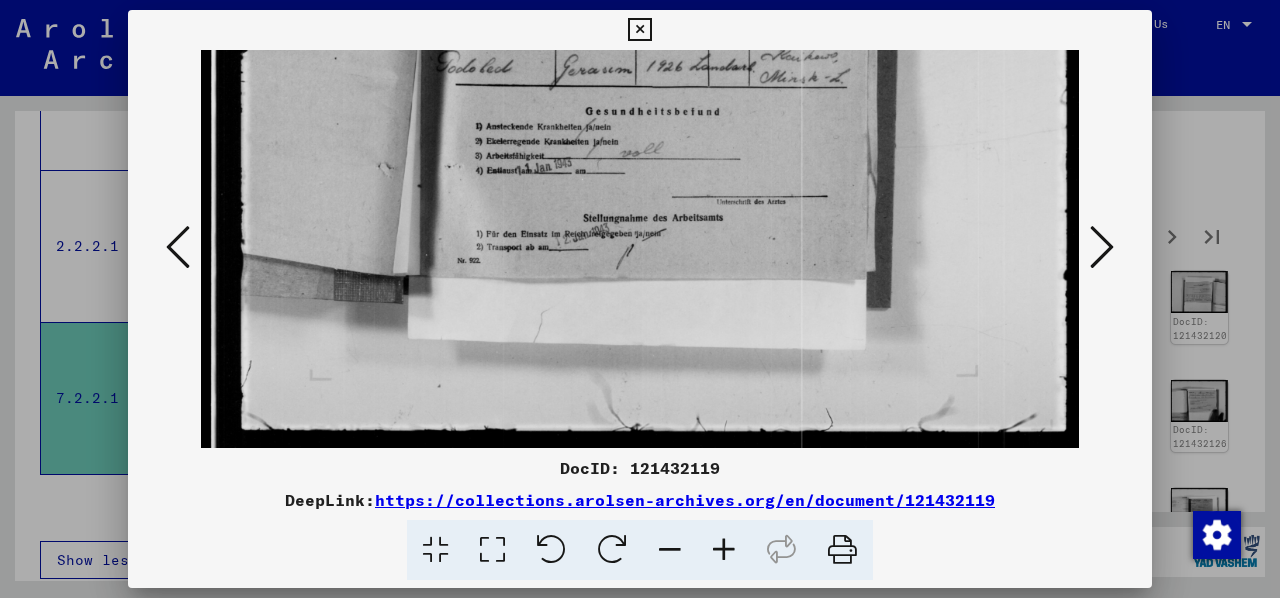 drag, startPoint x: 468, startPoint y: 156, endPoint x: 507, endPoint y: 203, distance: 61.073727 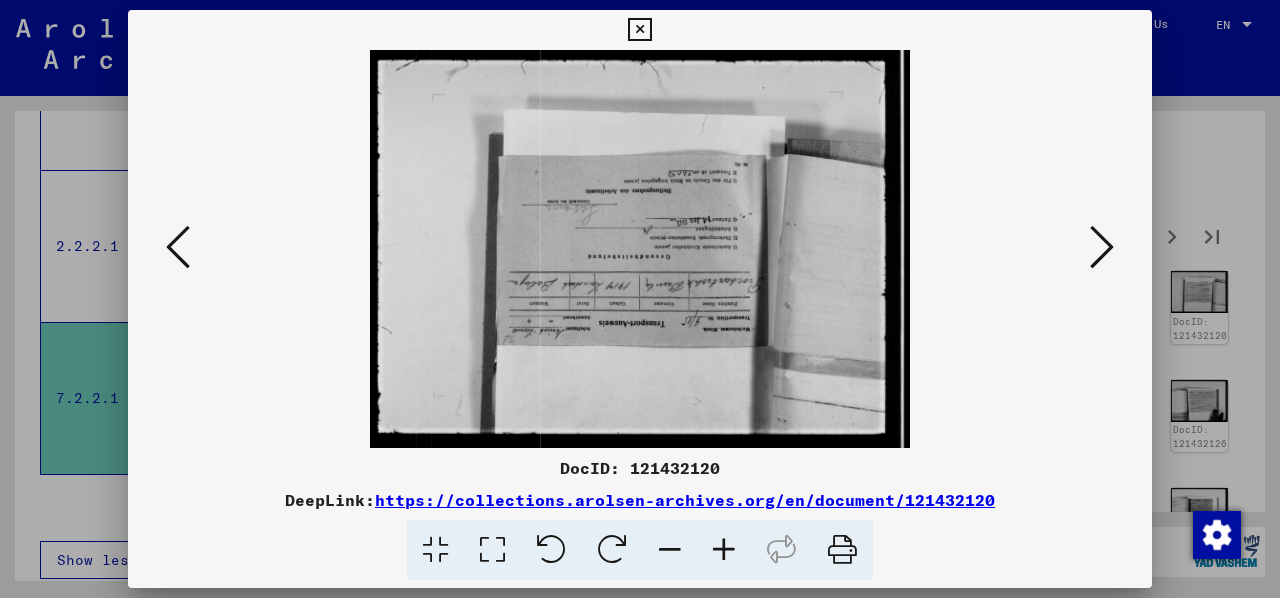 click at bounding box center (612, 550) 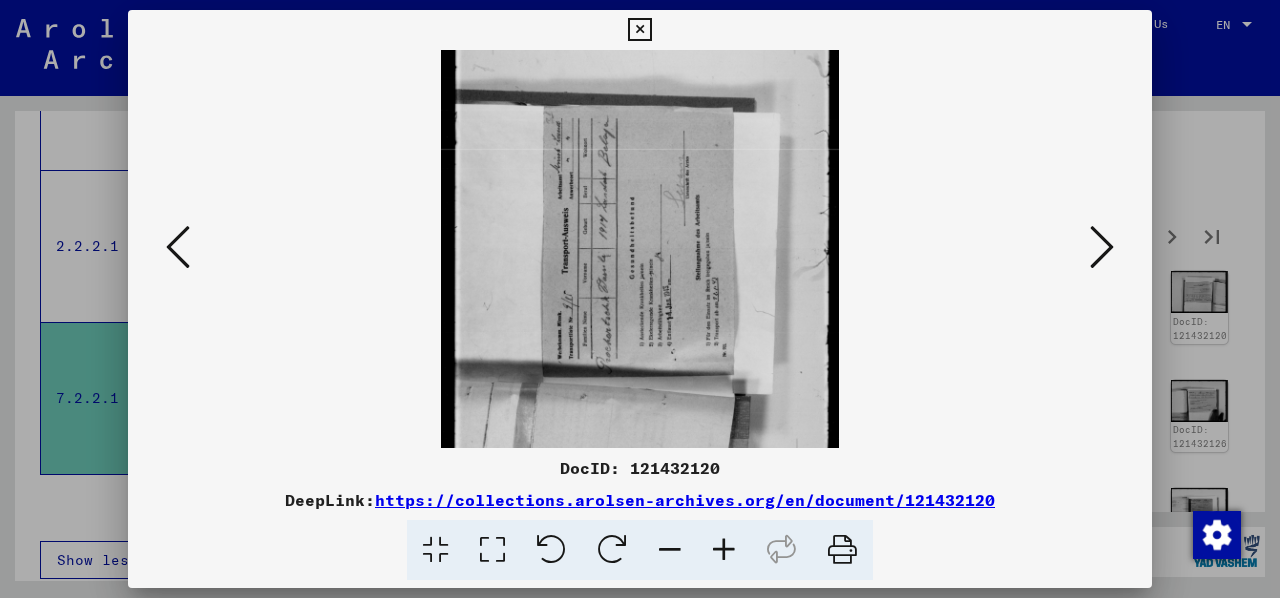 click at bounding box center (612, 550) 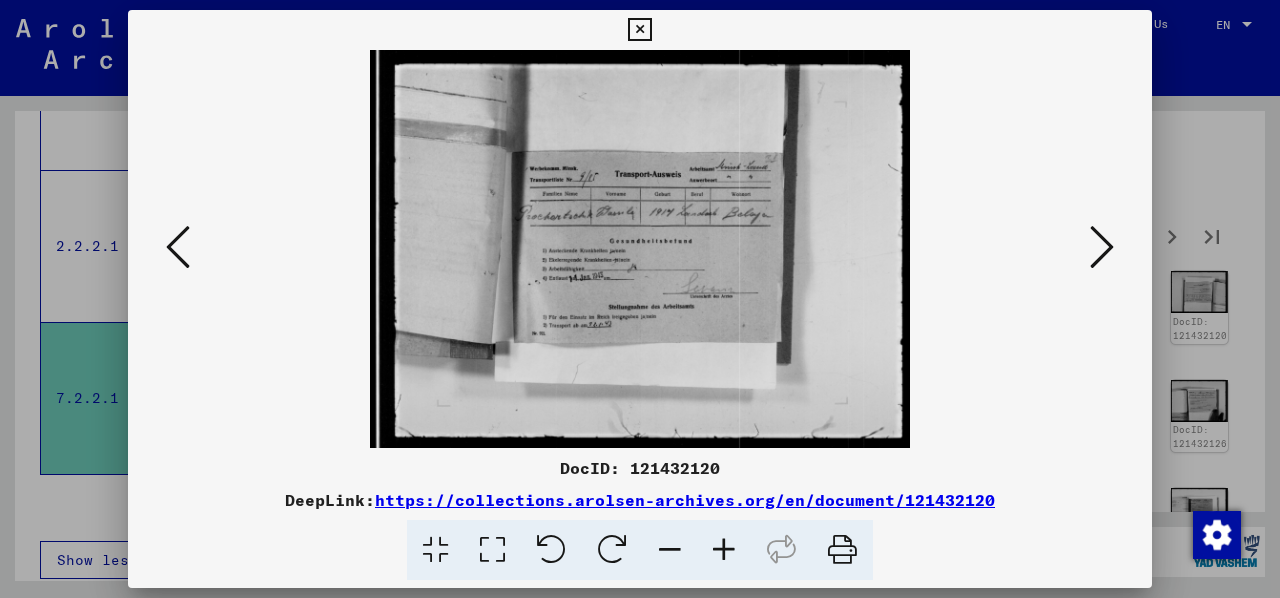 click at bounding box center [724, 550] 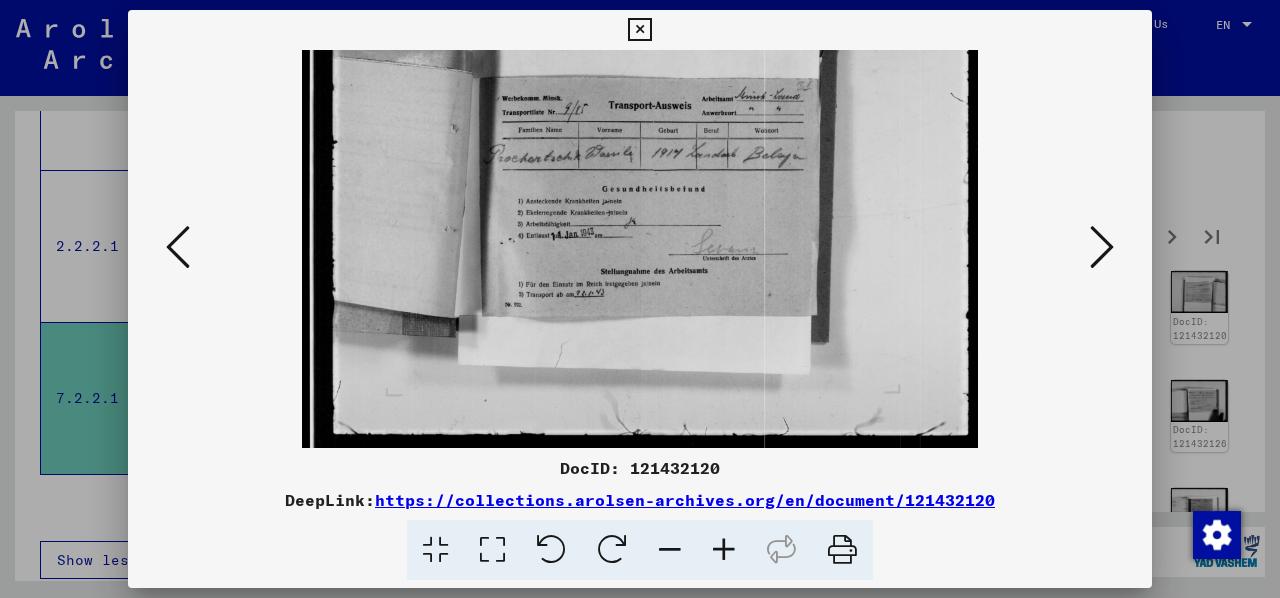 click at bounding box center (724, 550) 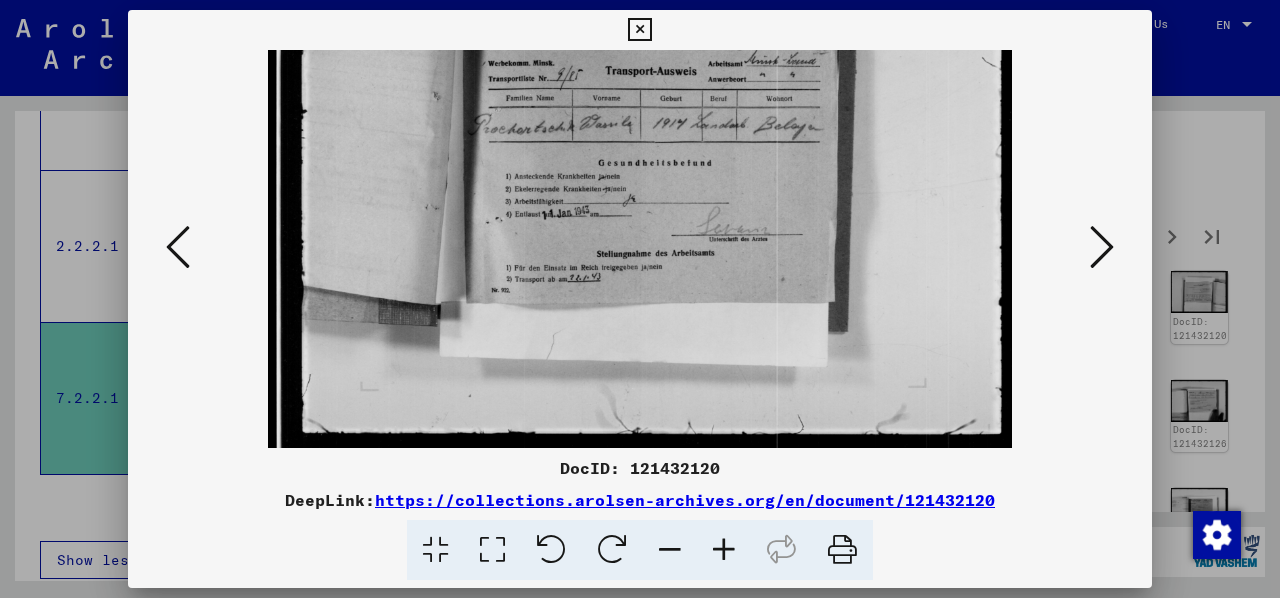 click at bounding box center (724, 550) 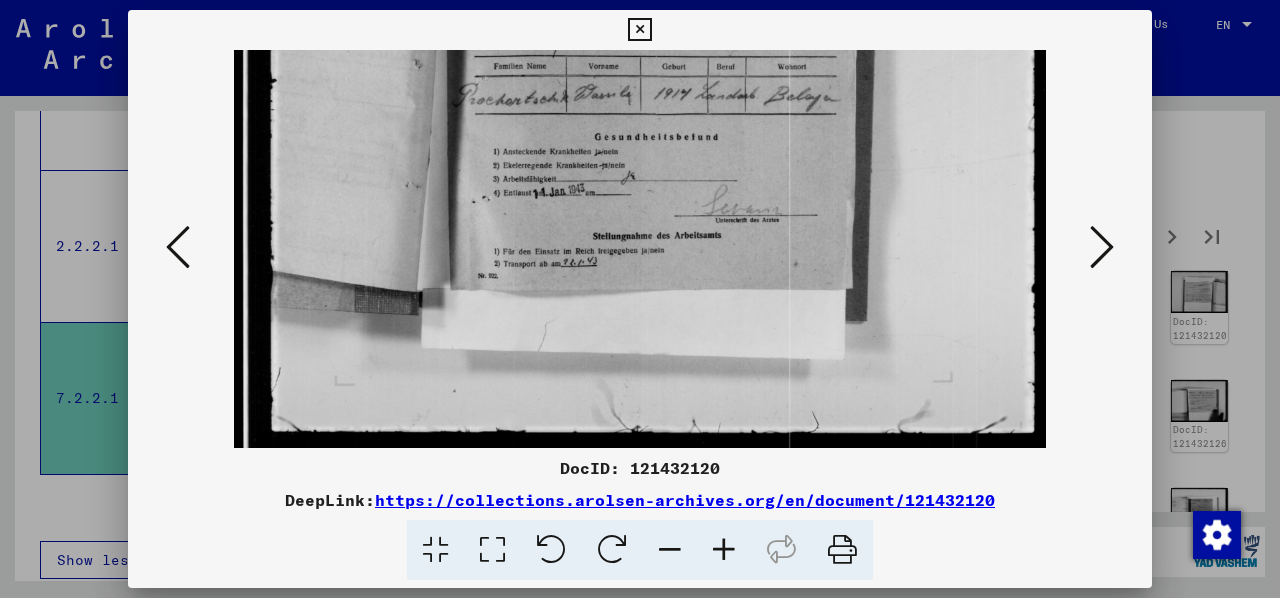 click at bounding box center (1102, 247) 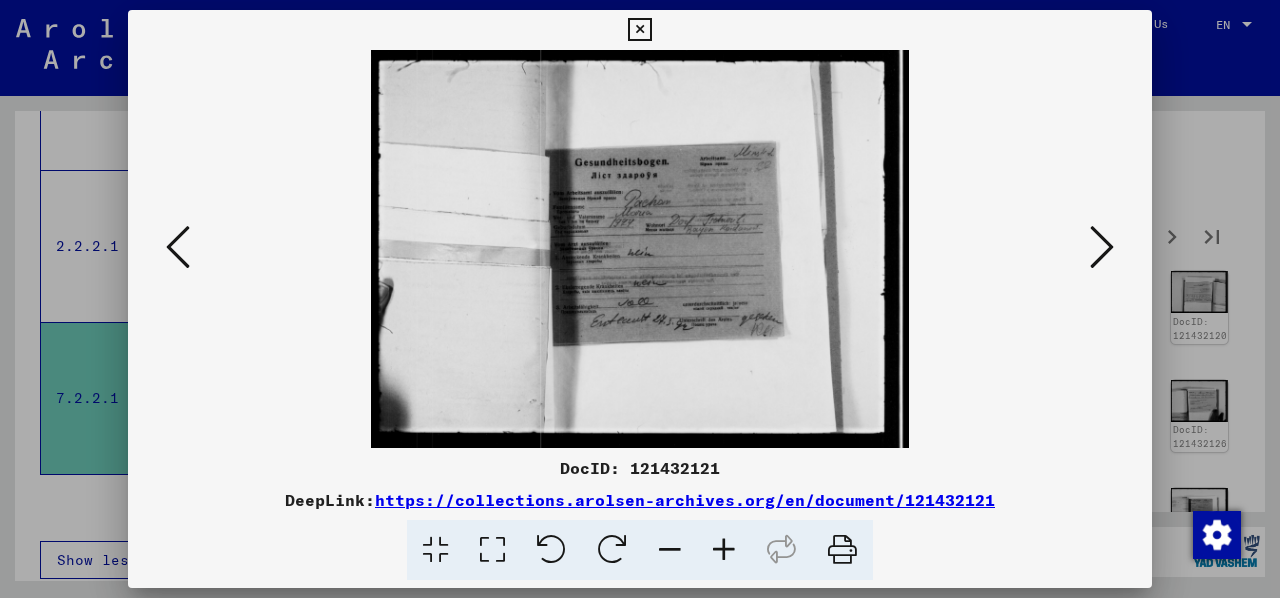 click at bounding box center (724, 550) 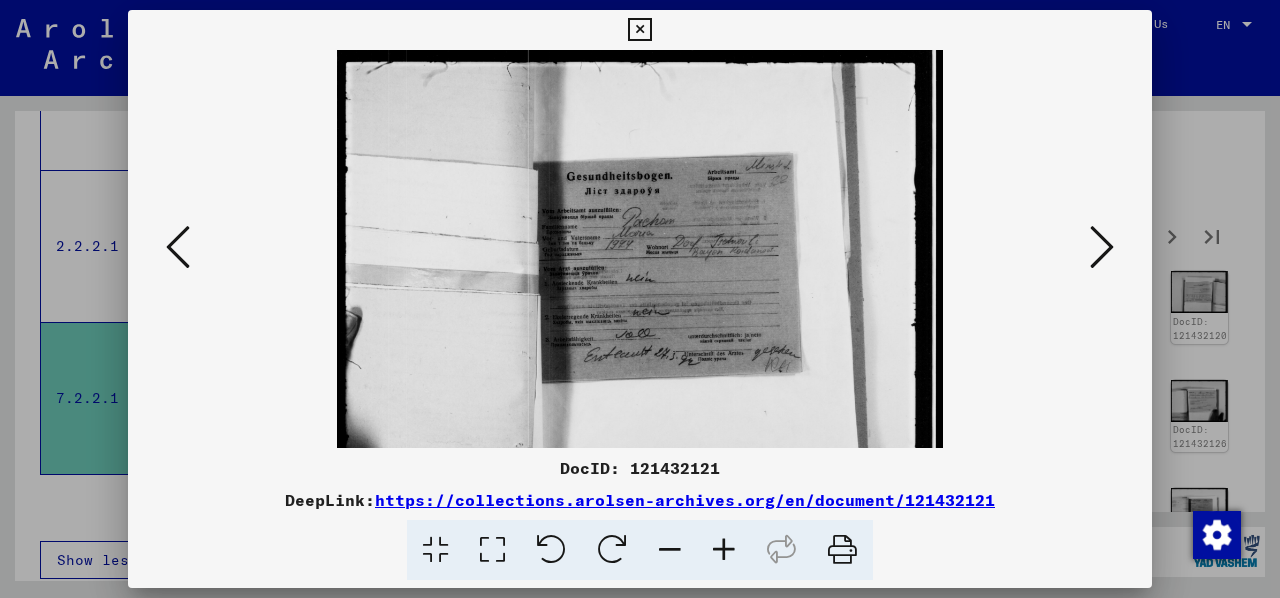 click at bounding box center [724, 550] 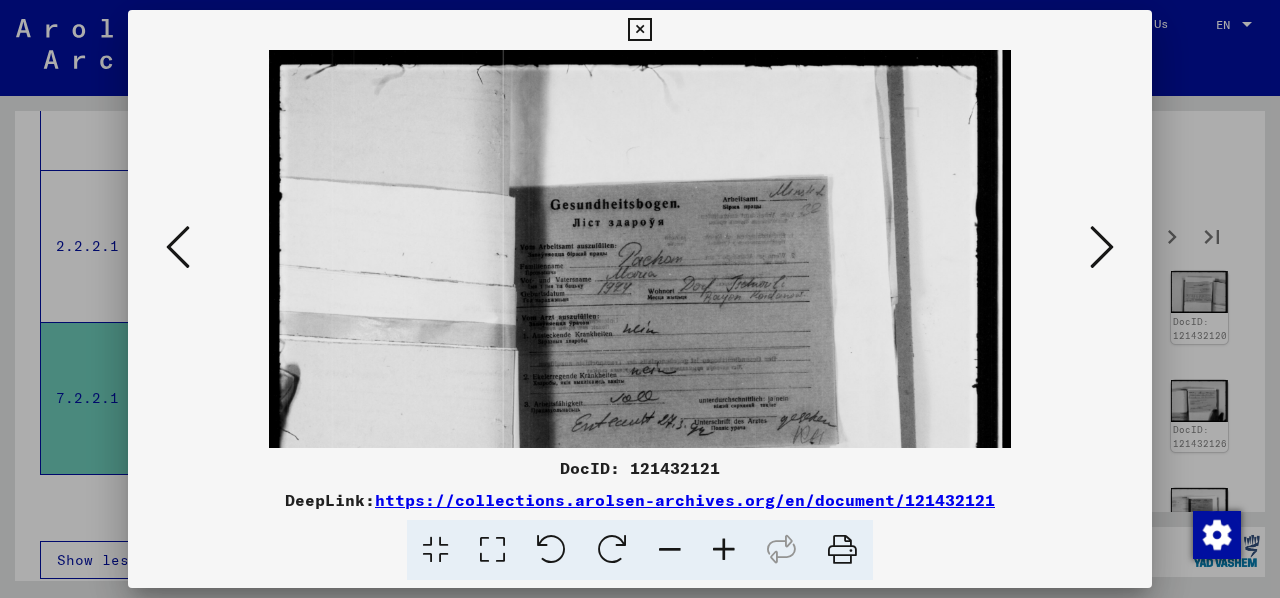 click at bounding box center [724, 550] 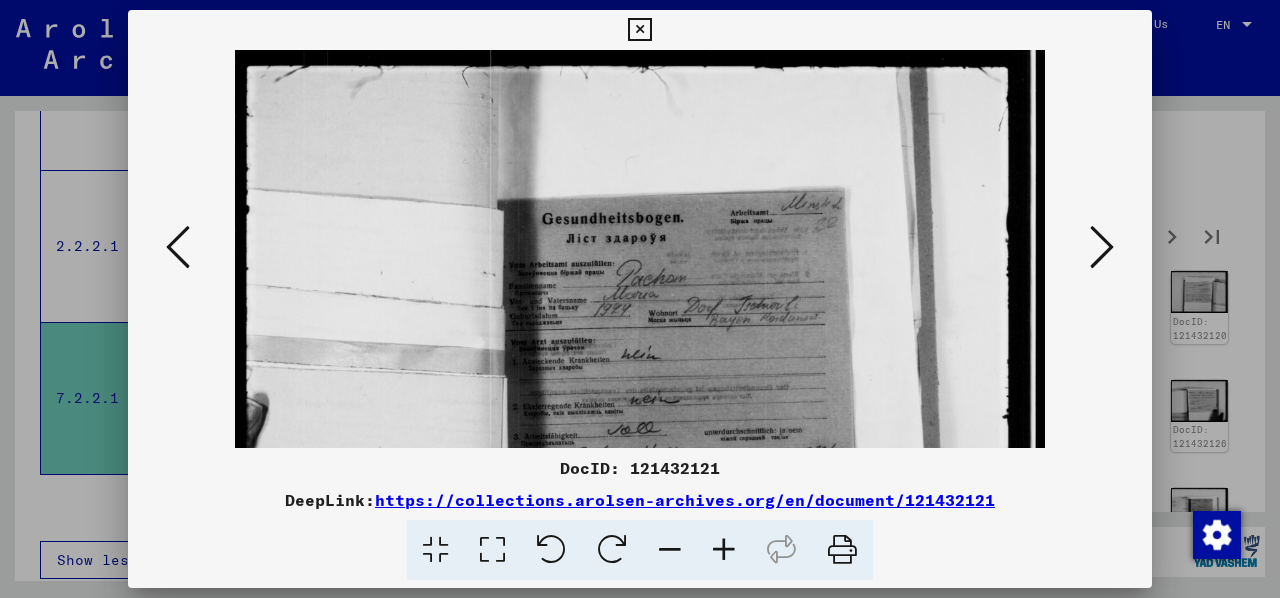 click at bounding box center (724, 550) 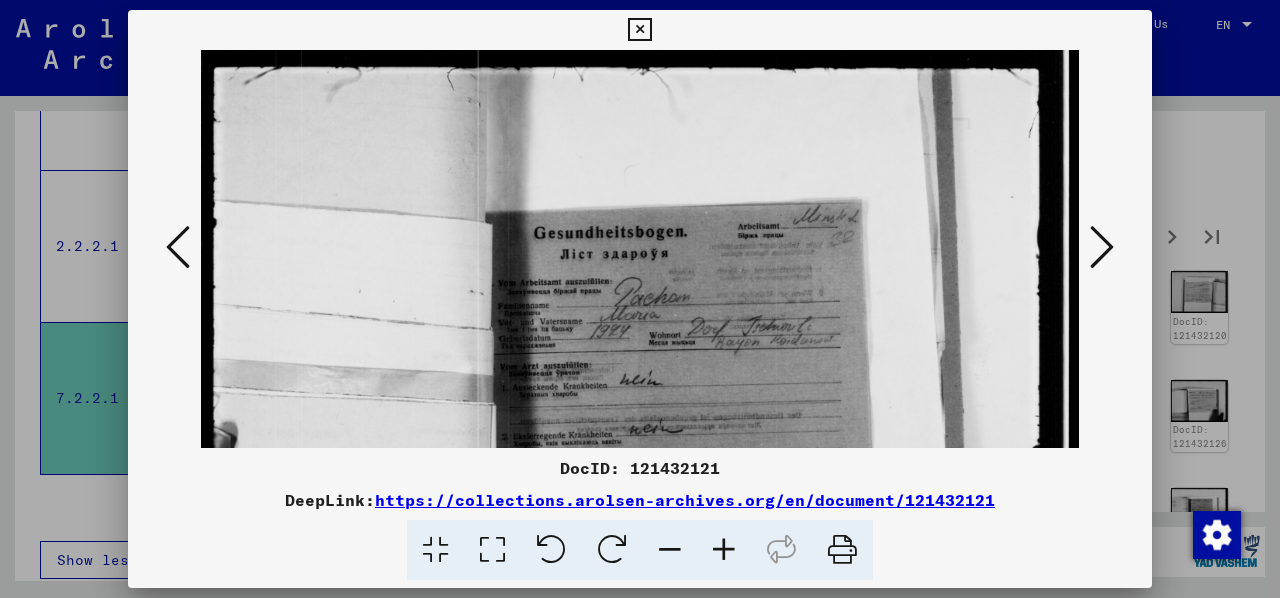 click at bounding box center [1102, 247] 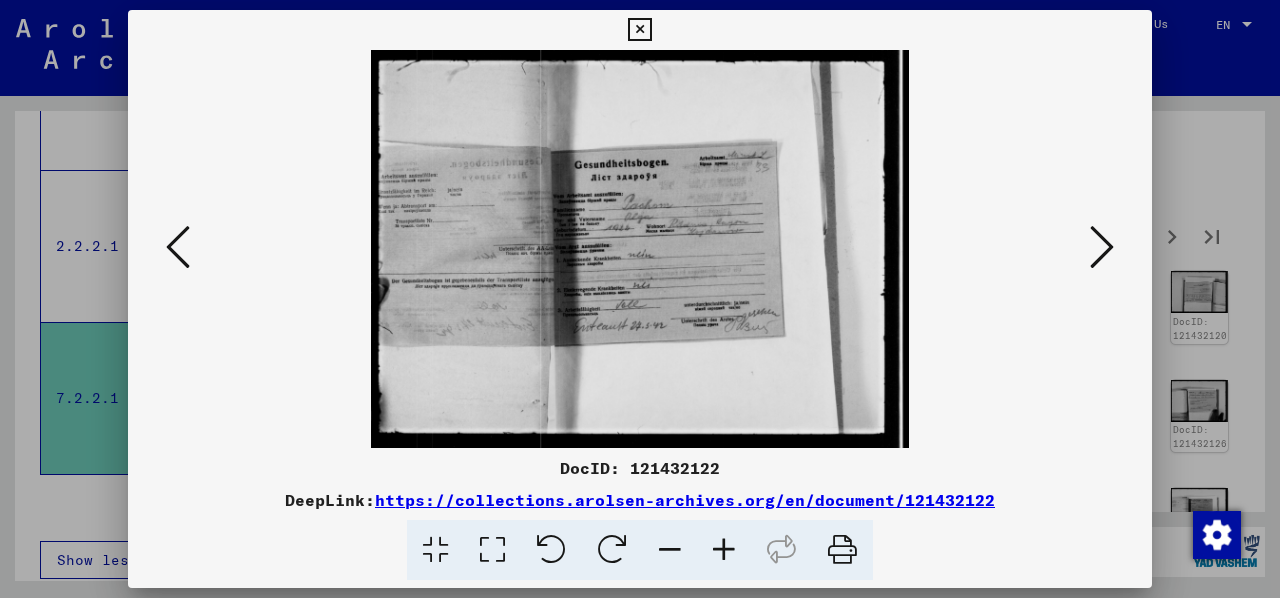 click at bounding box center (724, 550) 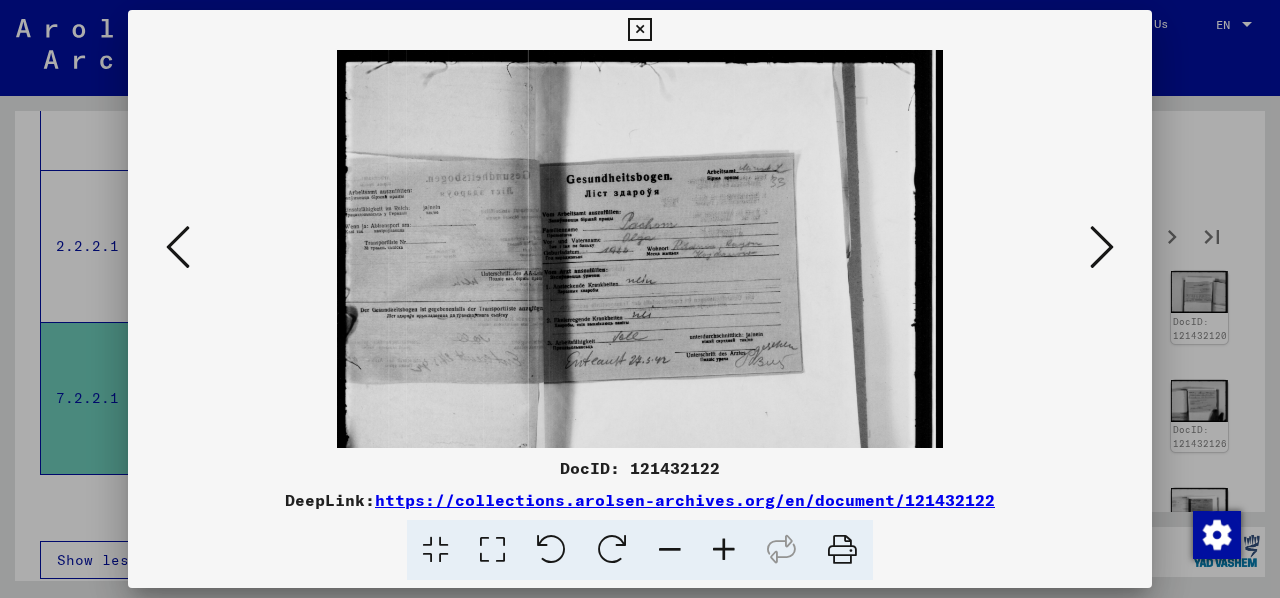 click at bounding box center [724, 550] 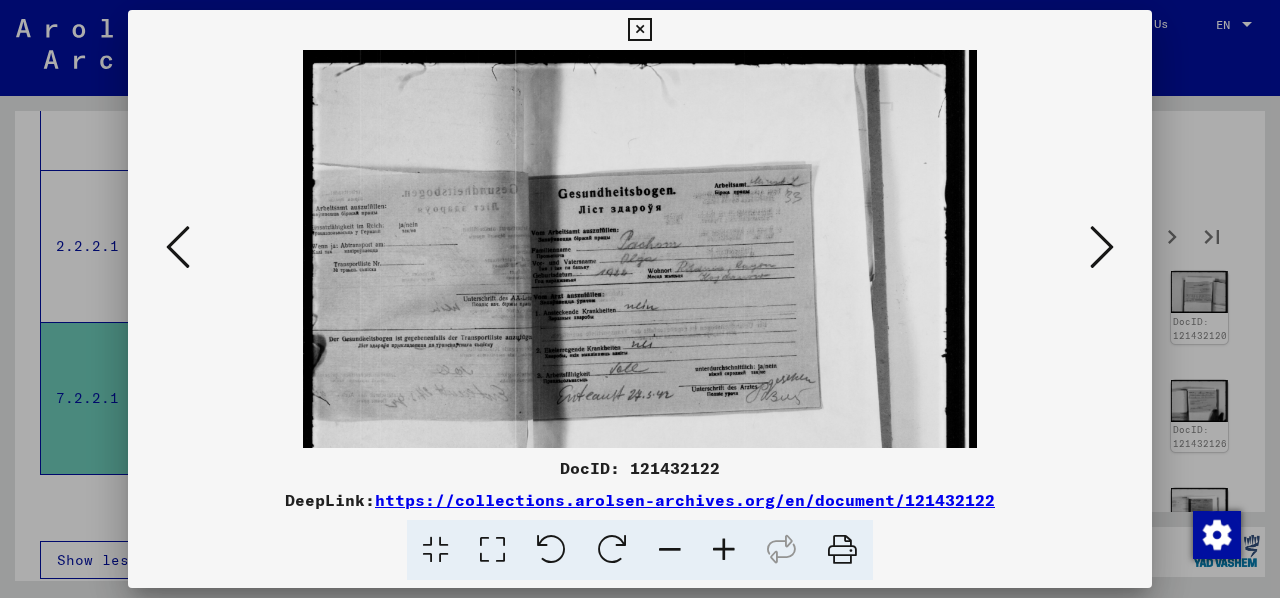 click at bounding box center (724, 550) 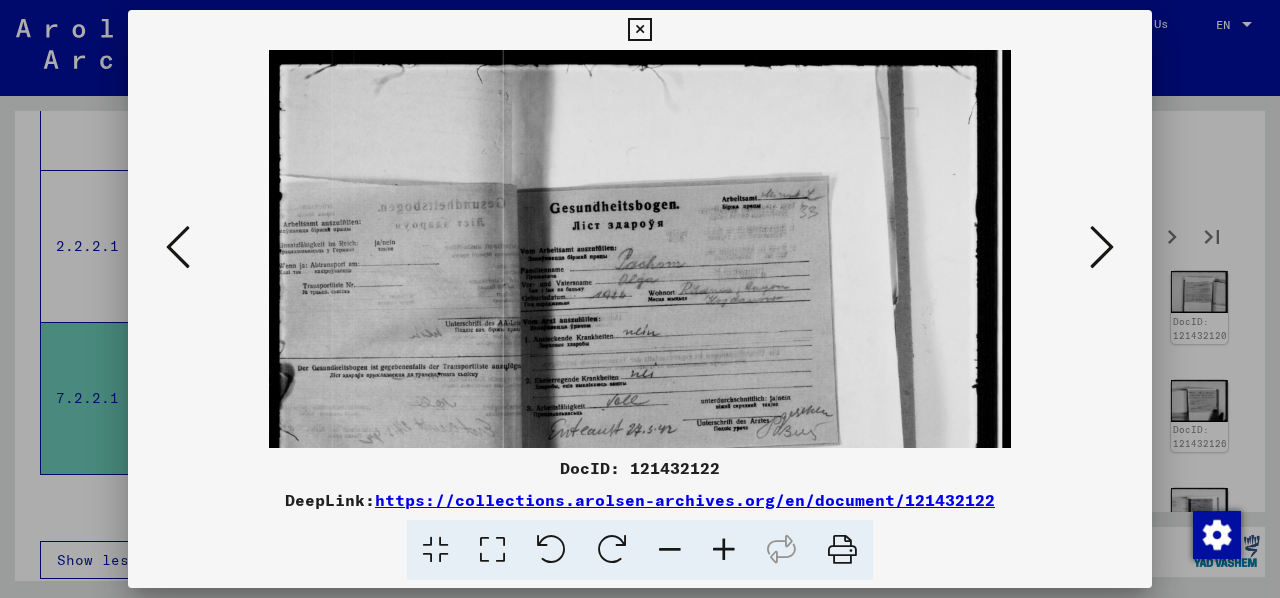 click at bounding box center (724, 550) 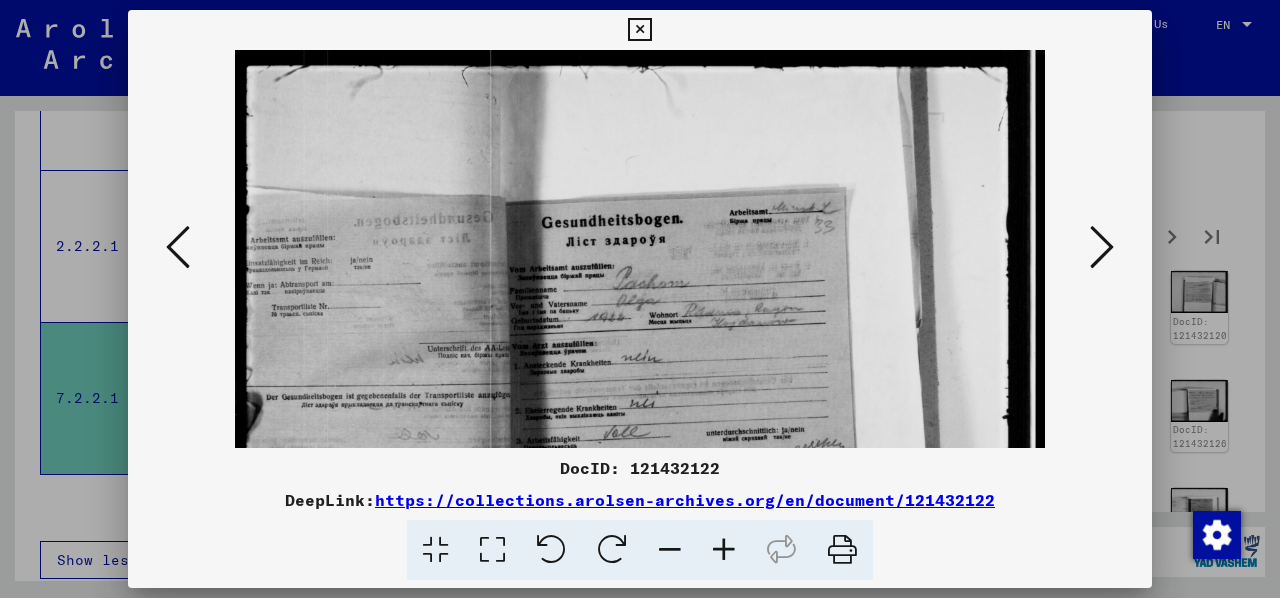 click at bounding box center [1102, 247] 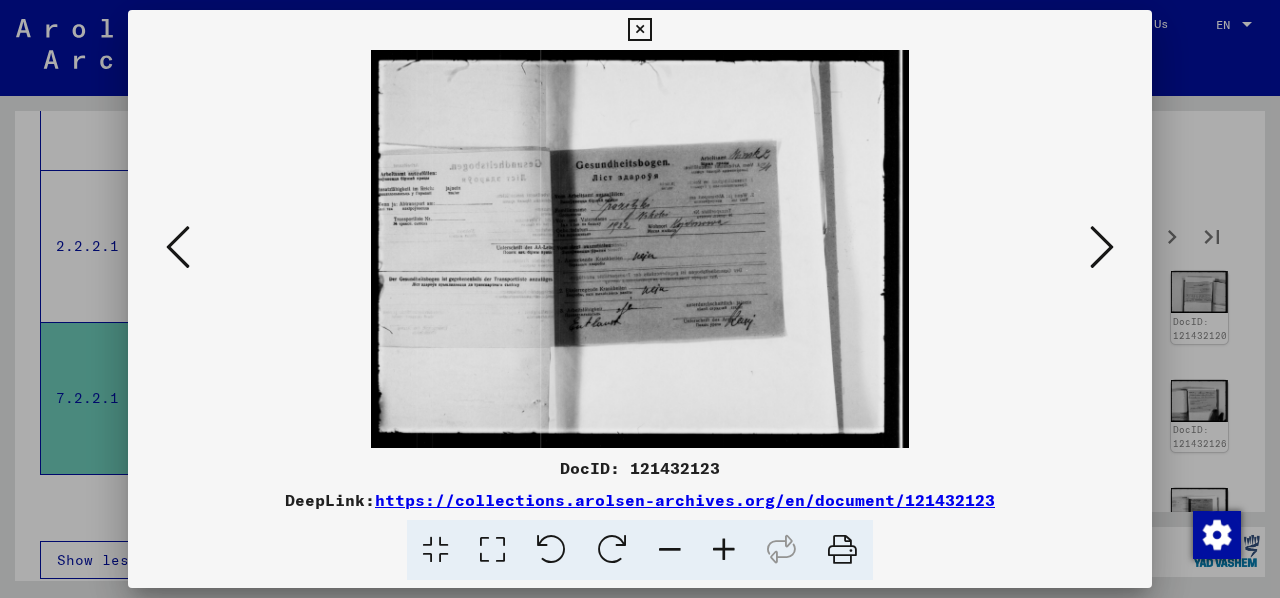 click at bounding box center (724, 550) 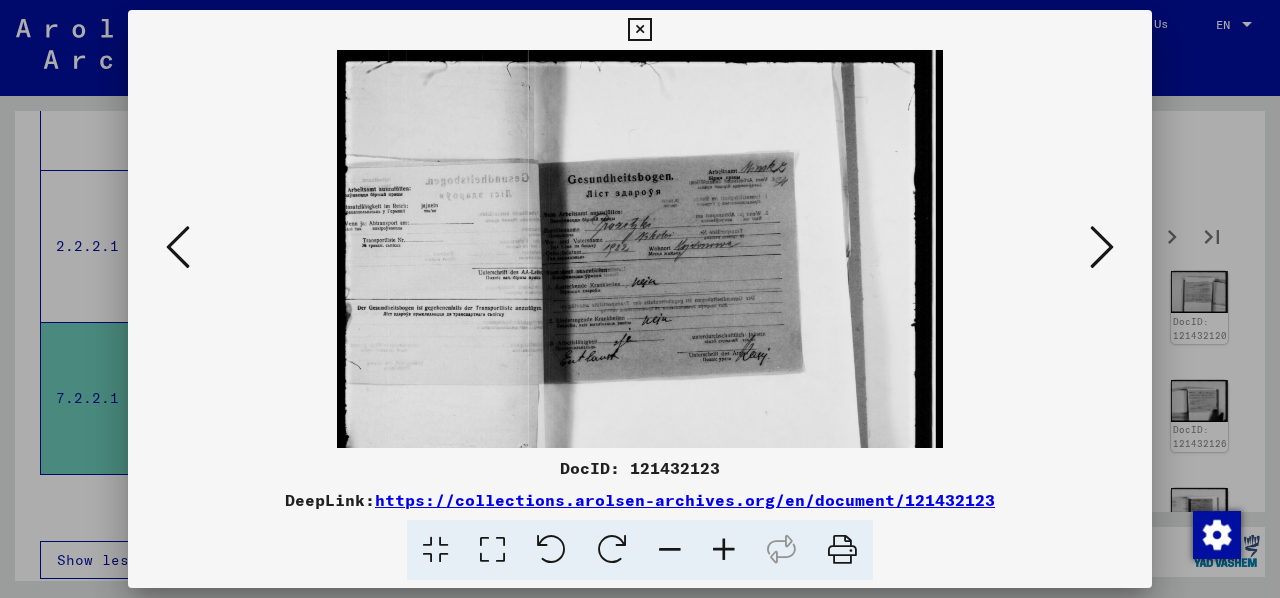click at bounding box center (724, 550) 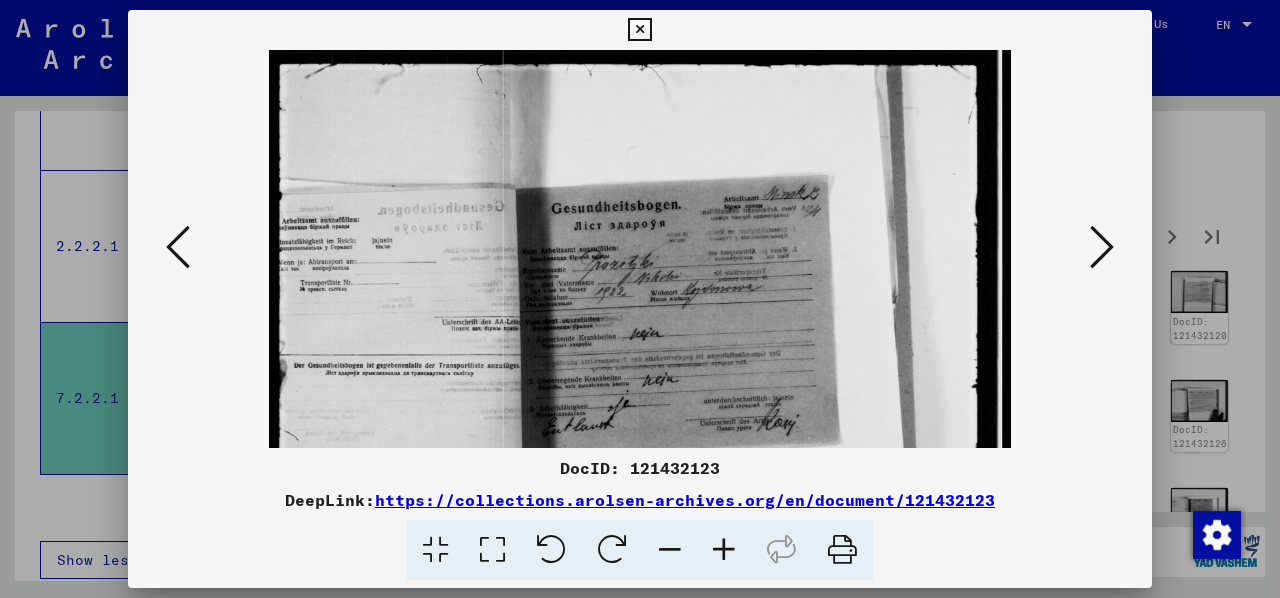 click at bounding box center [724, 550] 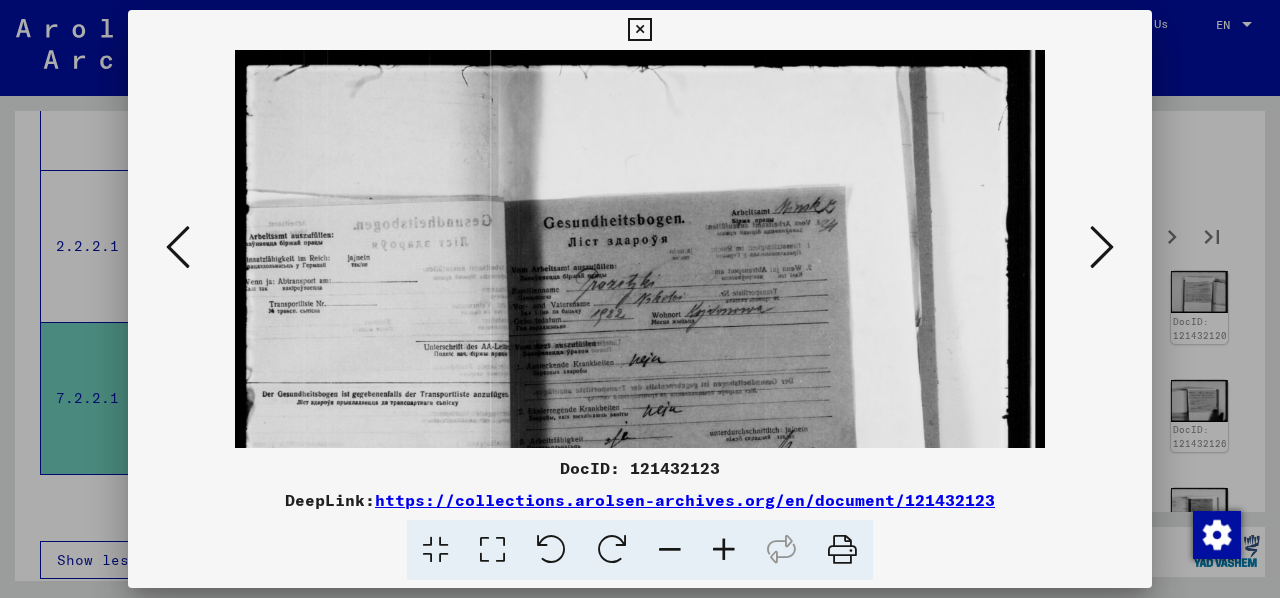 click at bounding box center [724, 550] 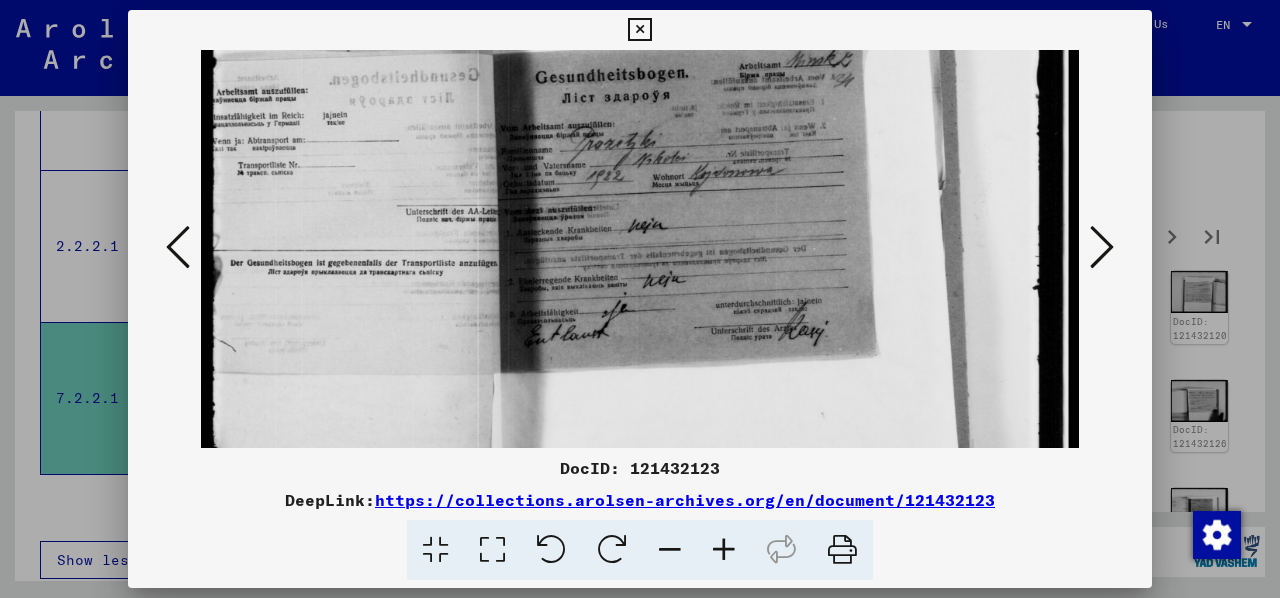 scroll, scrollTop: 163, scrollLeft: 0, axis: vertical 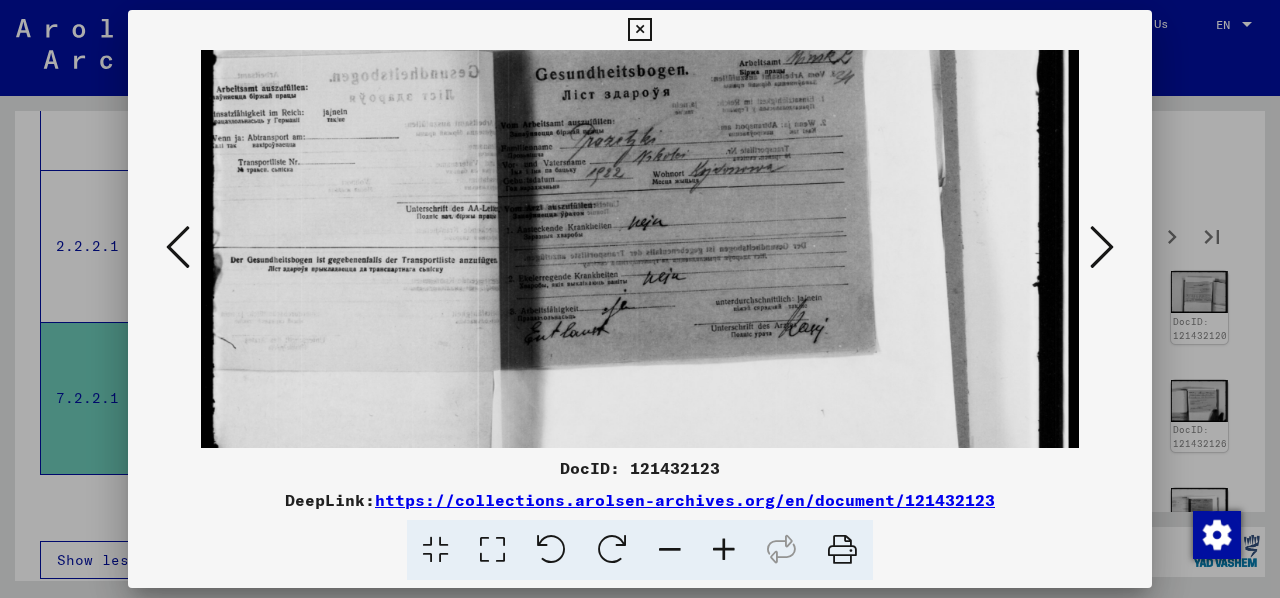 drag, startPoint x: 586, startPoint y: 348, endPoint x: 557, endPoint y: 186, distance: 164.57521 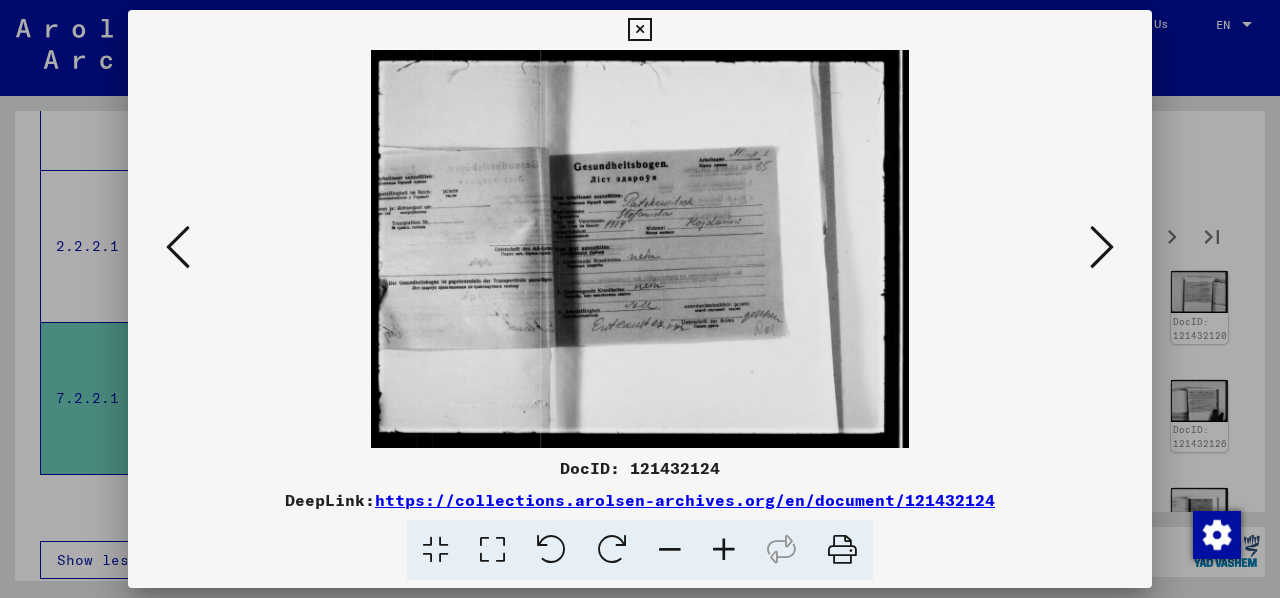 click at bounding box center [724, 550] 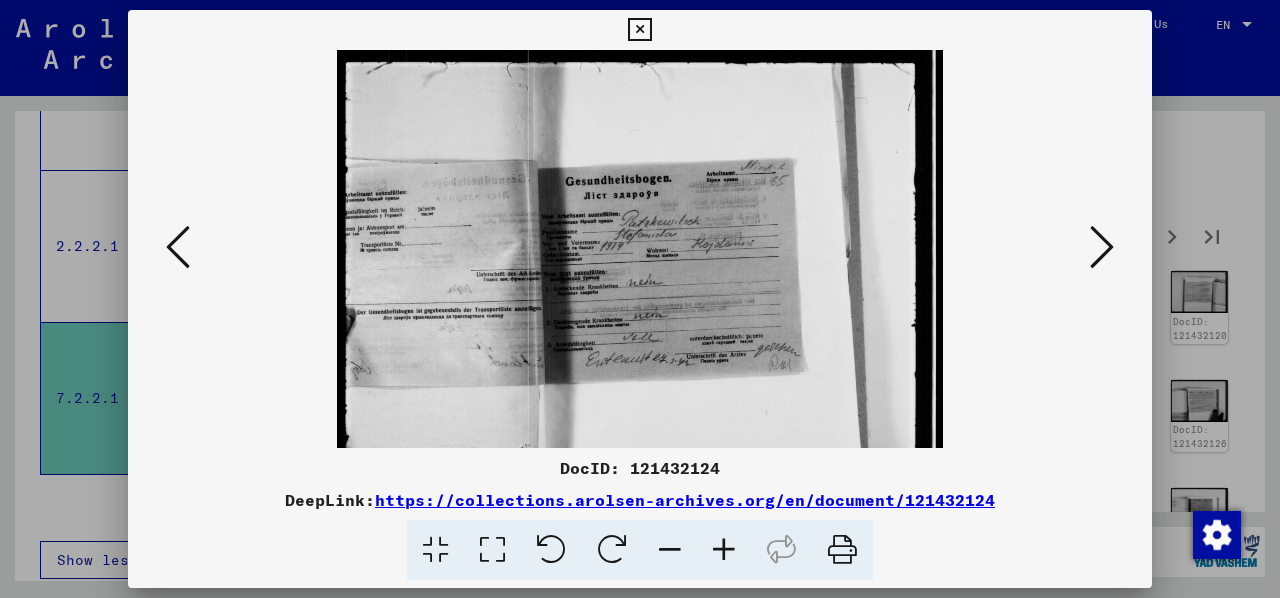 click at bounding box center [724, 550] 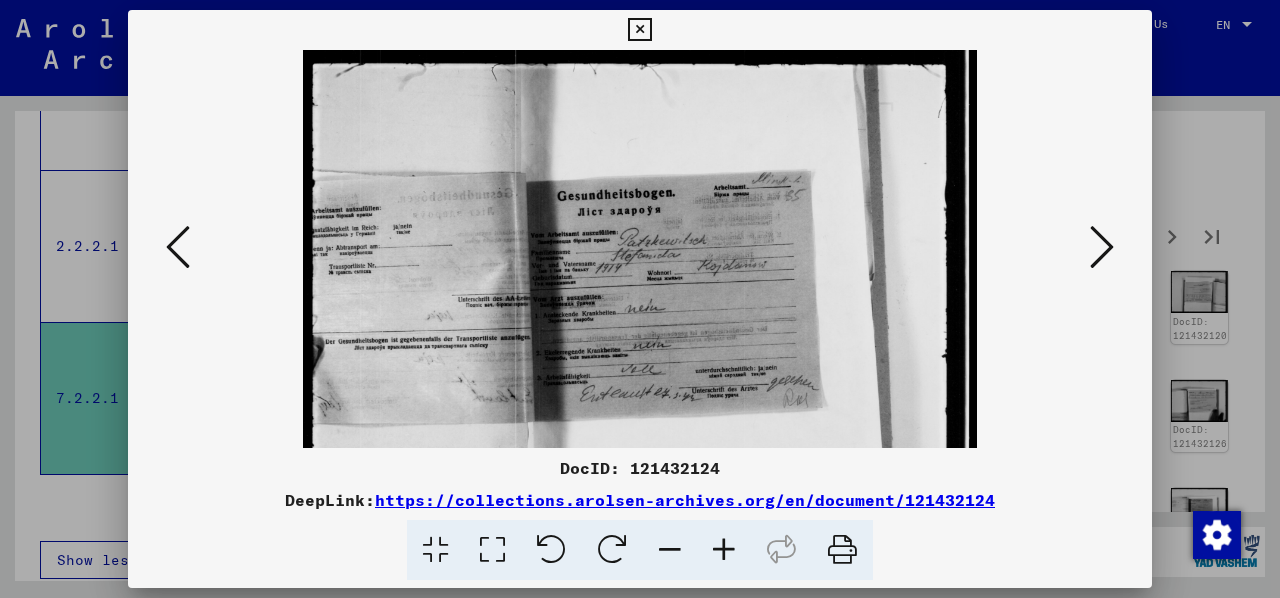 click at bounding box center [724, 550] 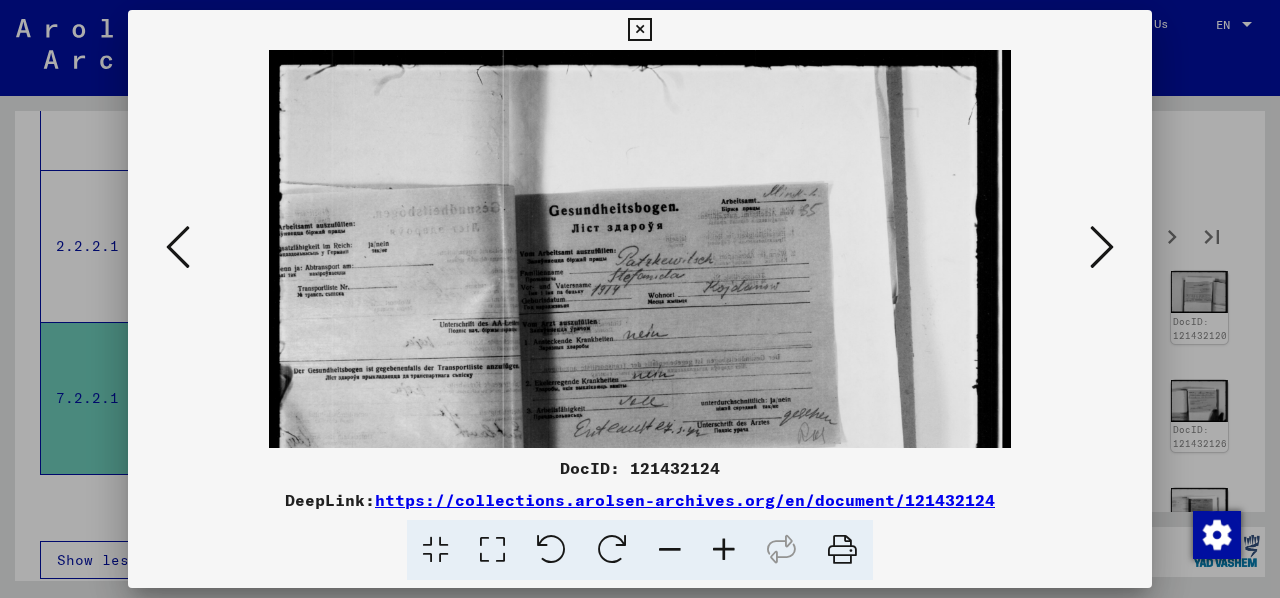 click at bounding box center [724, 550] 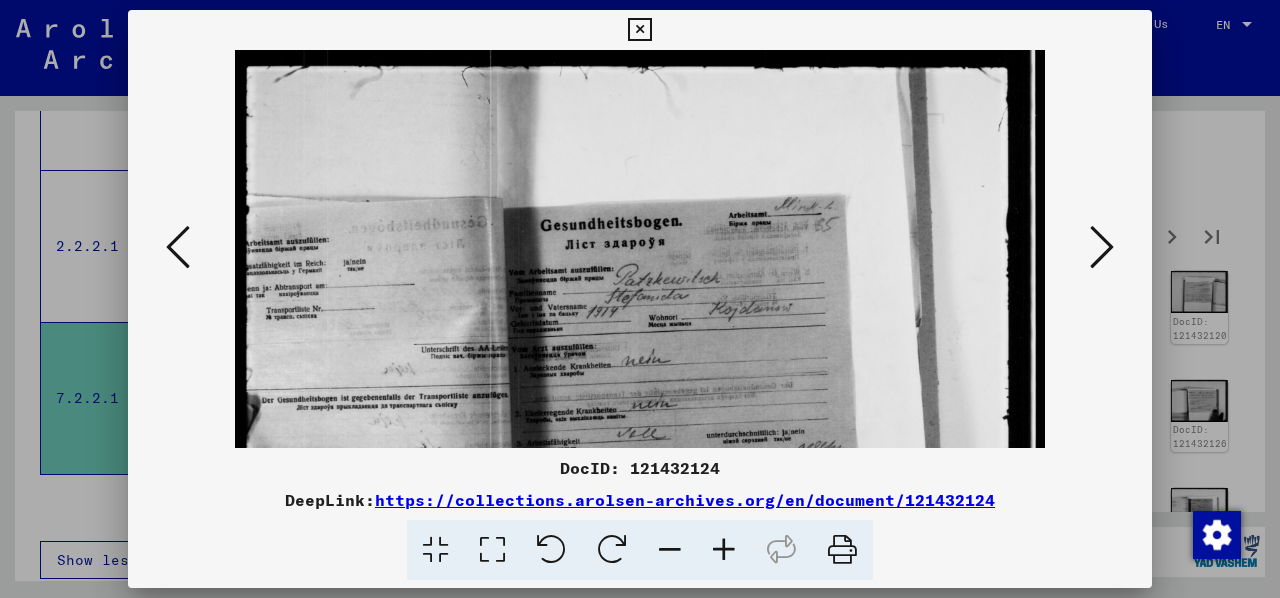click at bounding box center (1102, 247) 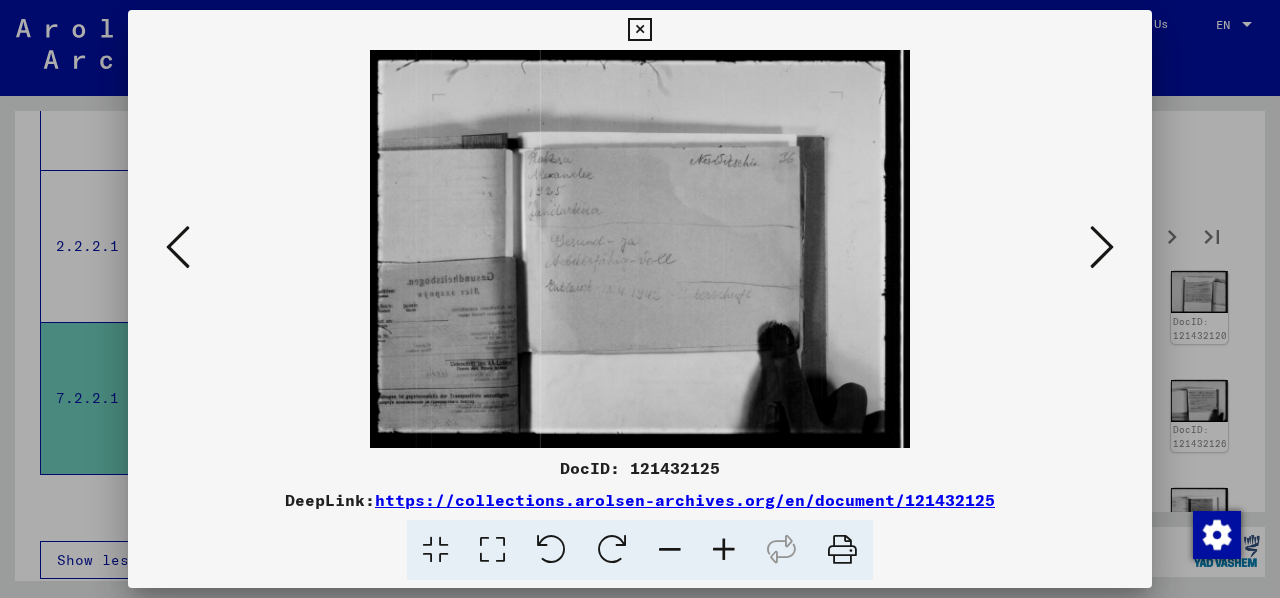 click at bounding box center (1102, 247) 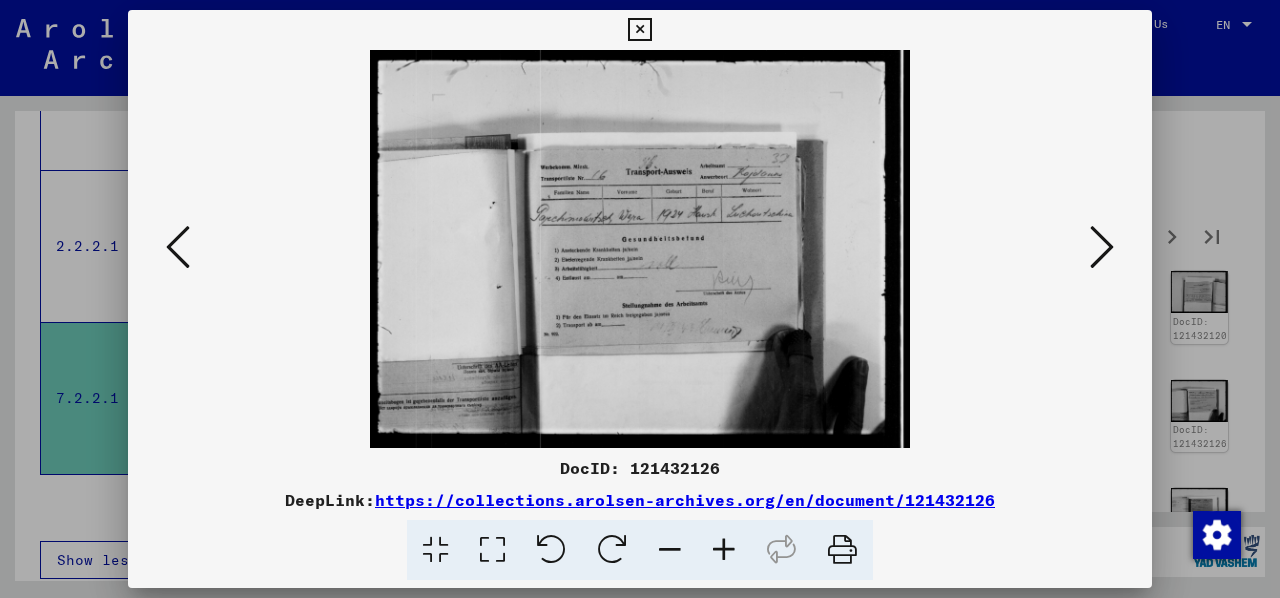 click at bounding box center (1102, 247) 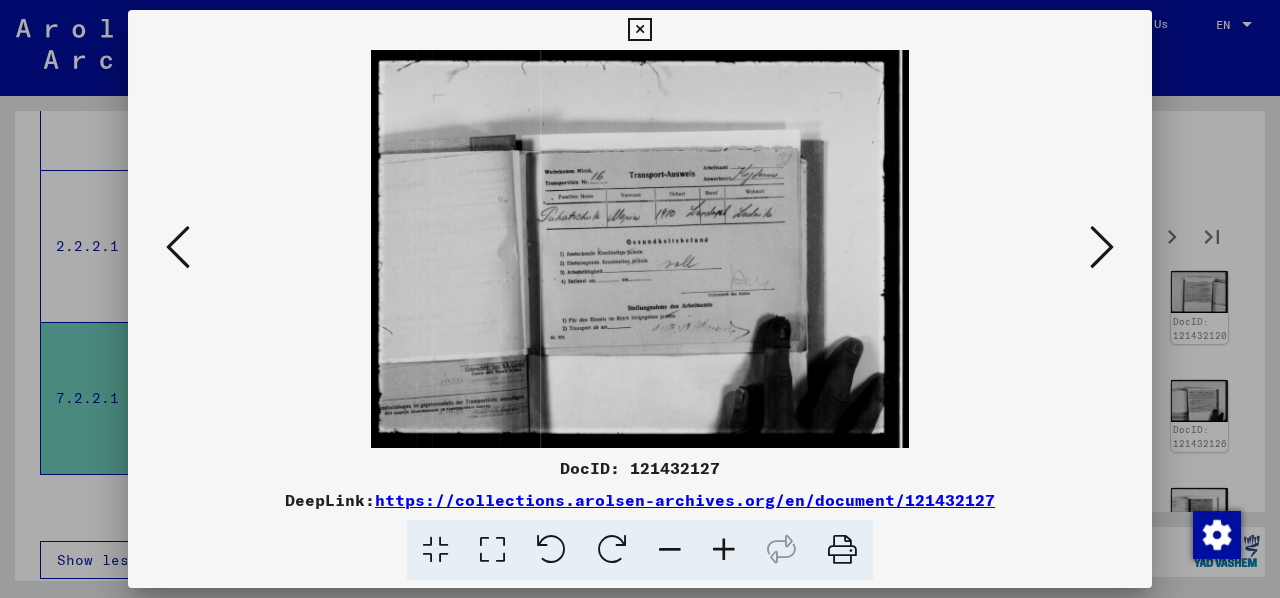 click at bounding box center [1102, 247] 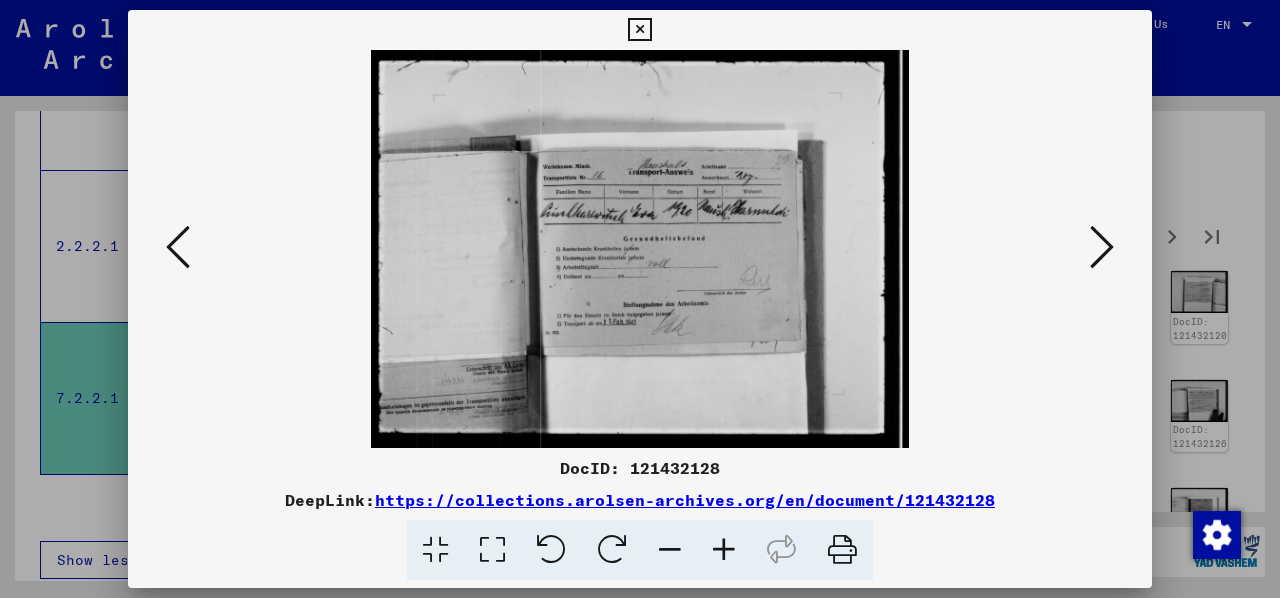click at bounding box center (1102, 247) 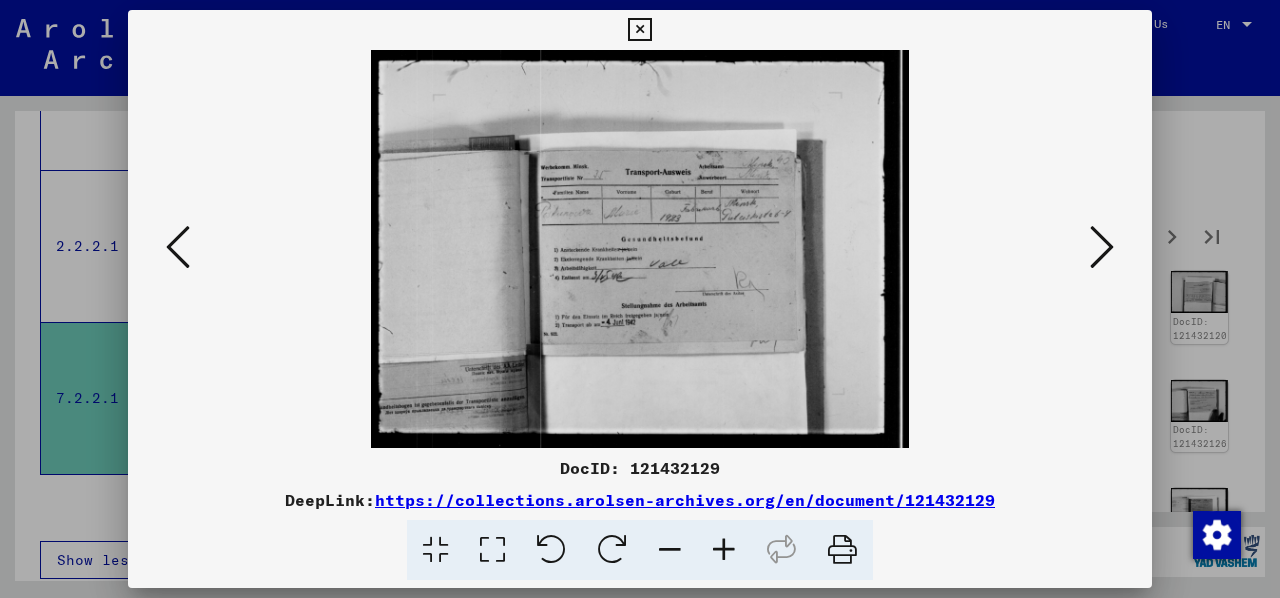 click at bounding box center [1102, 247] 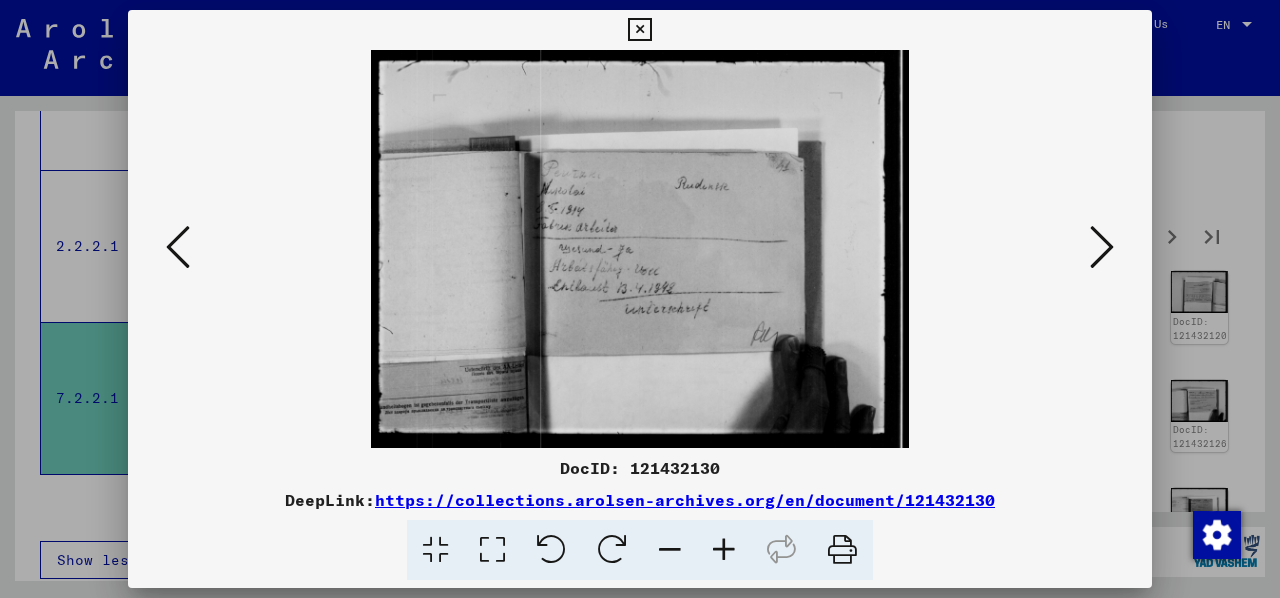 click at bounding box center (1102, 247) 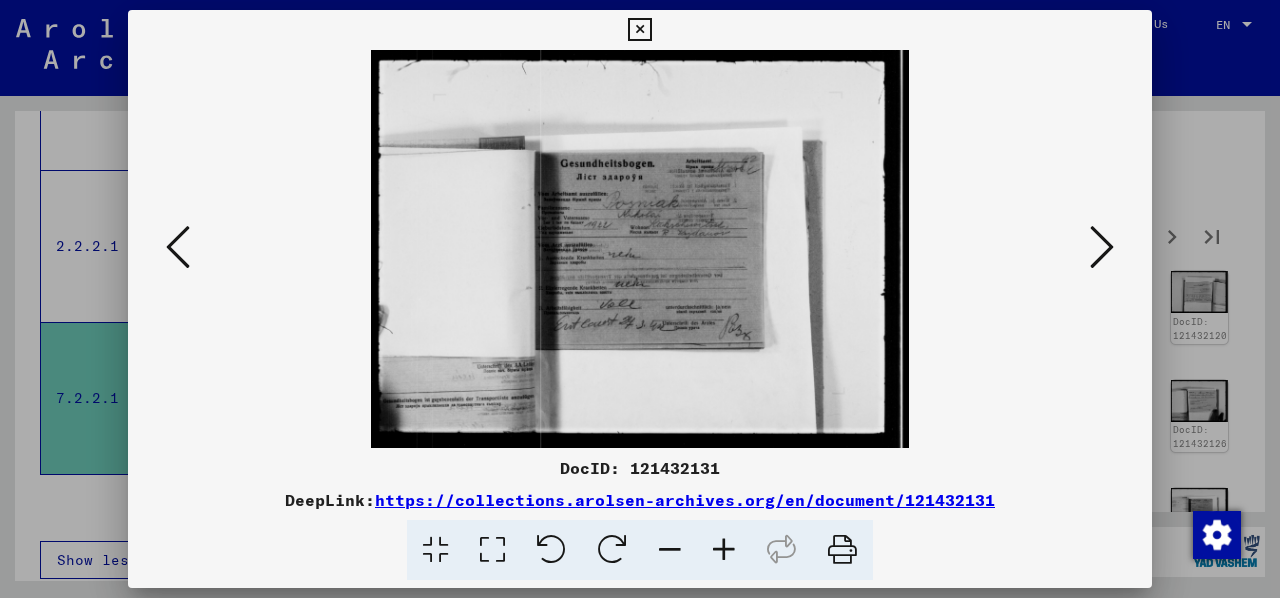 click at bounding box center (1102, 247) 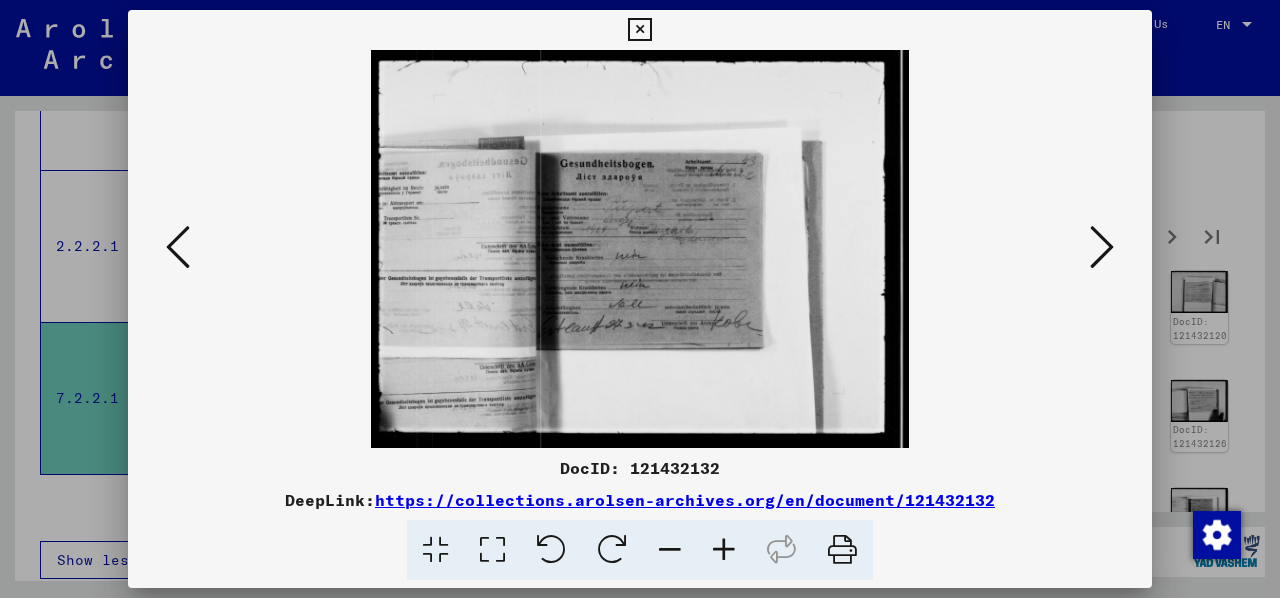 click at bounding box center (1102, 247) 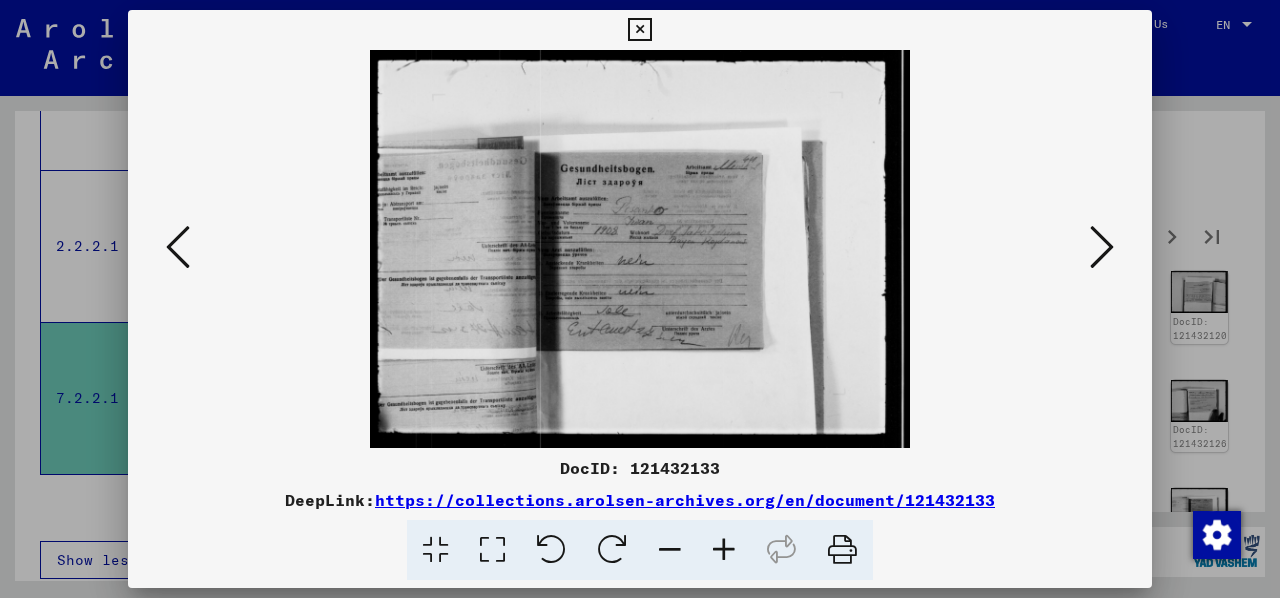click at bounding box center (724, 550) 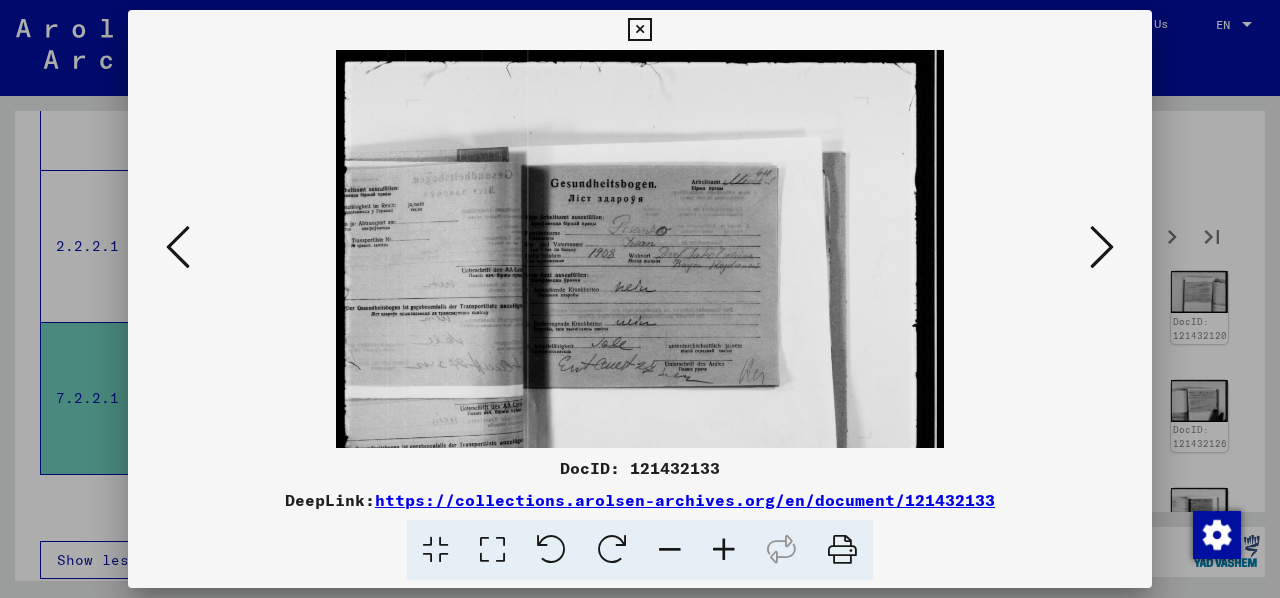 click at bounding box center [724, 550] 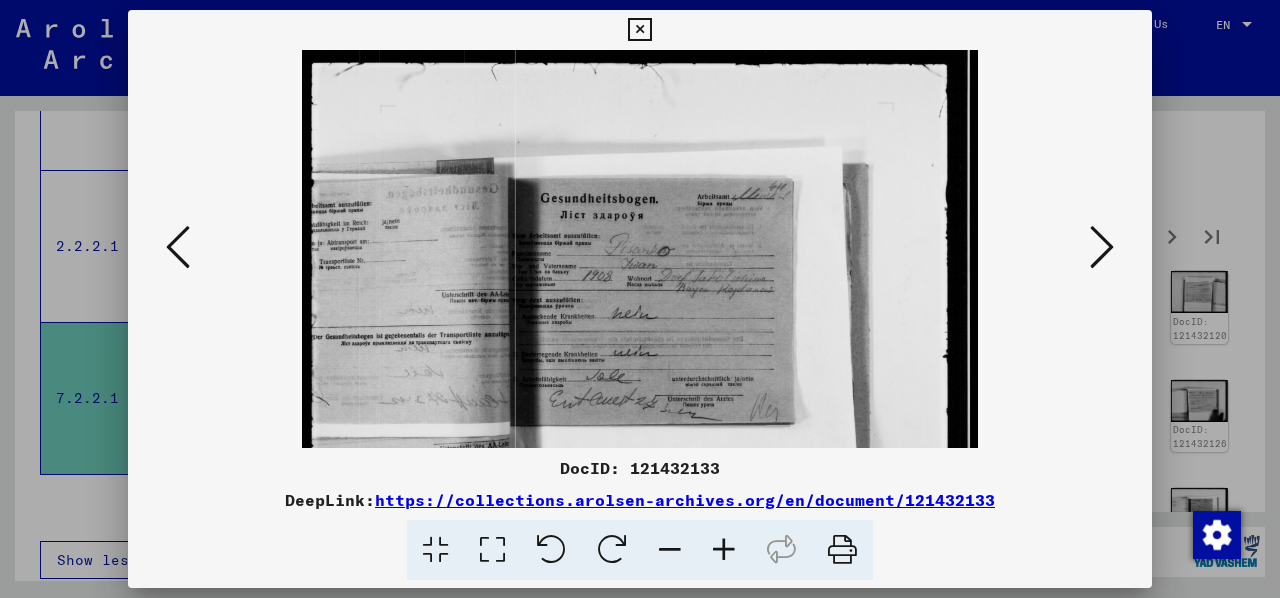 click at bounding box center (724, 550) 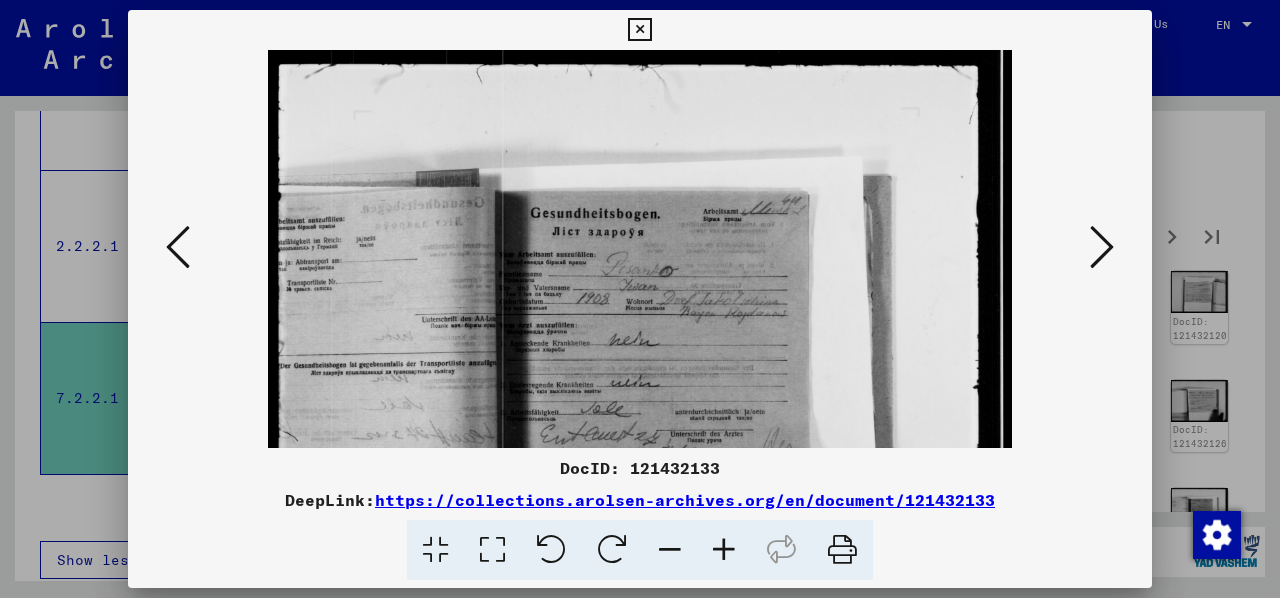 click at bounding box center [1102, 247] 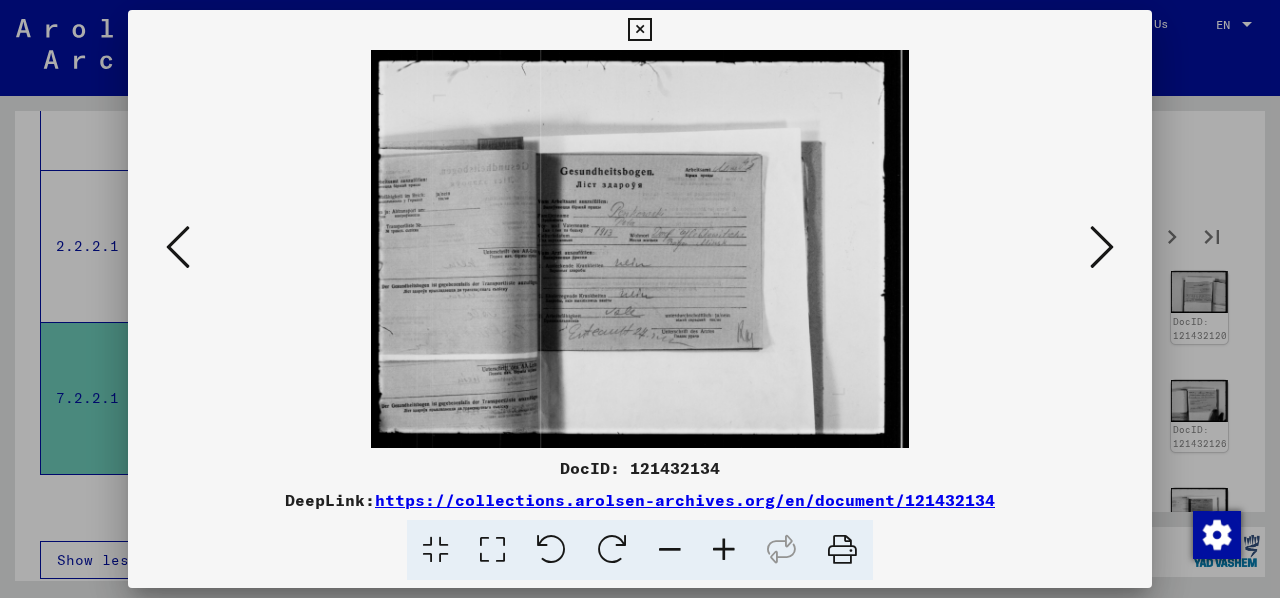 click at bounding box center (1102, 247) 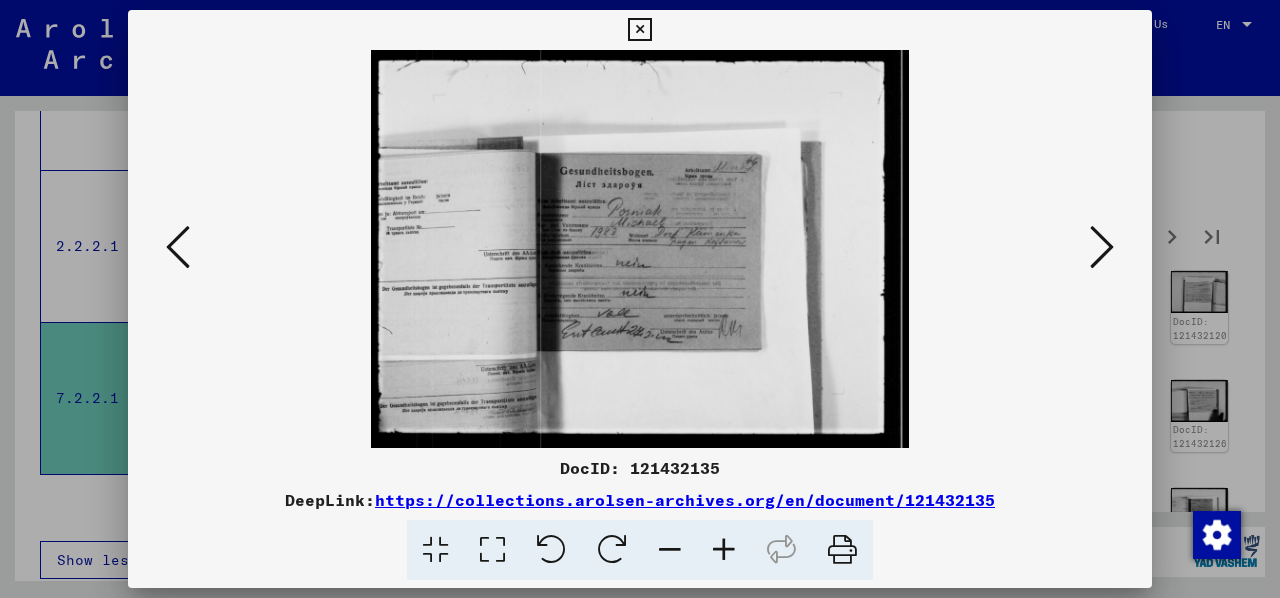 click at bounding box center (1102, 247) 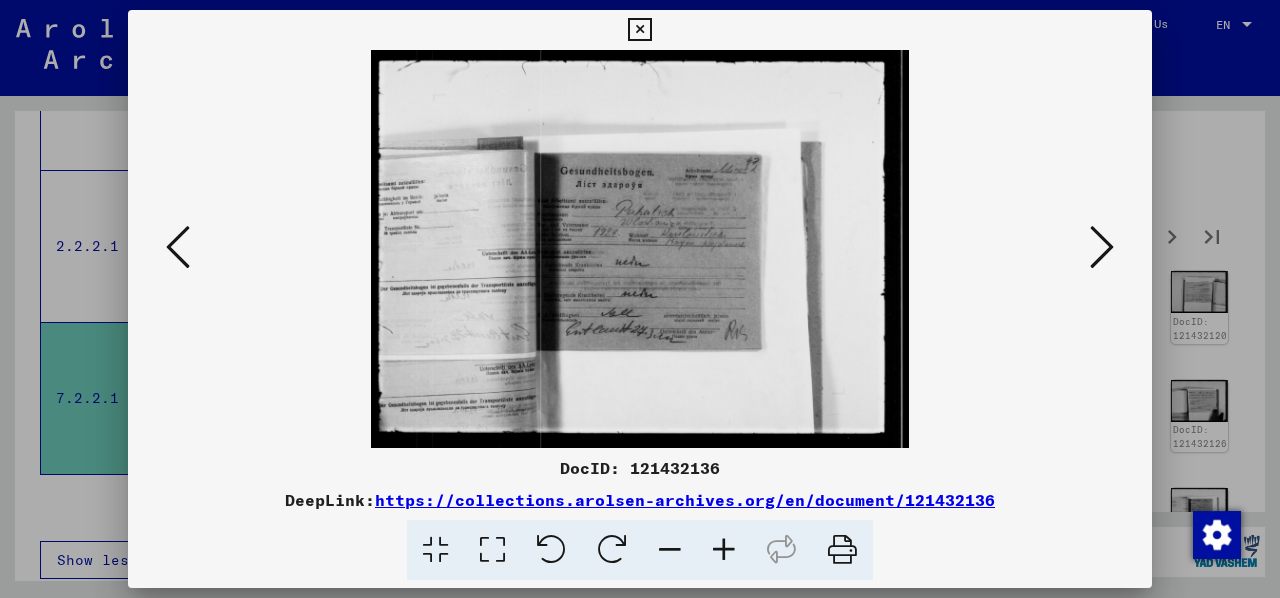 click at bounding box center (1102, 247) 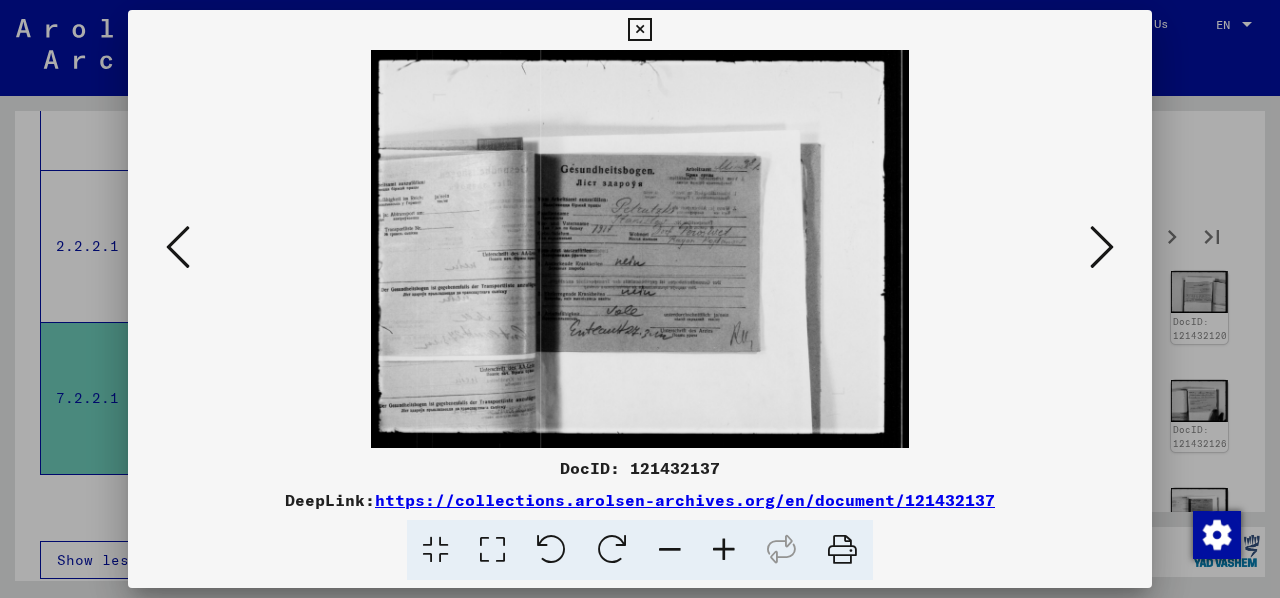 click at bounding box center (1102, 247) 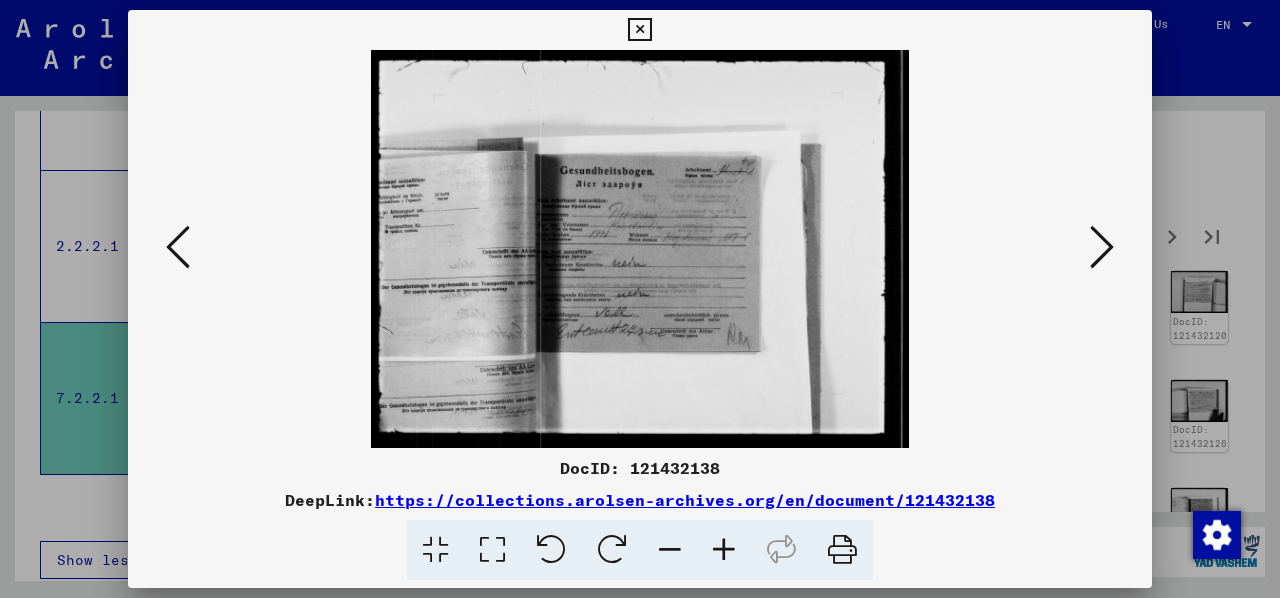 click at bounding box center (1102, 247) 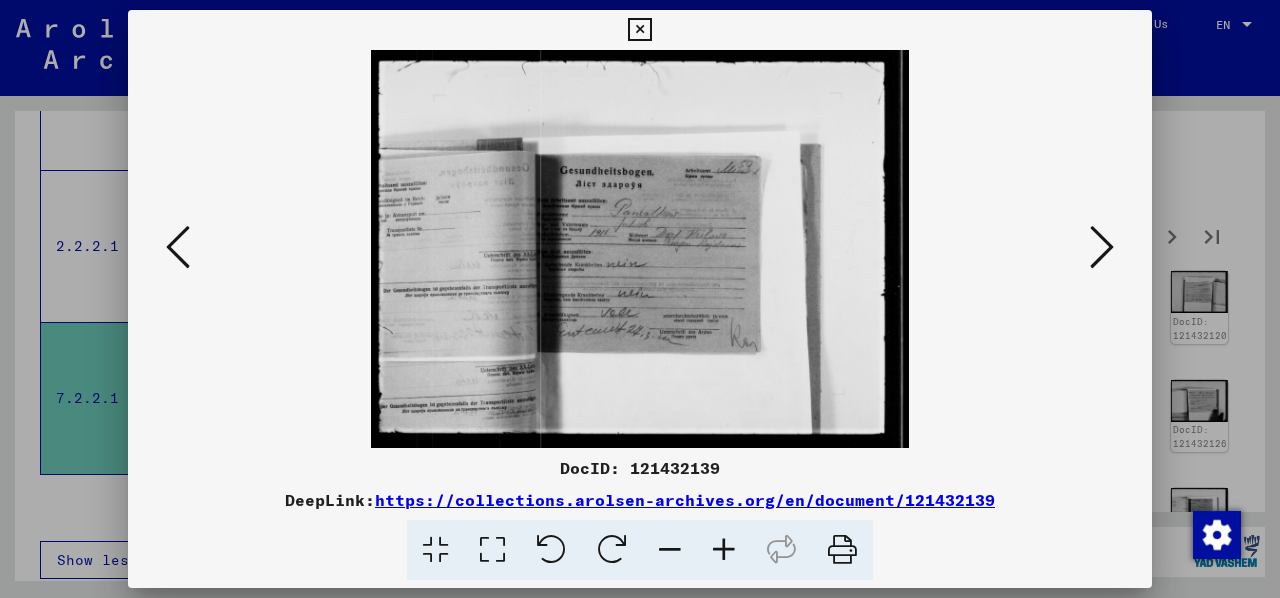 click at bounding box center (1102, 247) 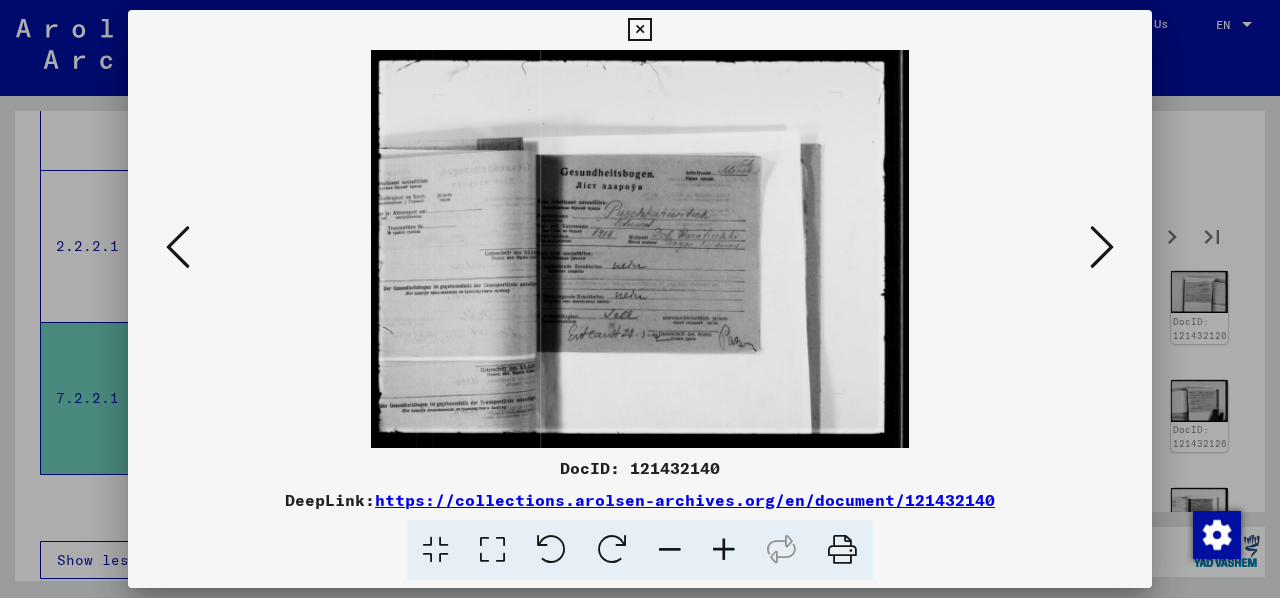 click at bounding box center (1102, 247) 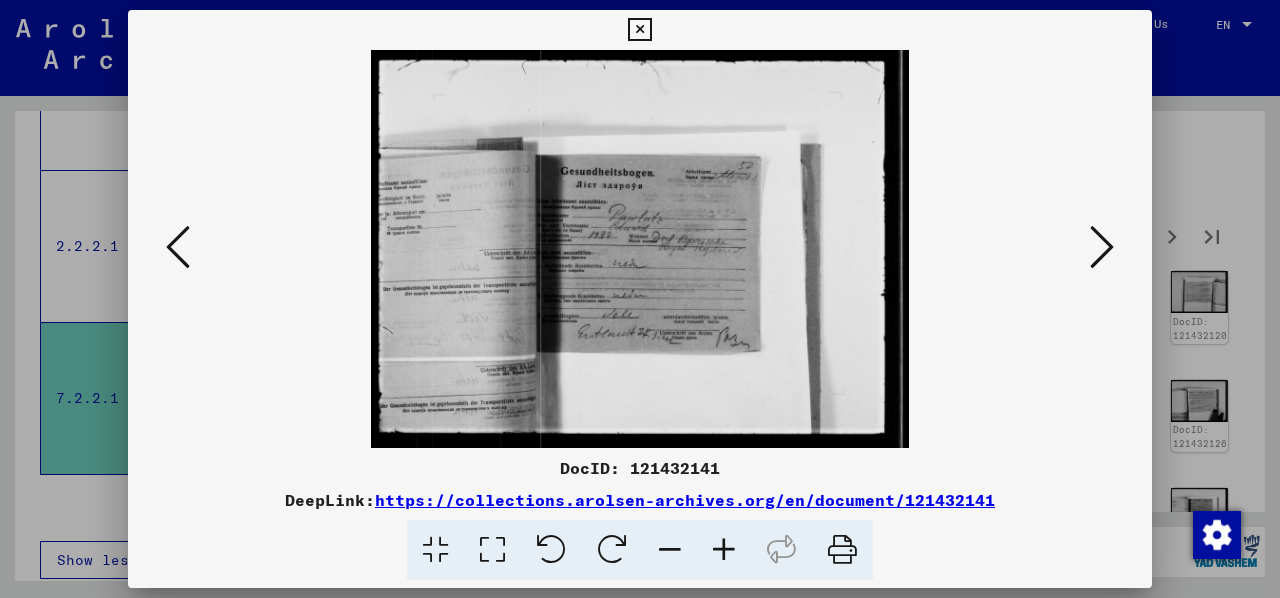 click at bounding box center [1102, 247] 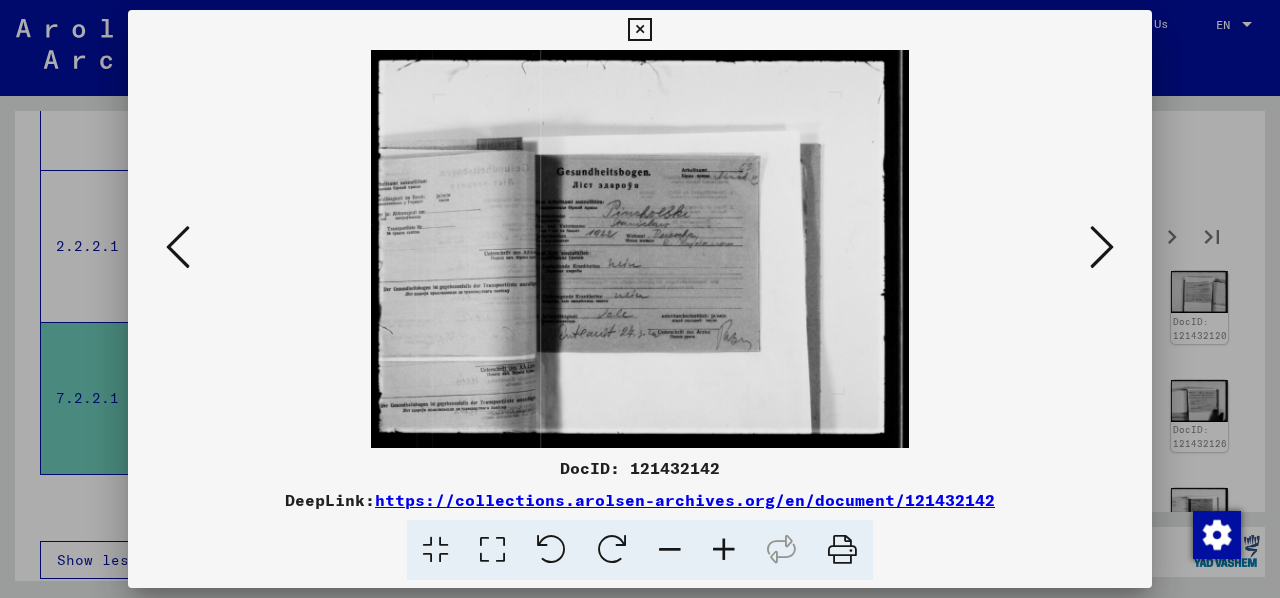 click at bounding box center (1102, 247) 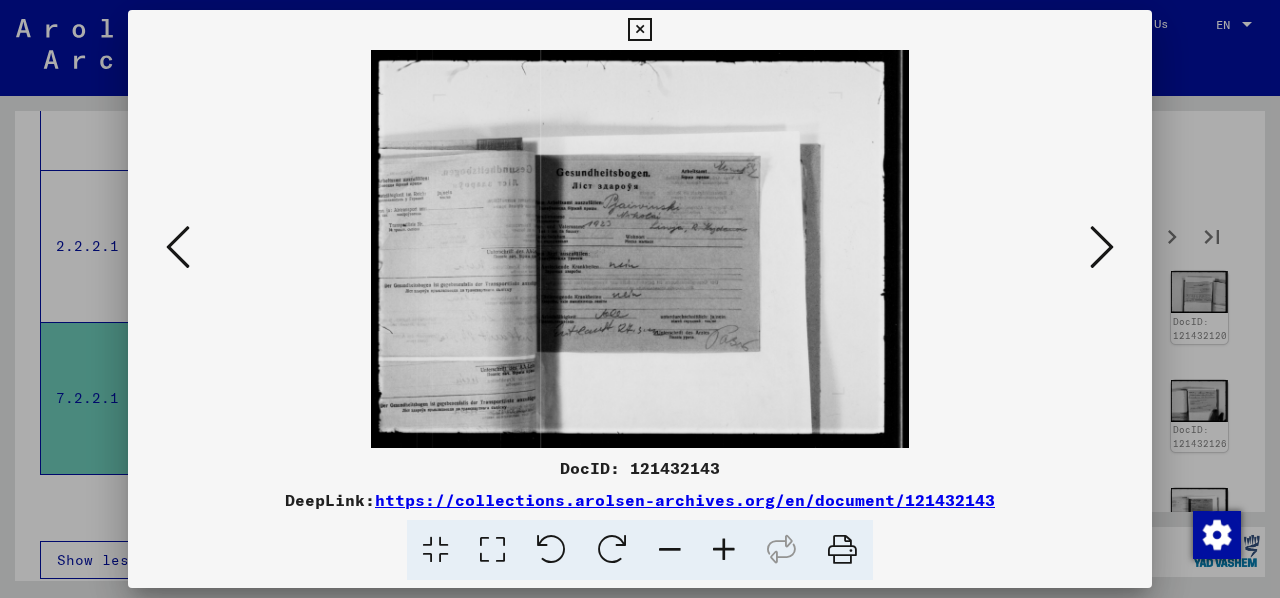 click at bounding box center (1102, 247) 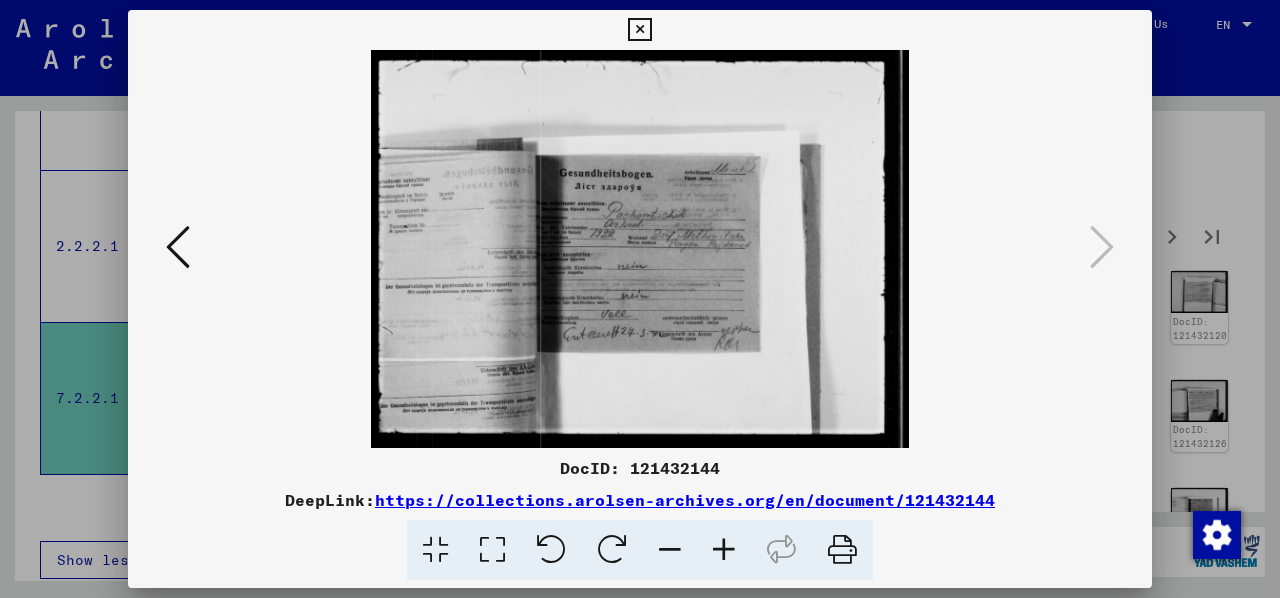 click at bounding box center [639, 30] 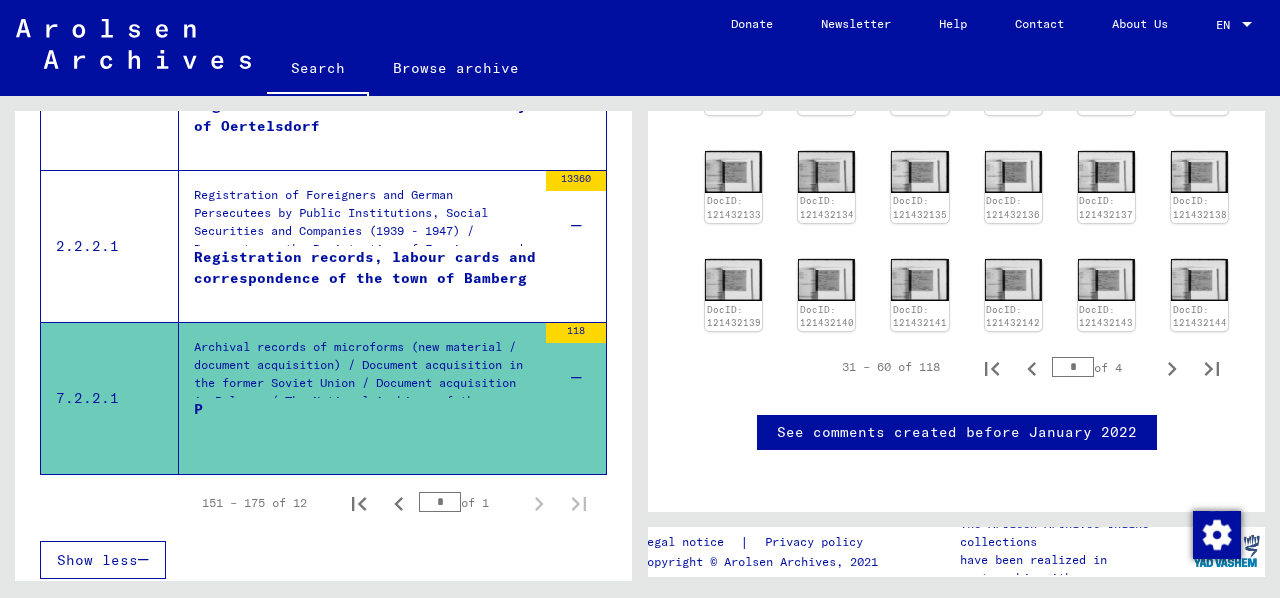 scroll, scrollTop: 600, scrollLeft: 0, axis: vertical 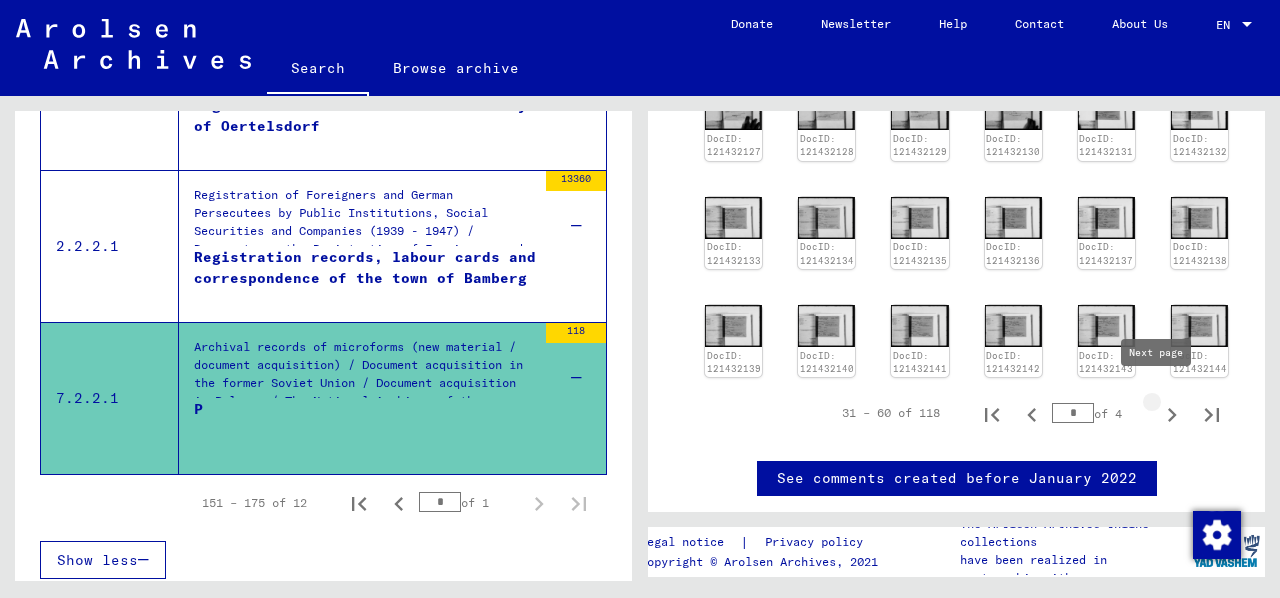 click 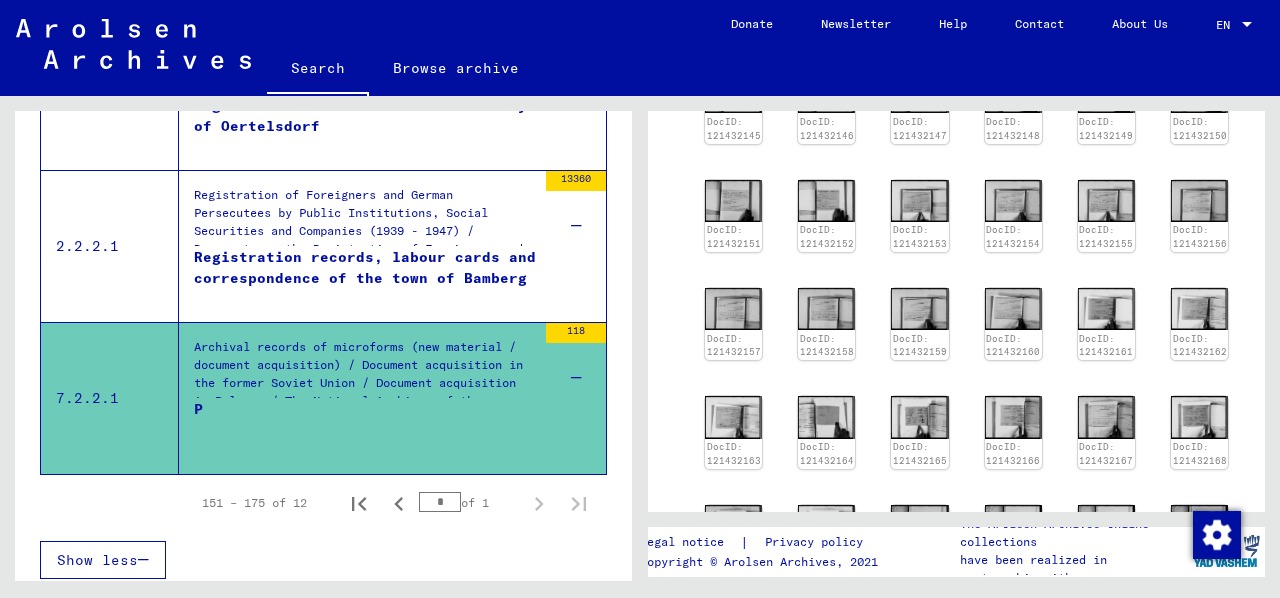 scroll, scrollTop: 439, scrollLeft: 0, axis: vertical 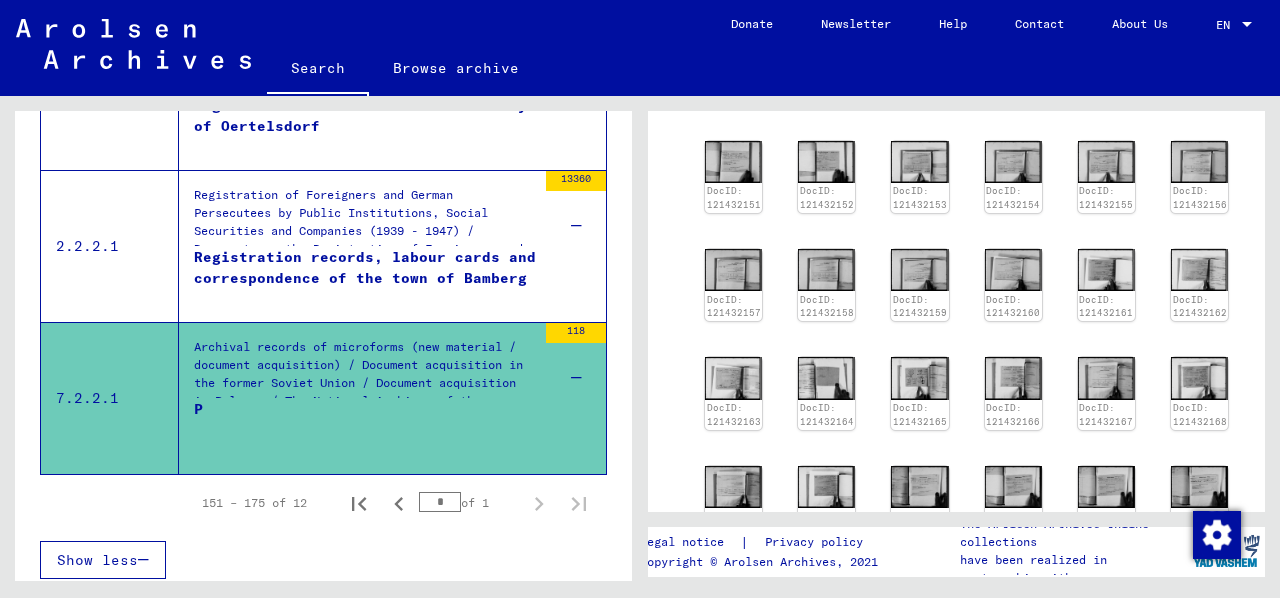 click on "Archival records of microforms (new material / document acquisition) / Document acquisition in the former Soviet Union / Document acquisition in Belarus / The National Archives of the Republic of Belarus / Buch mit den Transportausweisen und Gesundheitsbögen. Namen mit A- Z" at bounding box center (365, 373) 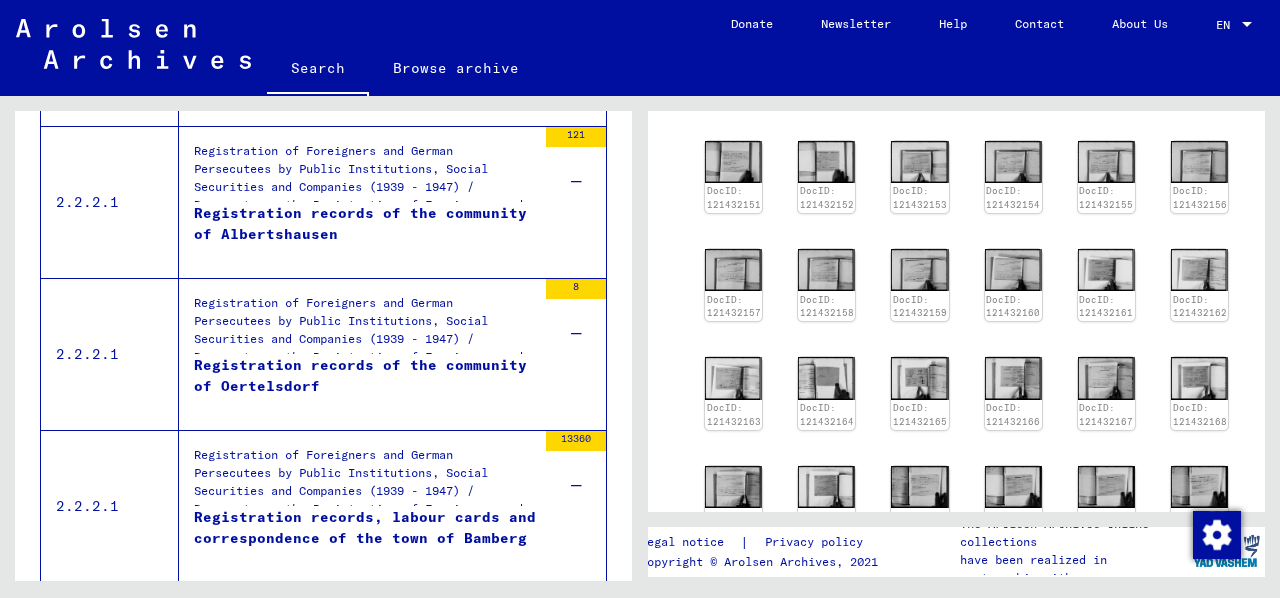 scroll, scrollTop: 1311, scrollLeft: 0, axis: vertical 